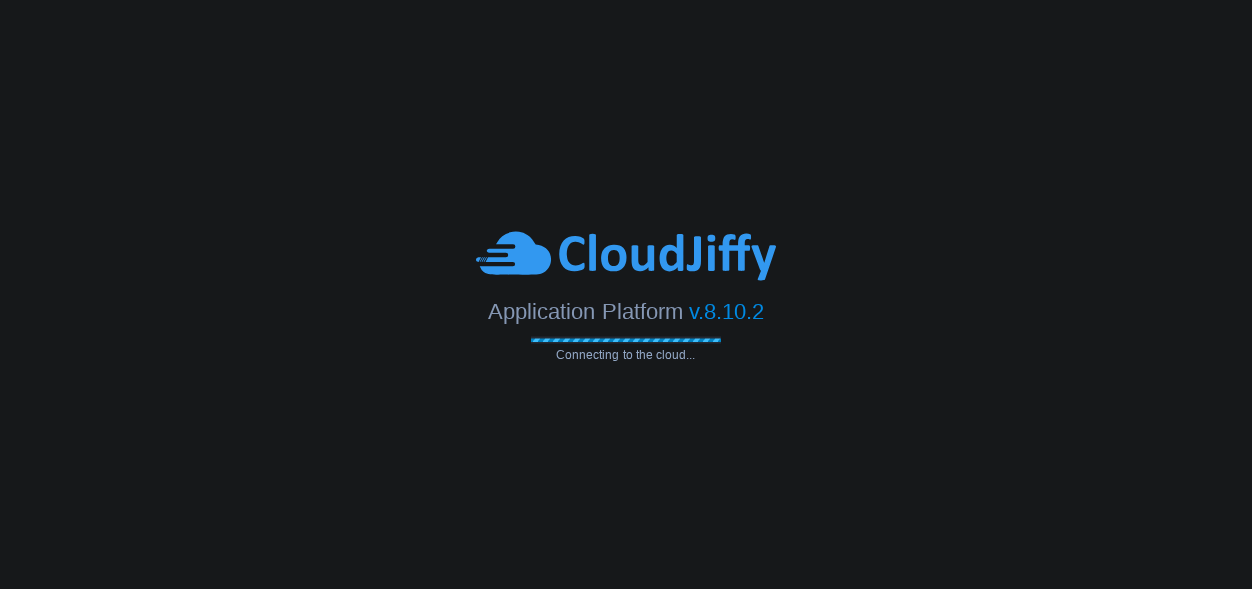 scroll, scrollTop: 0, scrollLeft: 0, axis: both 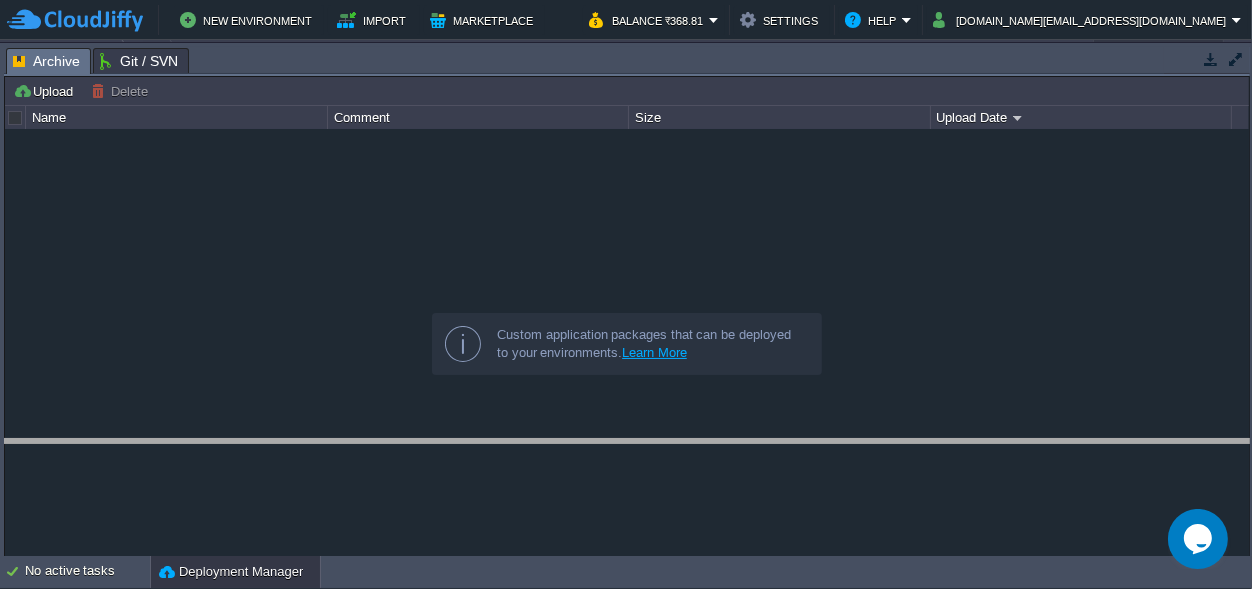 drag, startPoint x: 621, startPoint y: 61, endPoint x: 621, endPoint y: 478, distance: 417 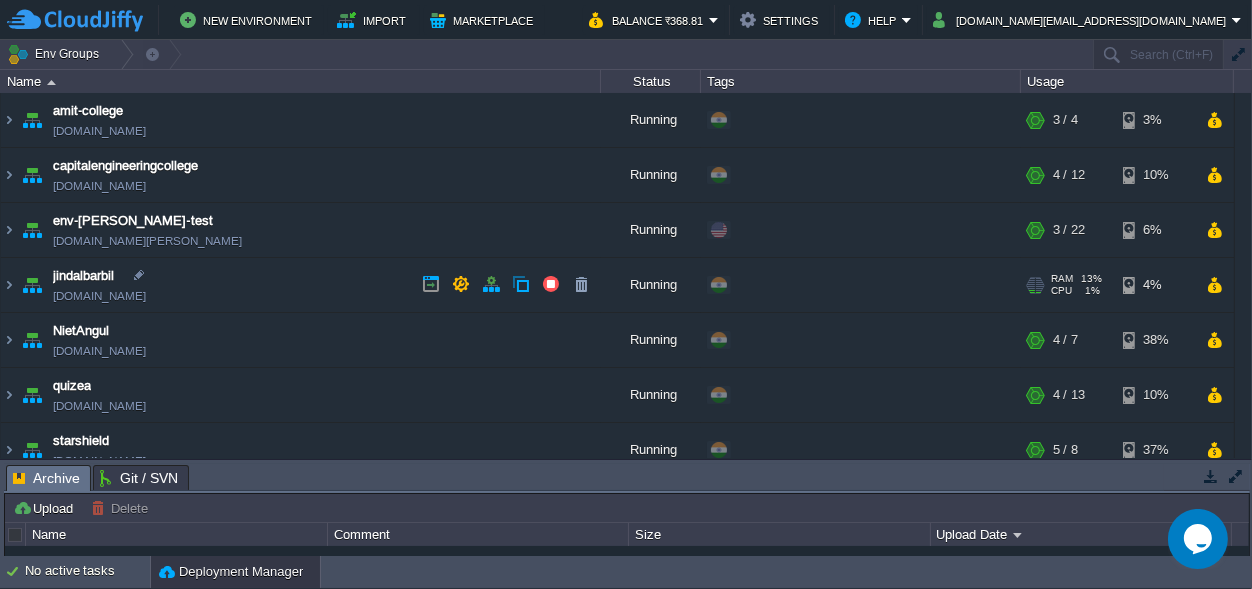 scroll, scrollTop: 184, scrollLeft: 0, axis: vertical 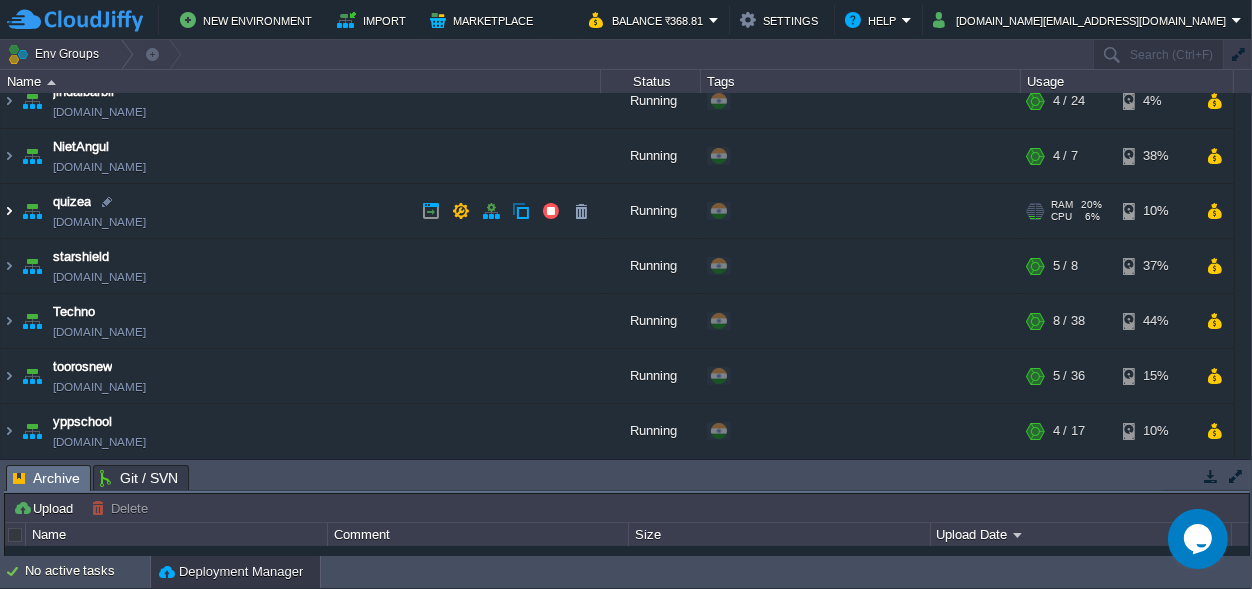 click at bounding box center [9, 211] 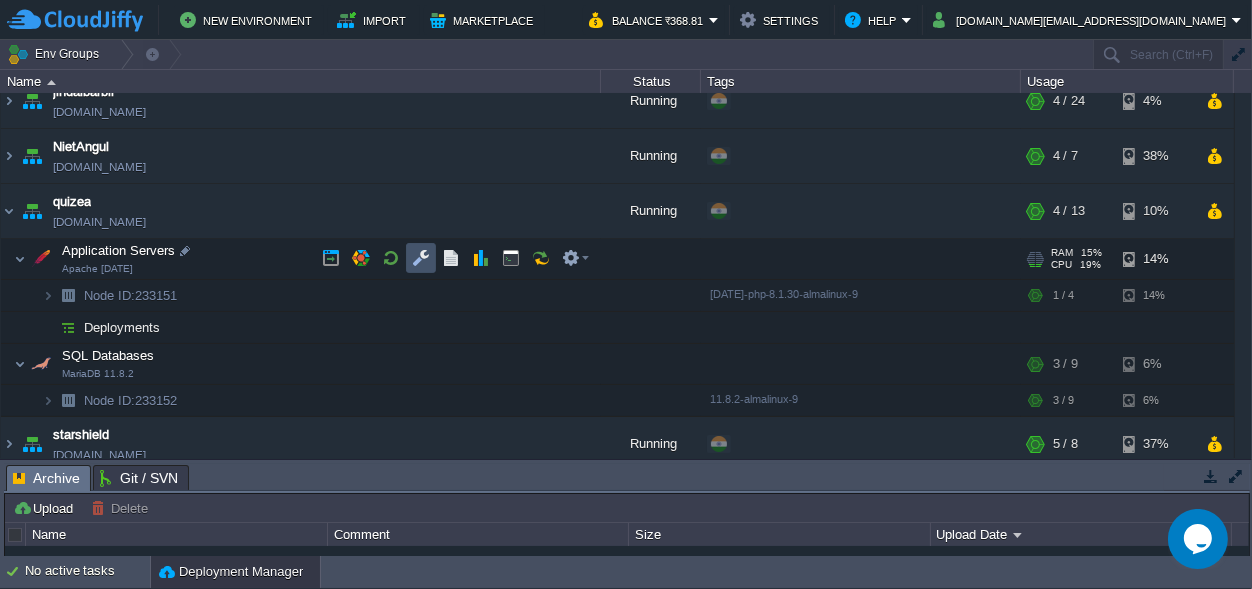 click at bounding box center [421, 258] 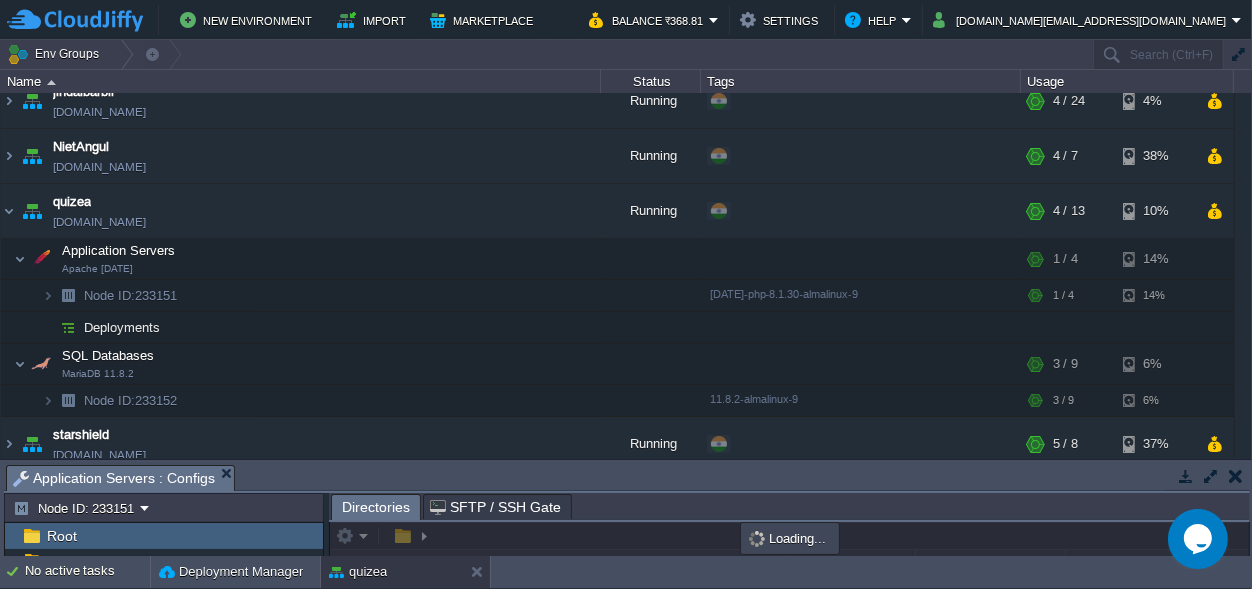drag, startPoint x: 611, startPoint y: 485, endPoint x: 663, endPoint y: -78, distance: 565.3963 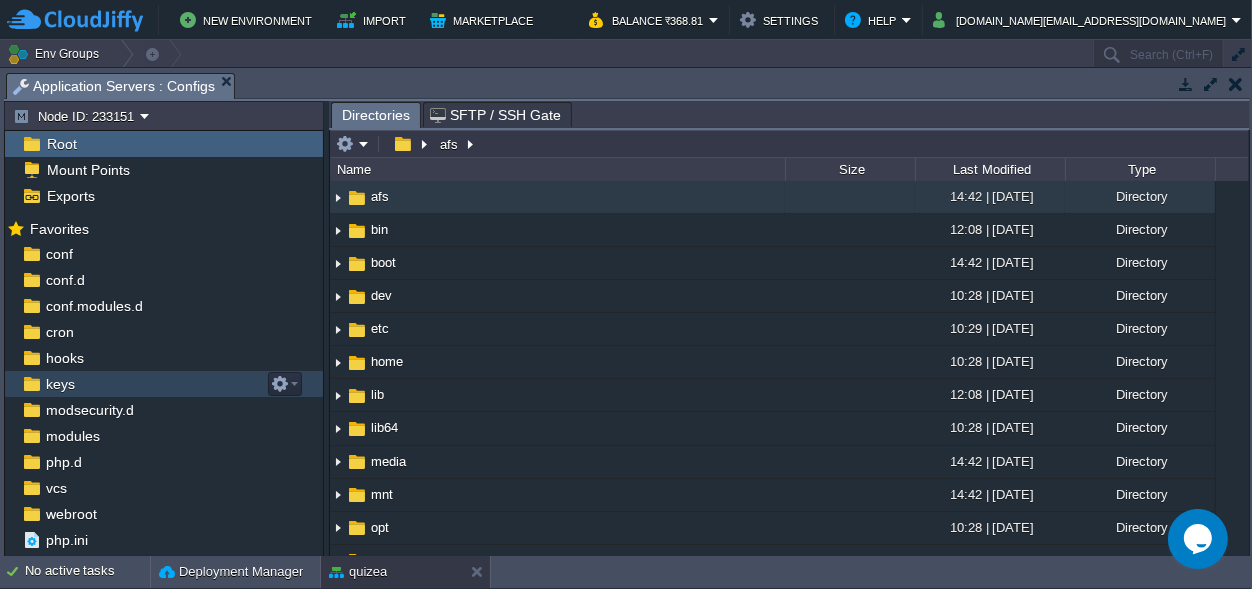 scroll, scrollTop: 18, scrollLeft: 0, axis: vertical 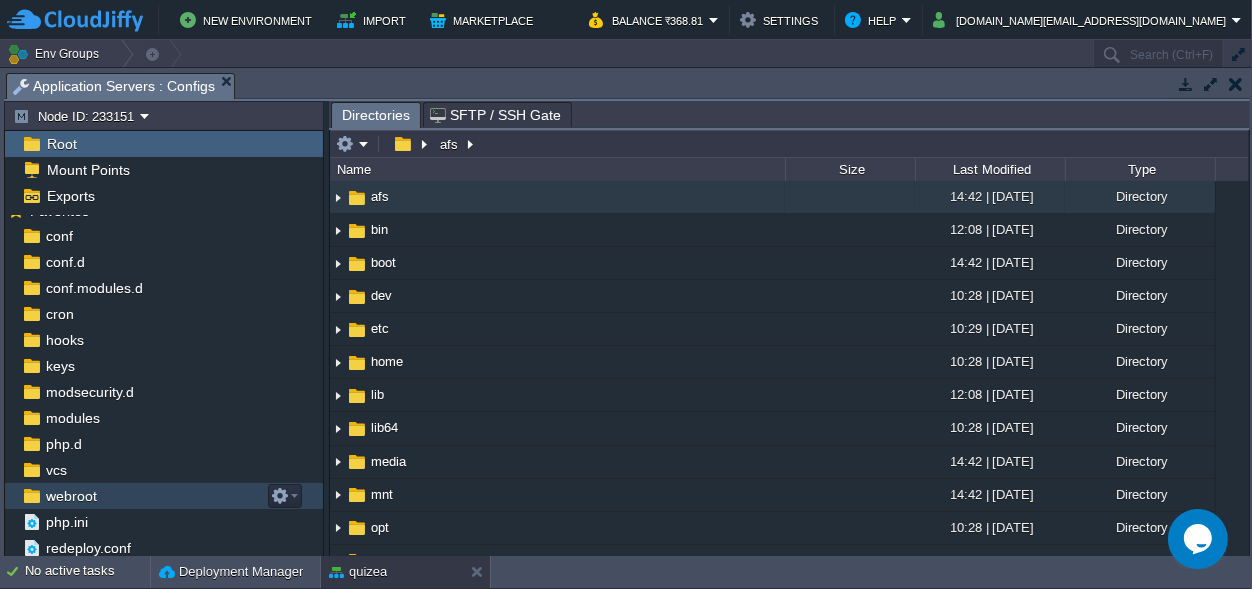 click on "webroot" at bounding box center (71, 496) 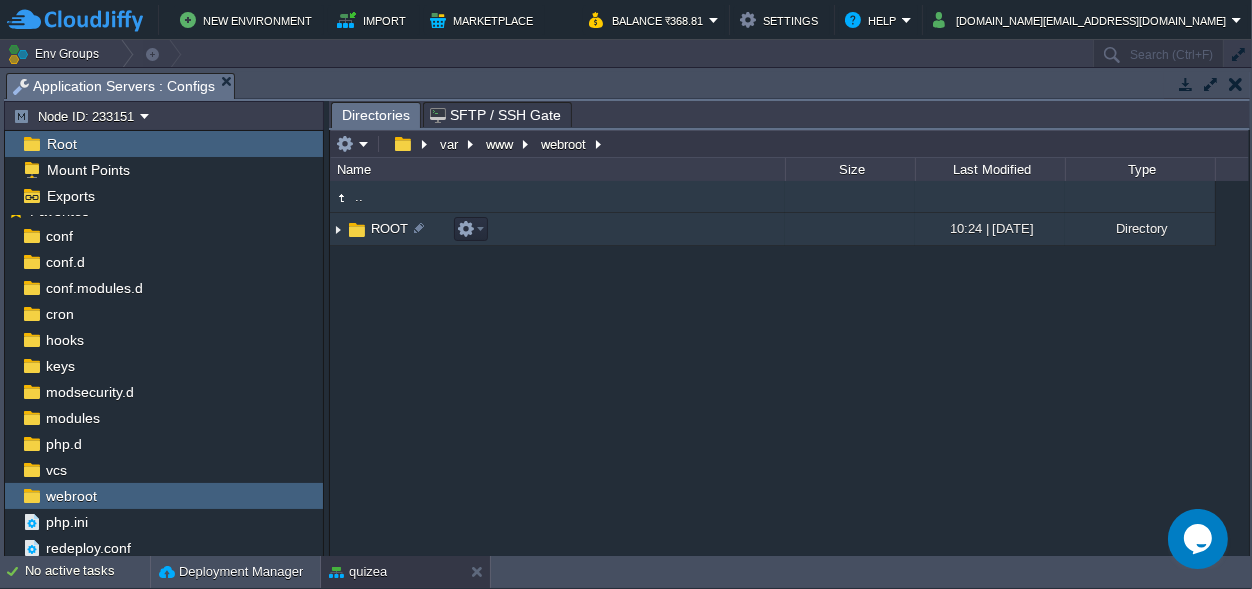 click on "ROOT" at bounding box center (389, 228) 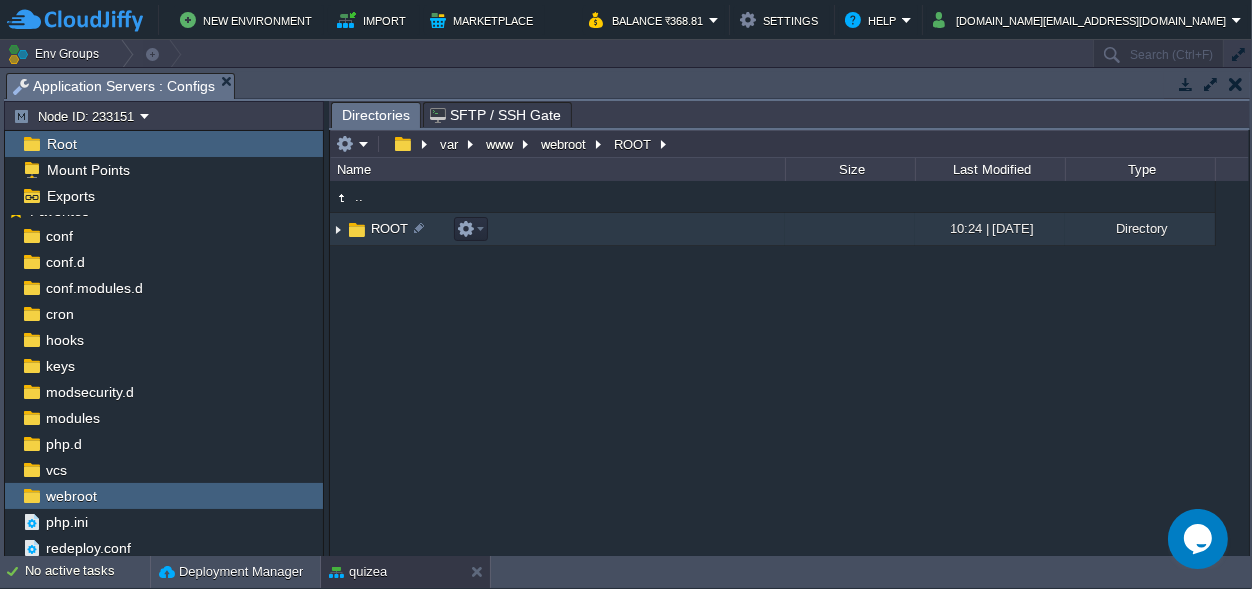 click on "ROOT" at bounding box center (389, 228) 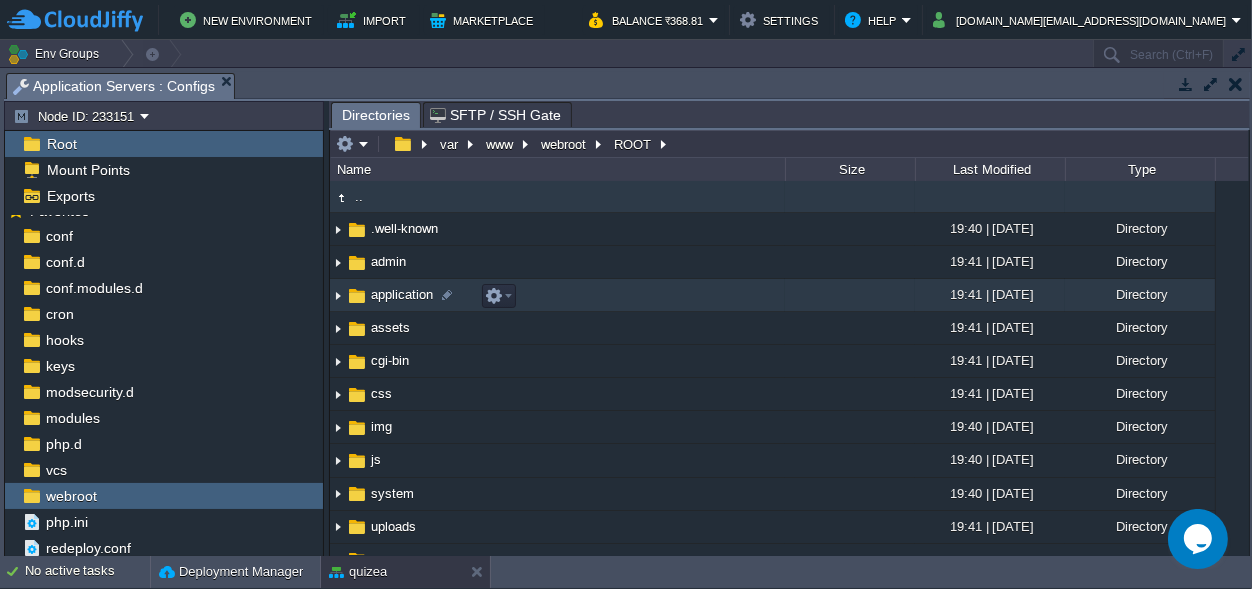 click on "application" at bounding box center (402, 294) 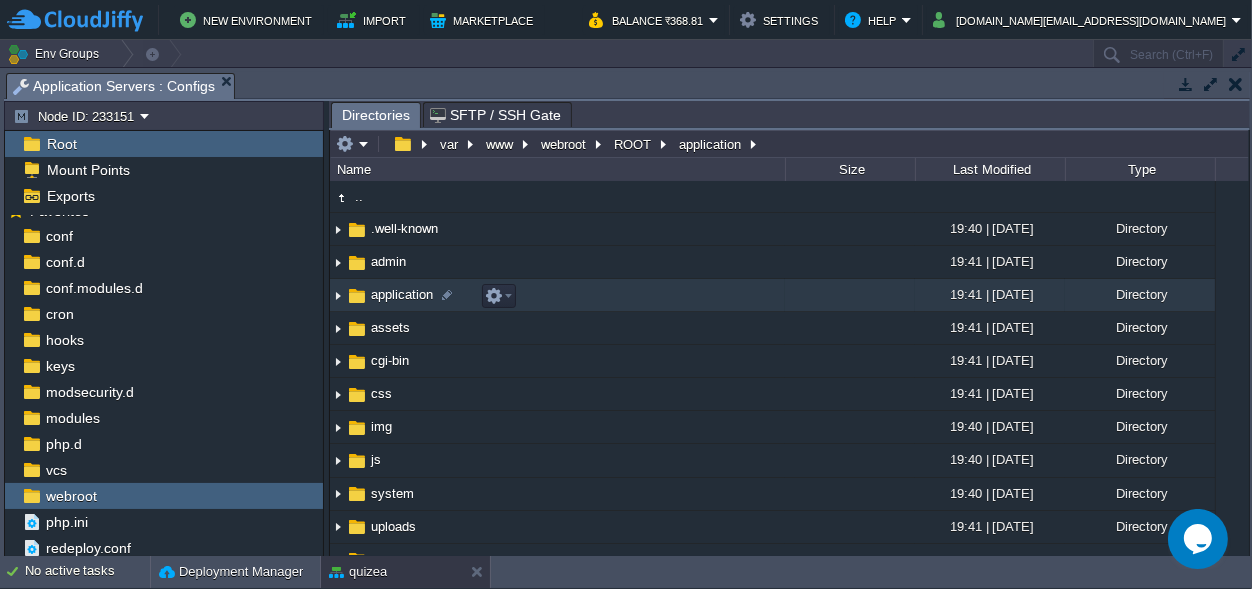 click on "application" at bounding box center [402, 294] 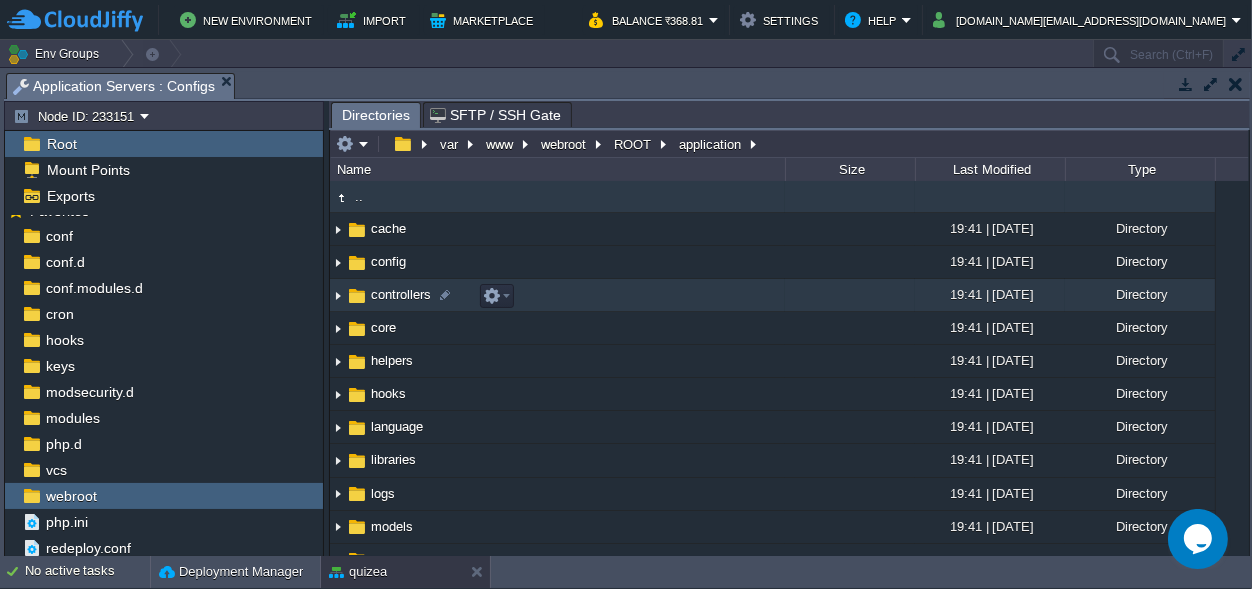 click on "controllers" at bounding box center [401, 294] 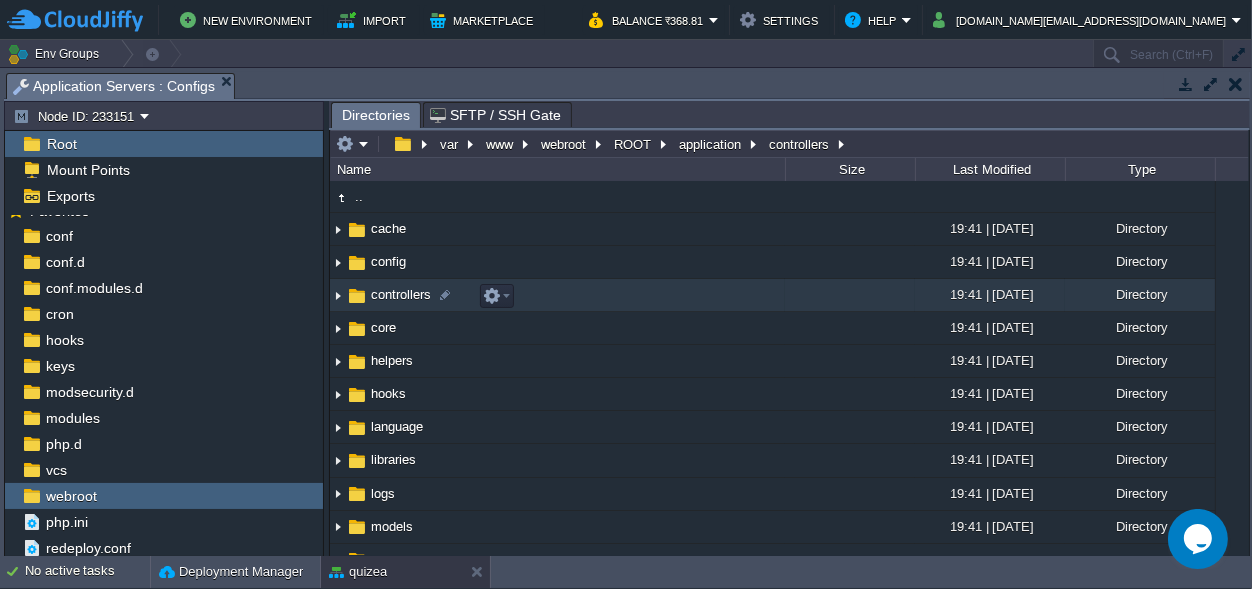 click on "controllers" at bounding box center [401, 294] 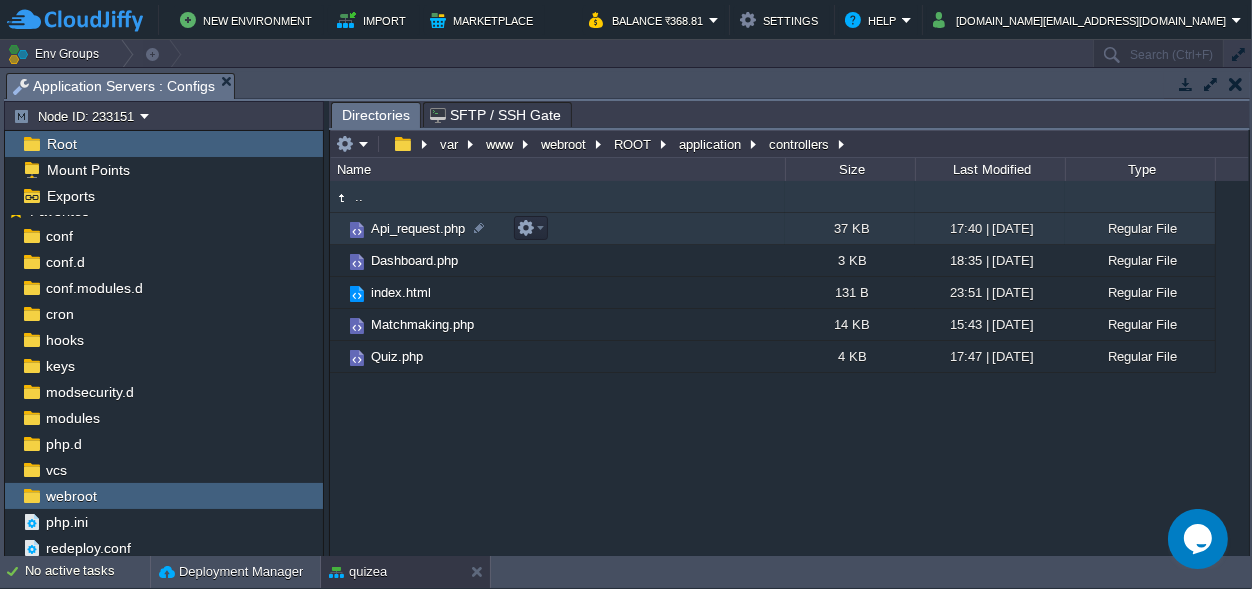 click on "Api_request.php" at bounding box center [418, 228] 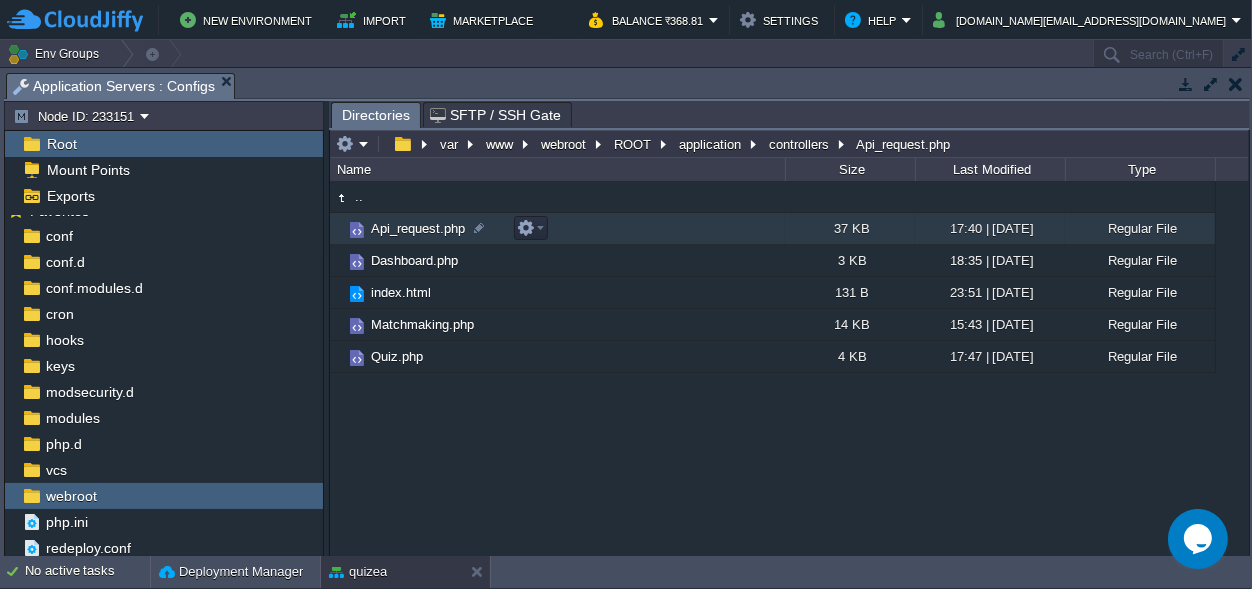 click on "Api_request.php" at bounding box center (418, 228) 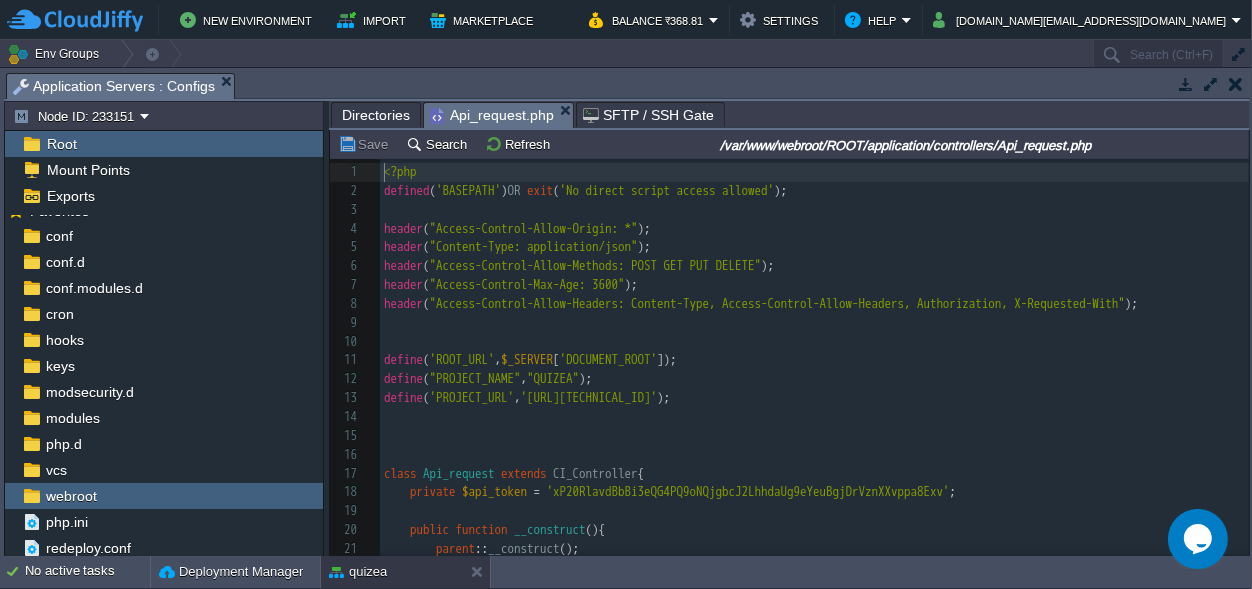scroll, scrollTop: 7, scrollLeft: 0, axis: vertical 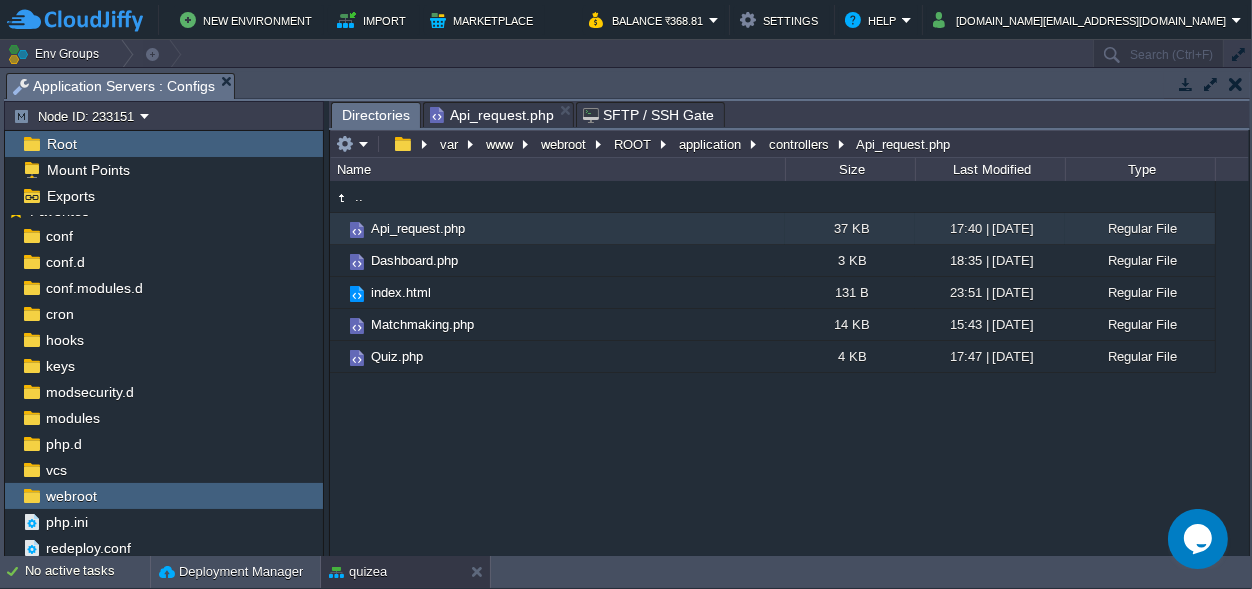 click on "Directories" at bounding box center (376, 115) 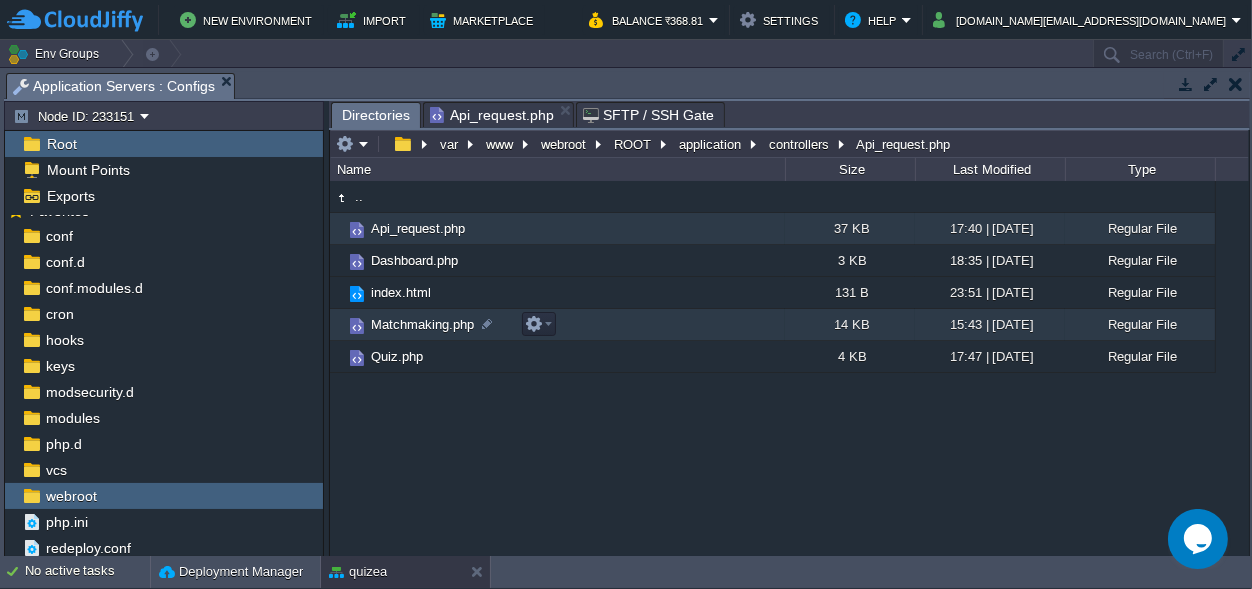 click on "Matchmaking.php" at bounding box center [422, 324] 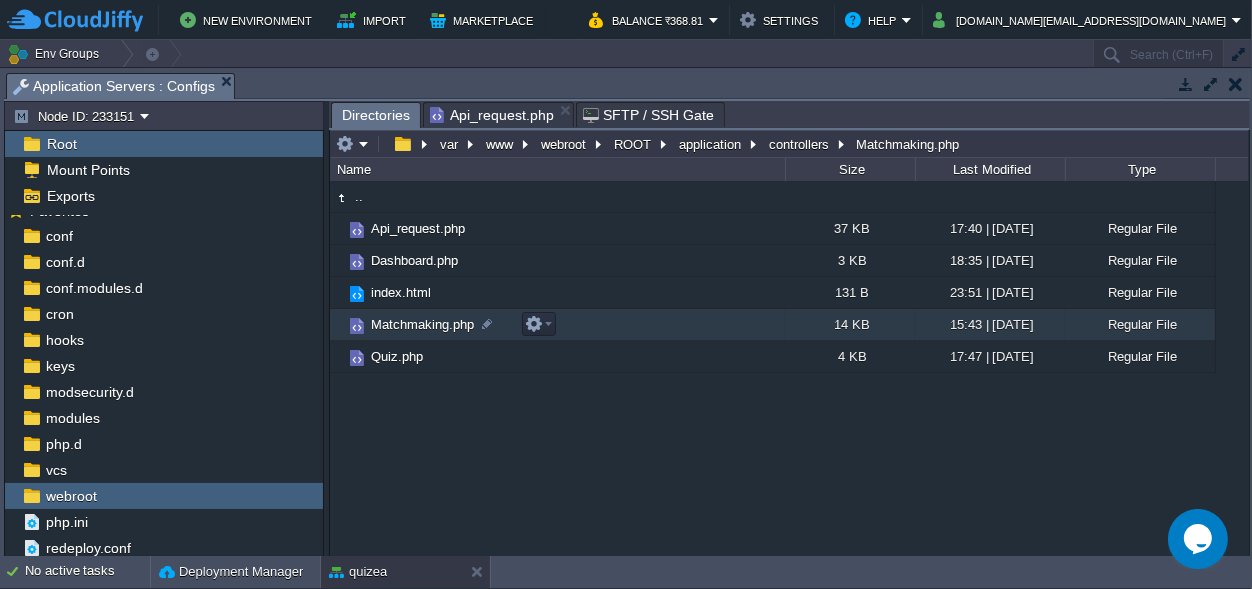click on "Matchmaking.php" at bounding box center [422, 324] 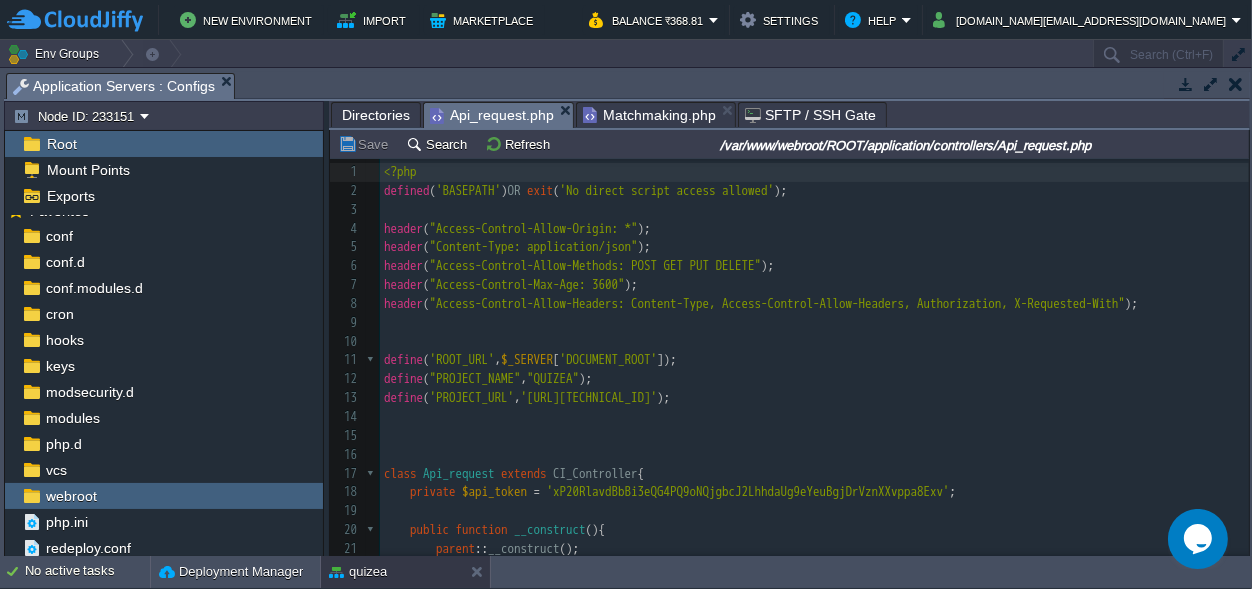 scroll, scrollTop: 7, scrollLeft: 0, axis: vertical 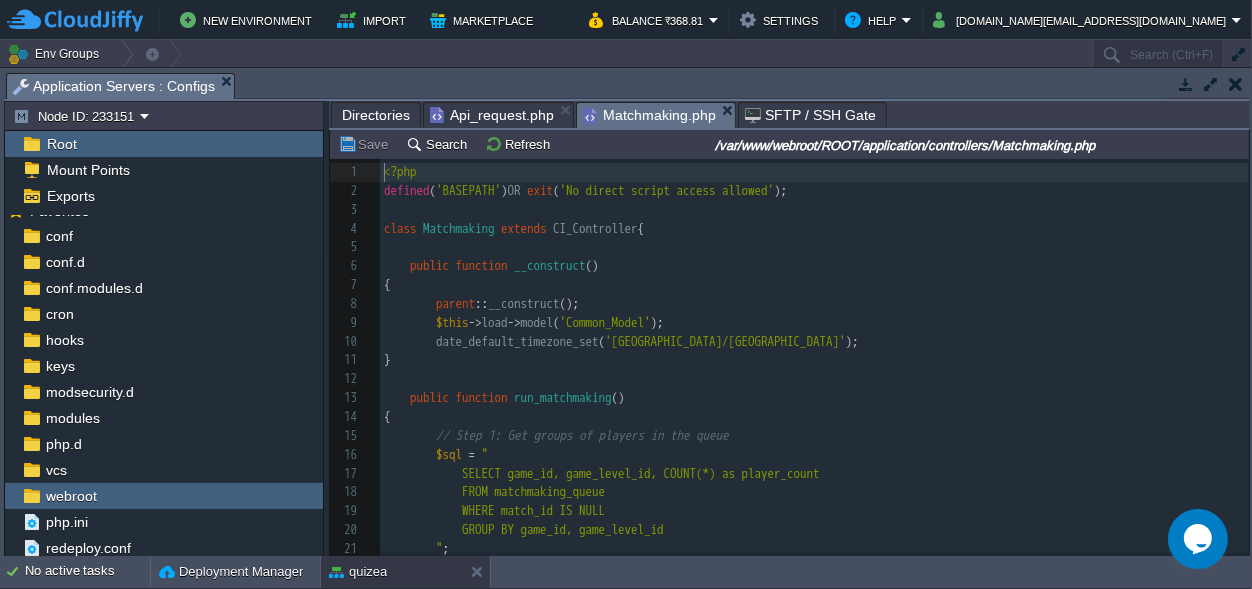 click on "Matchmaking.php" at bounding box center [649, 115] 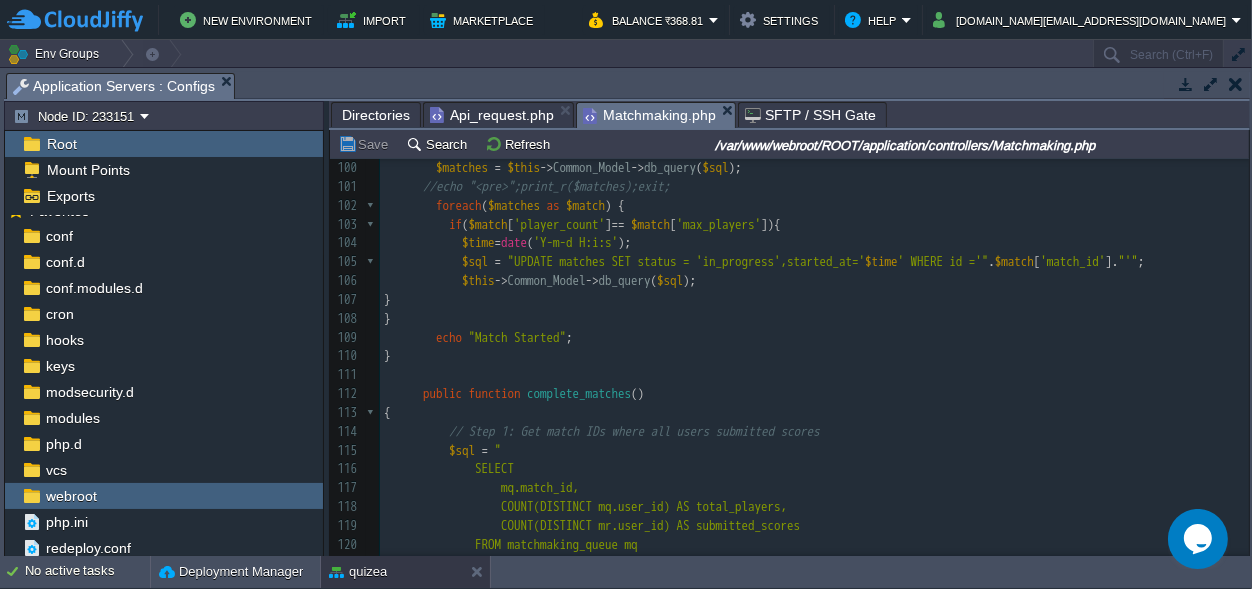 click on ""UPDATE matches SET status = 'in_progress',started_at='" at bounding box center [687, 261] 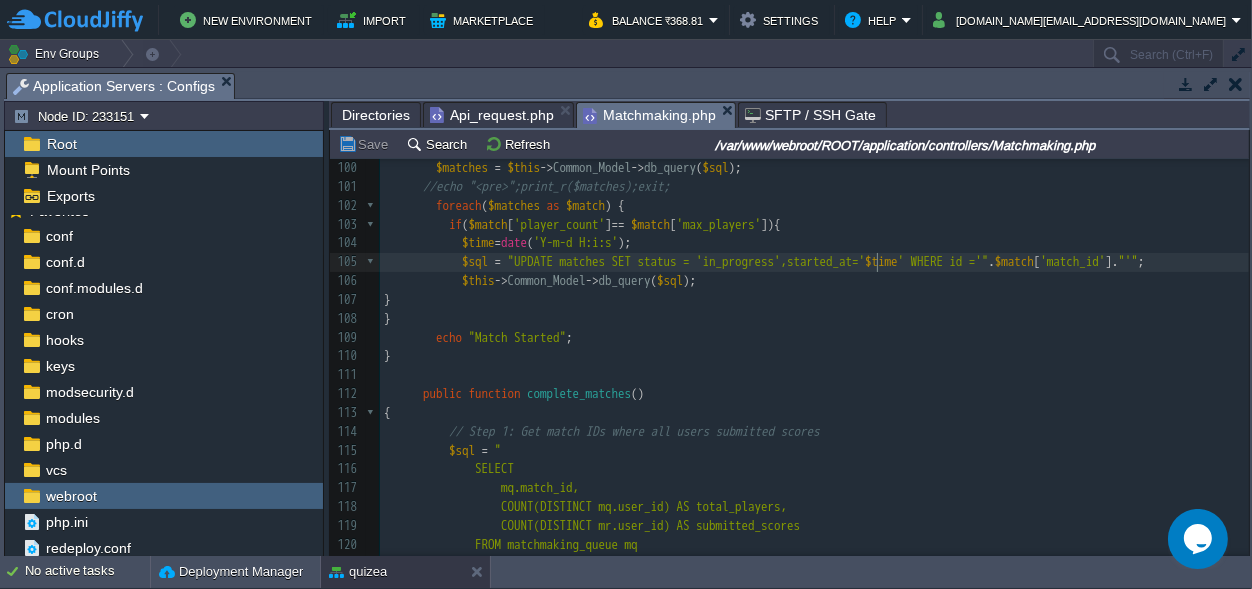 type on "started_at" 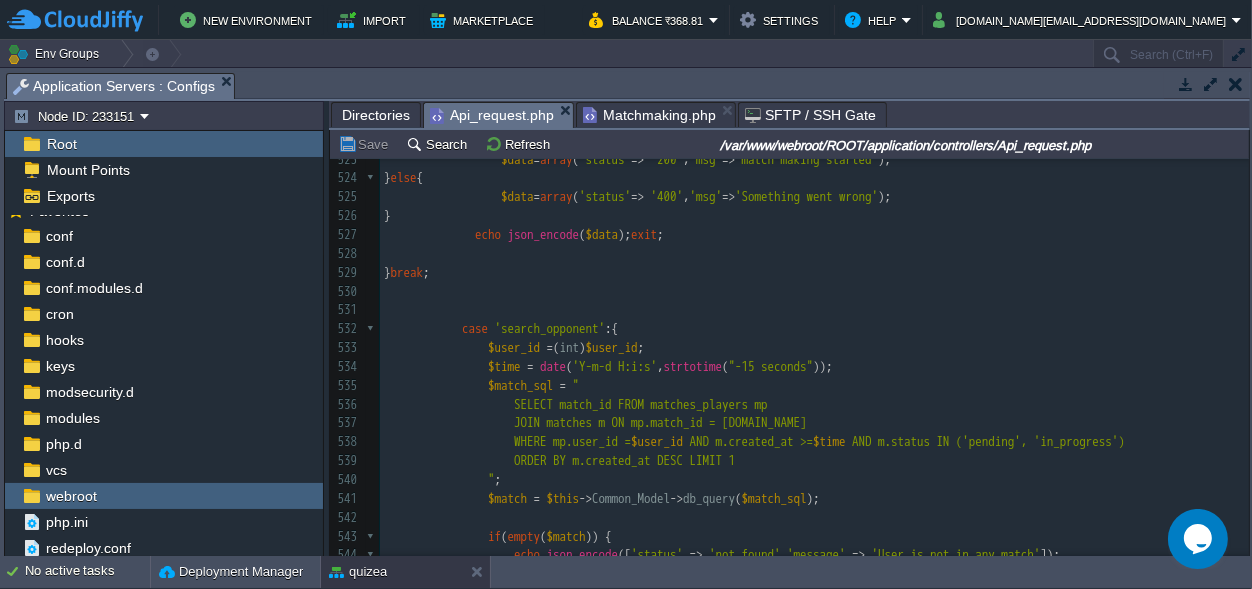 click on "Api_request.php" at bounding box center (492, 115) 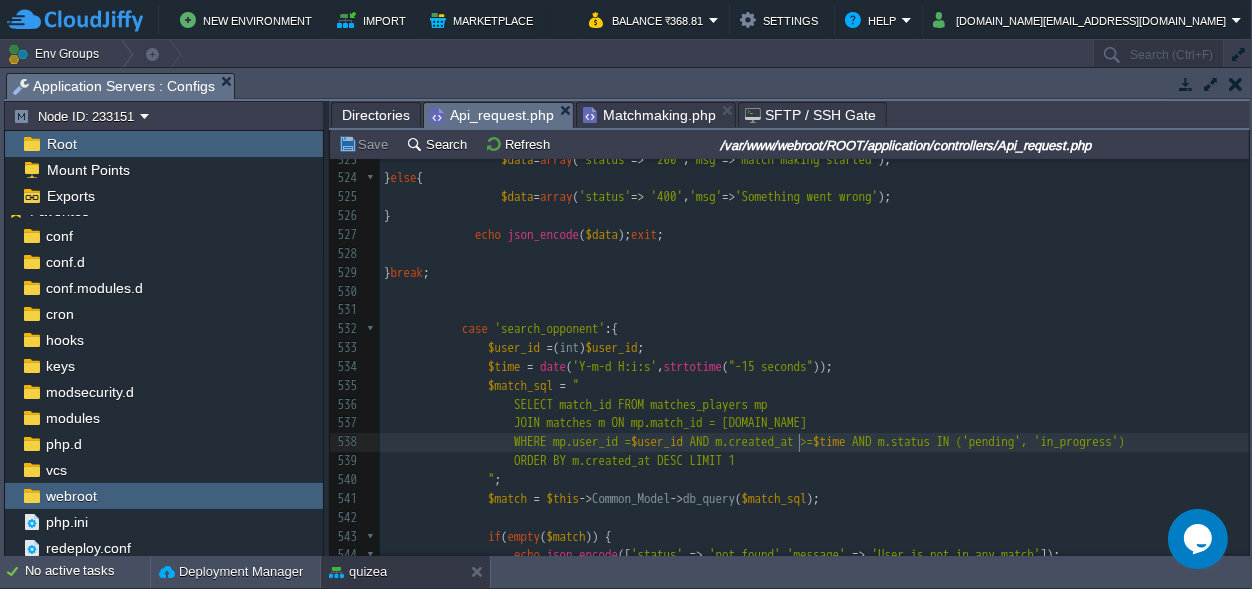 click on "AND m.created_at >=" at bounding box center [752, 441] 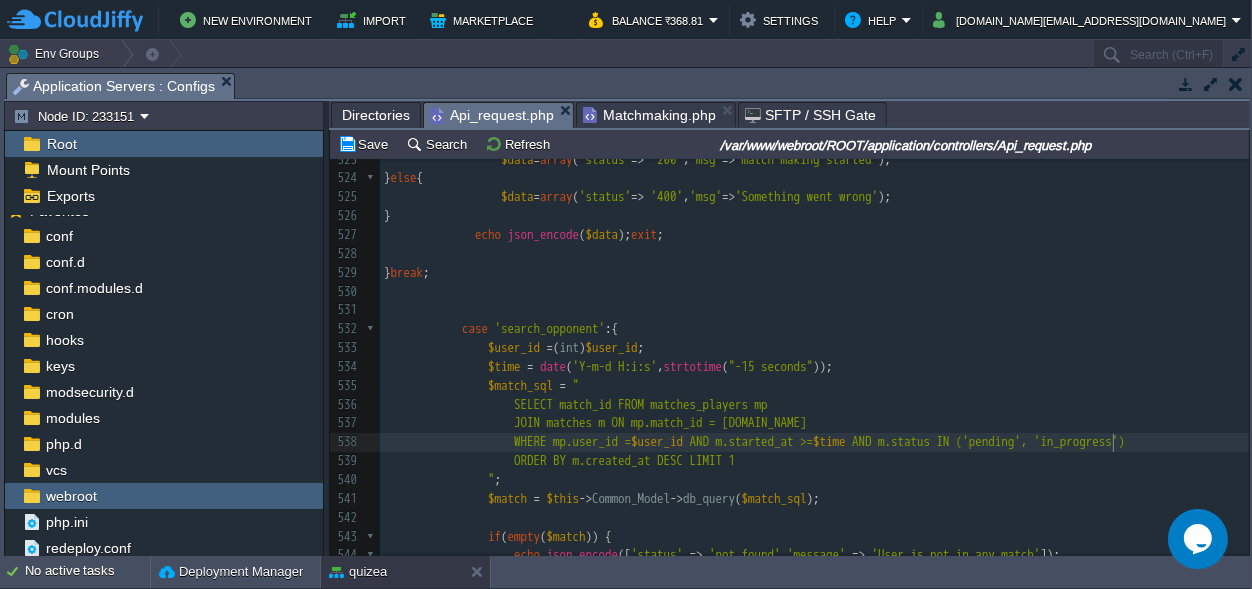 click on "AND m.status IN ('pending', 'in_progress')" at bounding box center [988, 441] 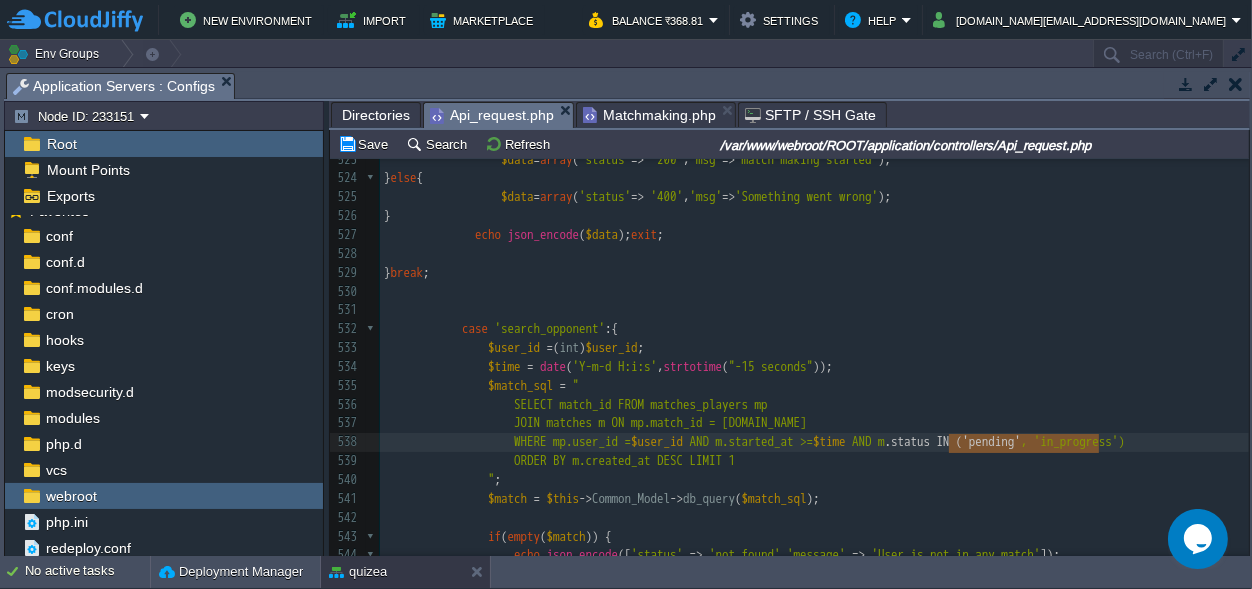 type on "m.status IN ('pending'" 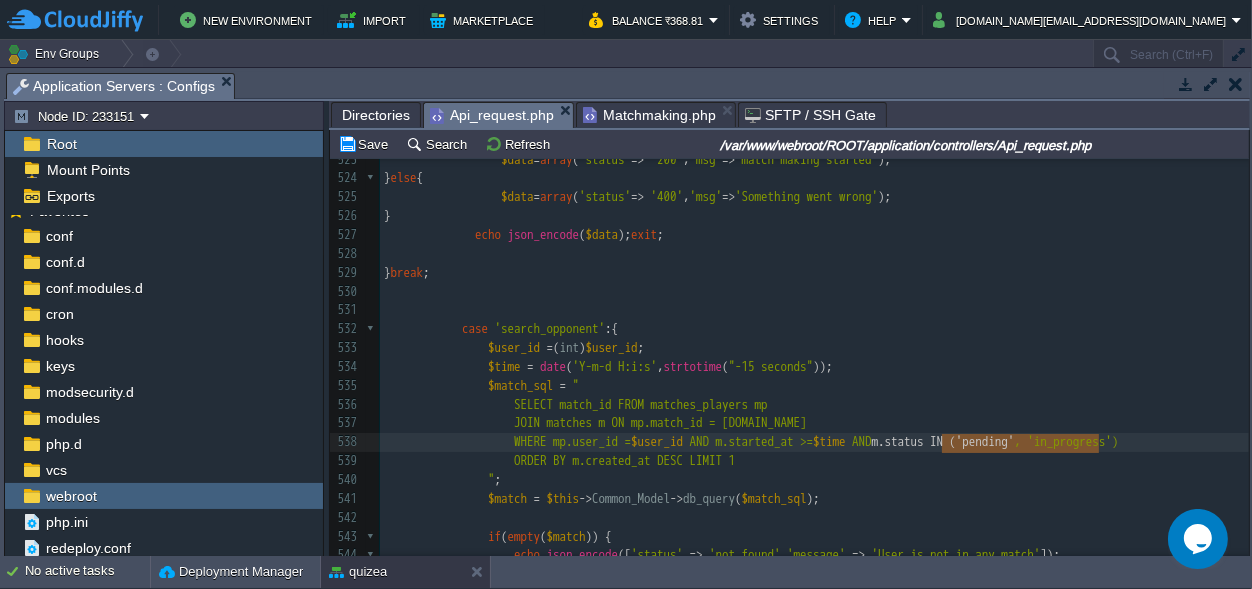 drag, startPoint x: 1099, startPoint y: 438, endPoint x: 943, endPoint y: 439, distance: 156.0032 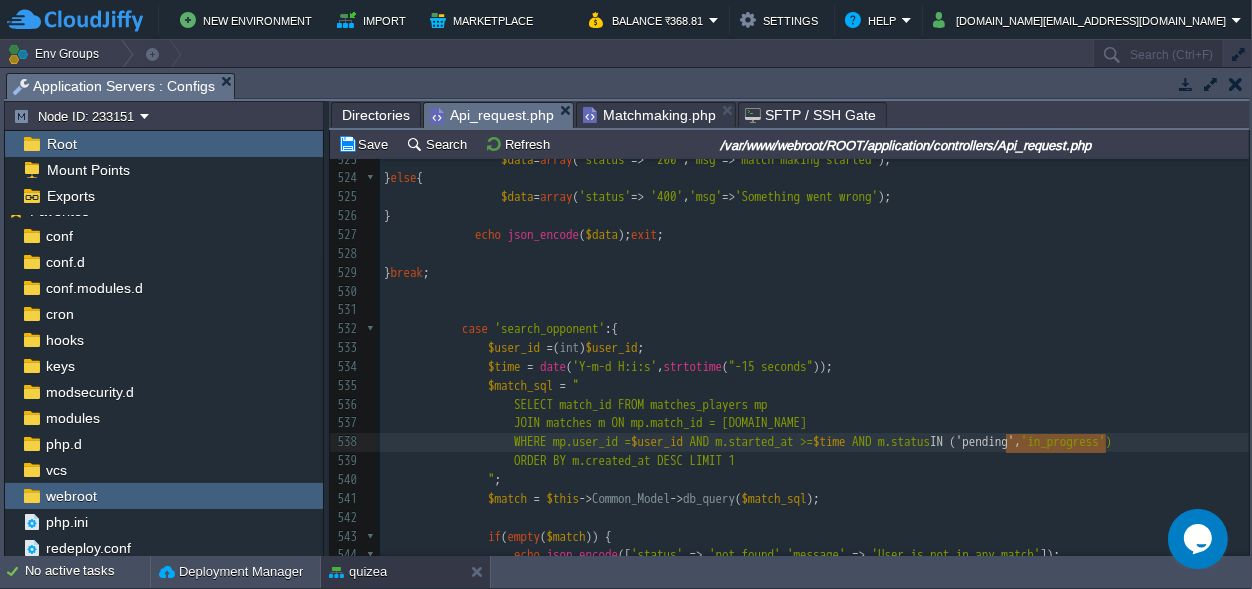 drag, startPoint x: 1109, startPoint y: 441, endPoint x: 1009, endPoint y: 444, distance: 100.04499 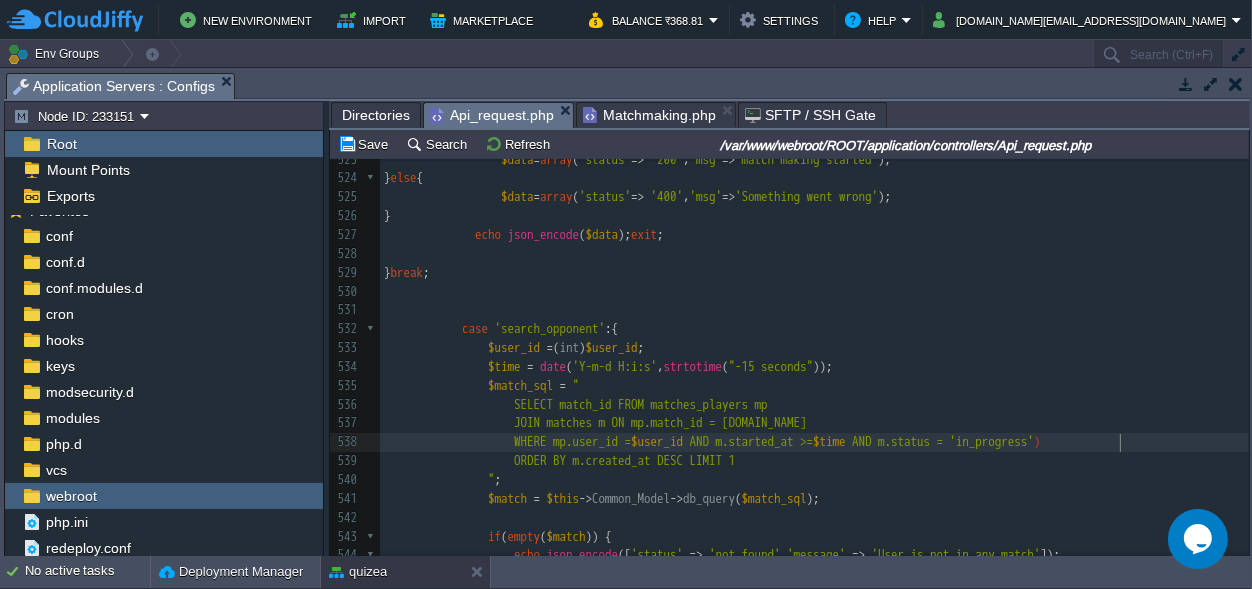 type on "=" 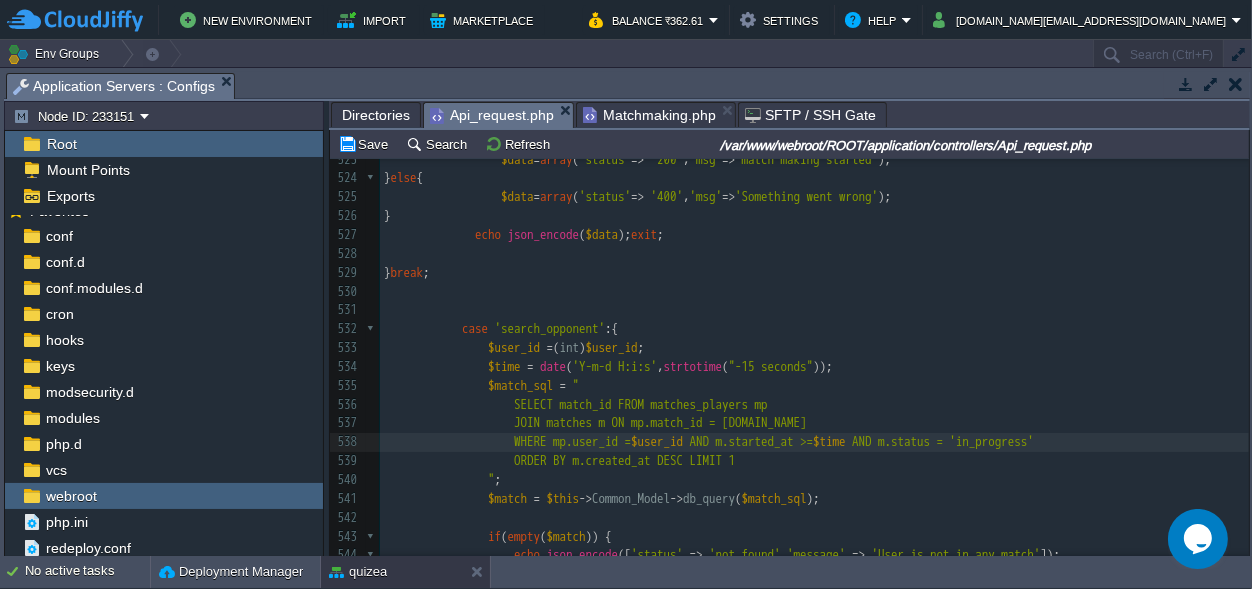 click on "AND m.started_at >=" at bounding box center (752, 441) 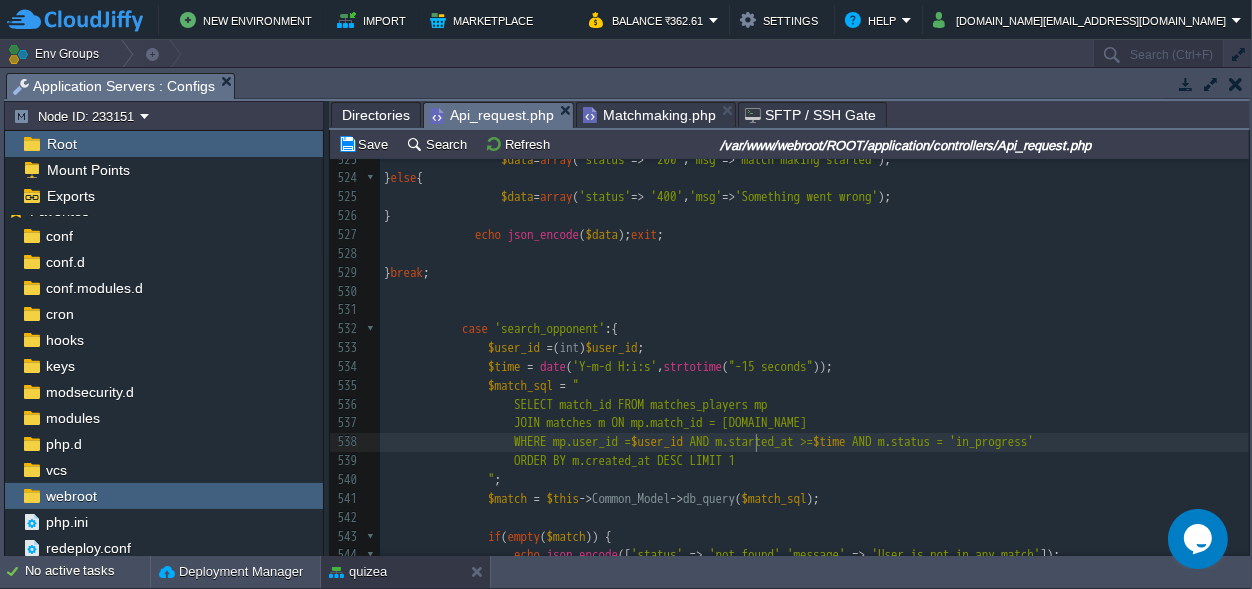 paste 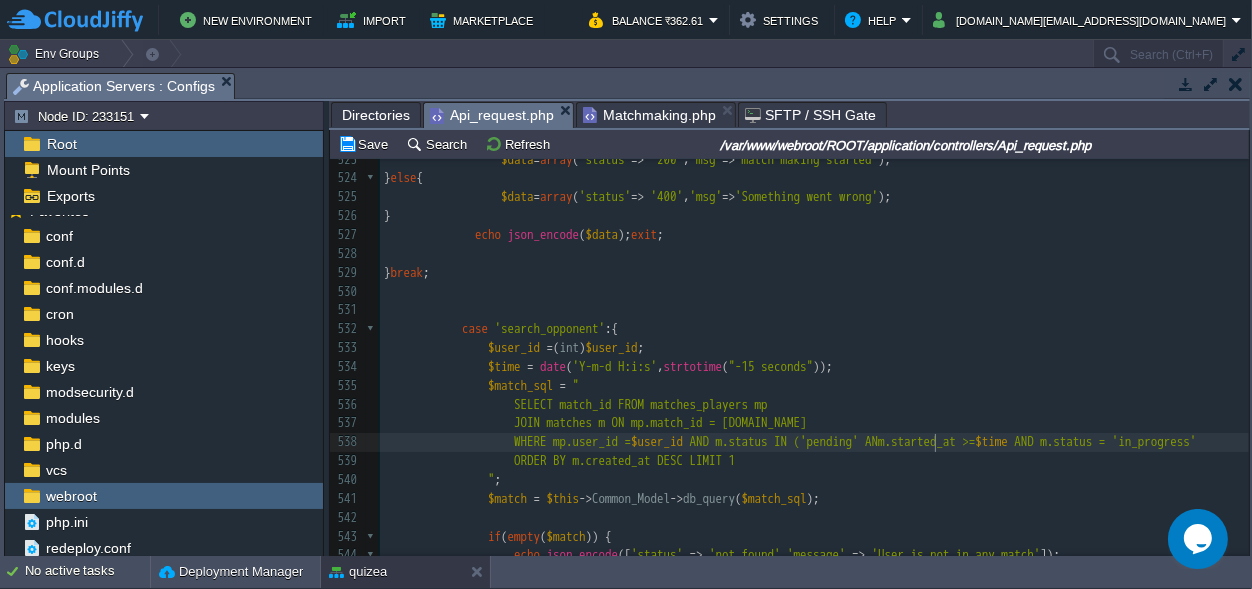 scroll, scrollTop: 0, scrollLeft: 28, axis: horizontal 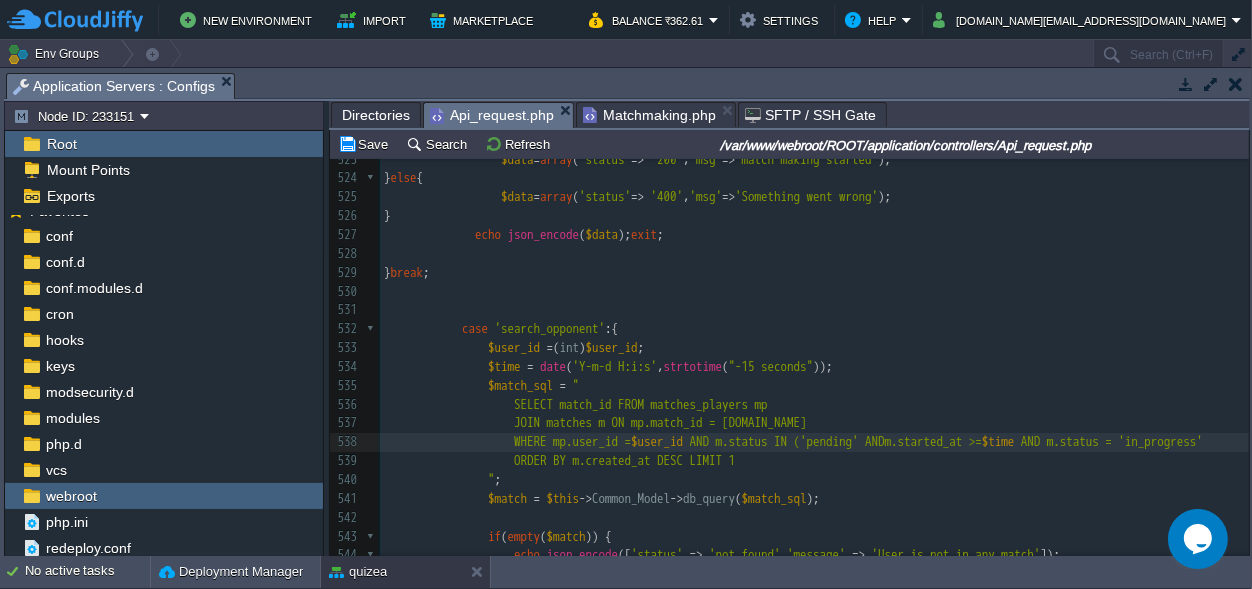 type on "AND" 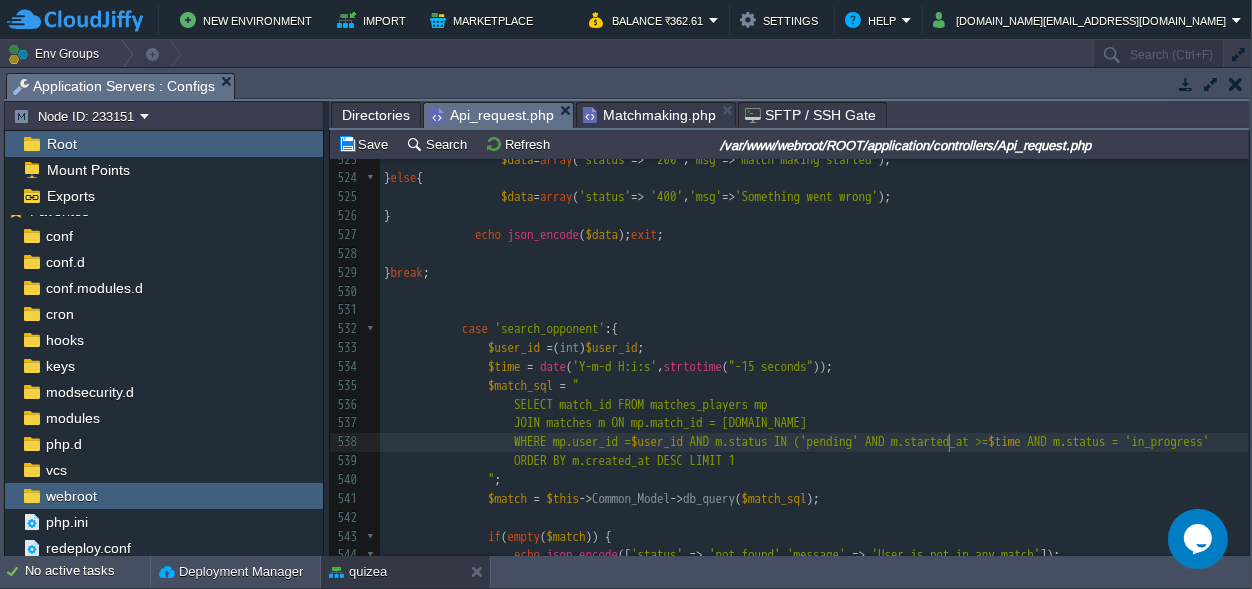 scroll, scrollTop: 0, scrollLeft: 36, axis: horizontal 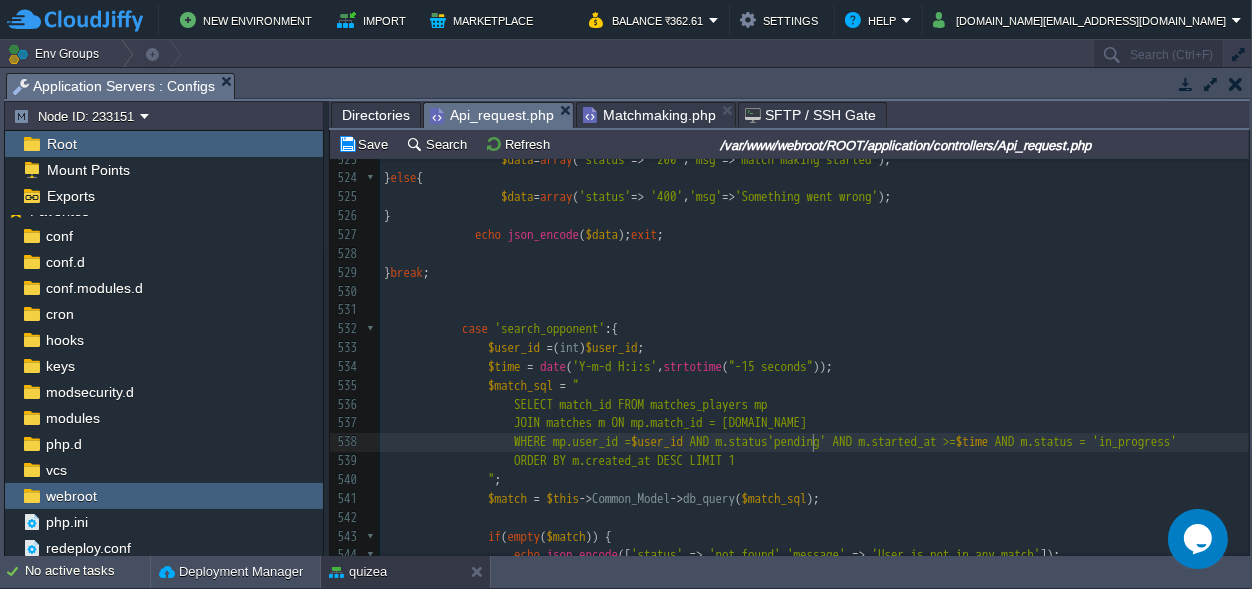 type on "=" 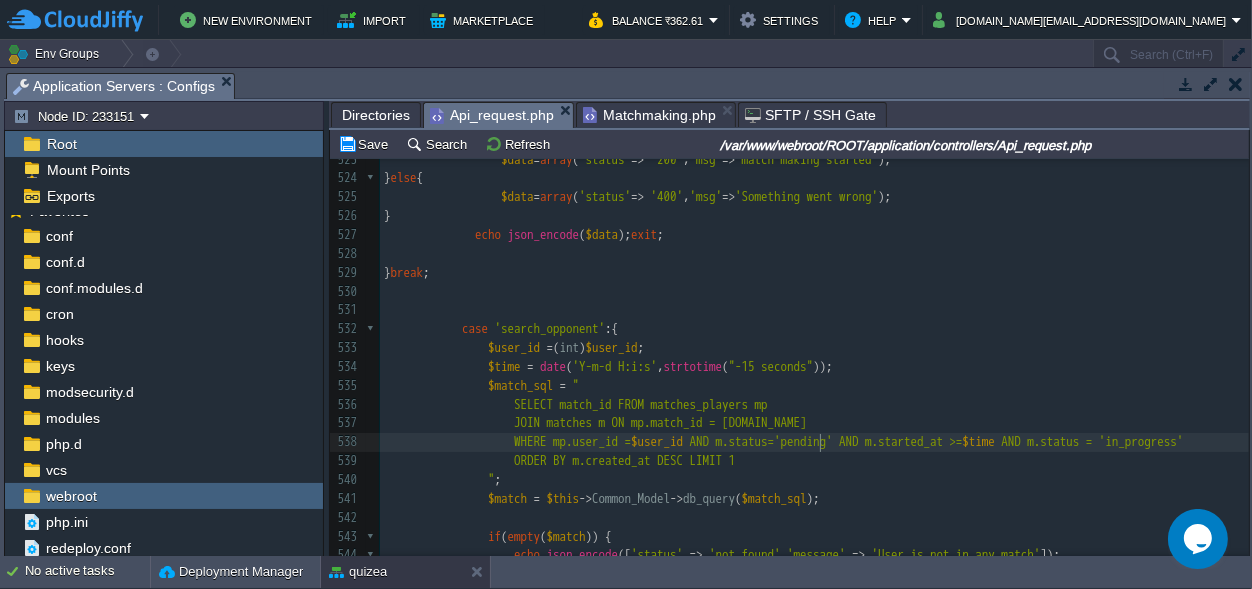 scroll, scrollTop: 0, scrollLeft: 7, axis: horizontal 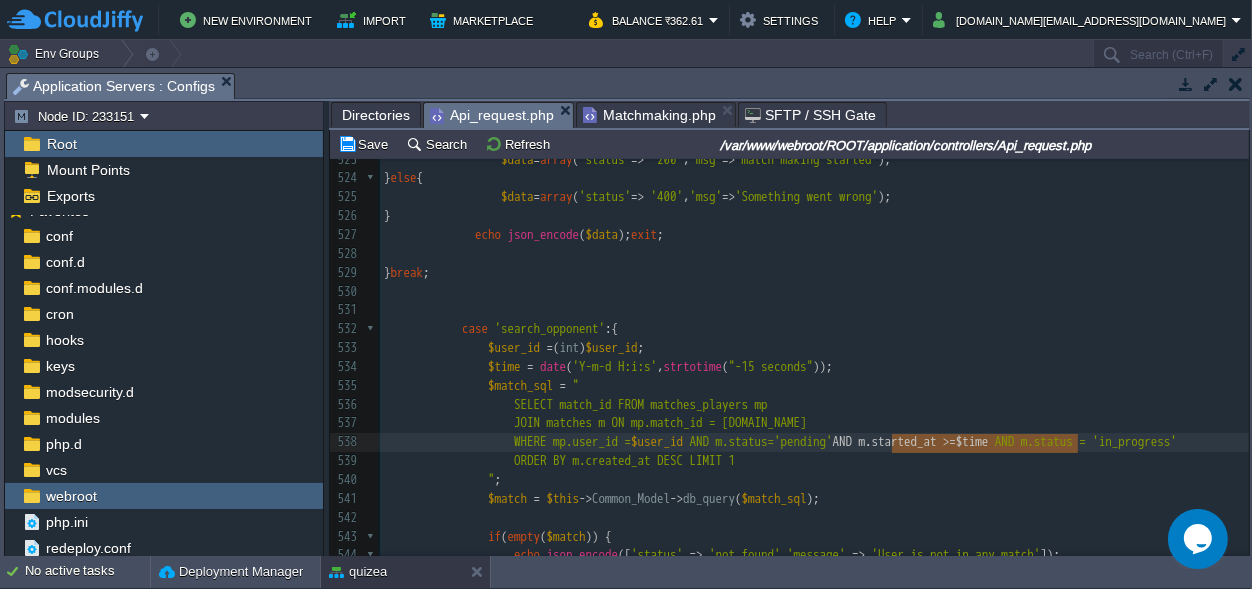type on "AND m.started_at >= $time" 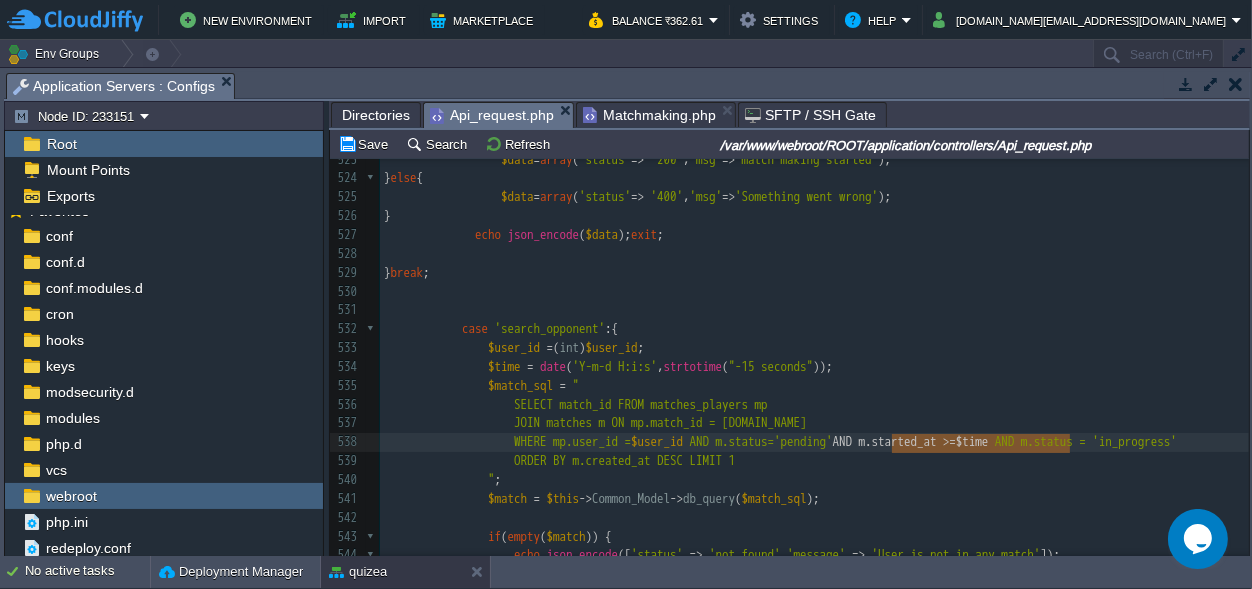 scroll, scrollTop: 0, scrollLeft: 179, axis: horizontal 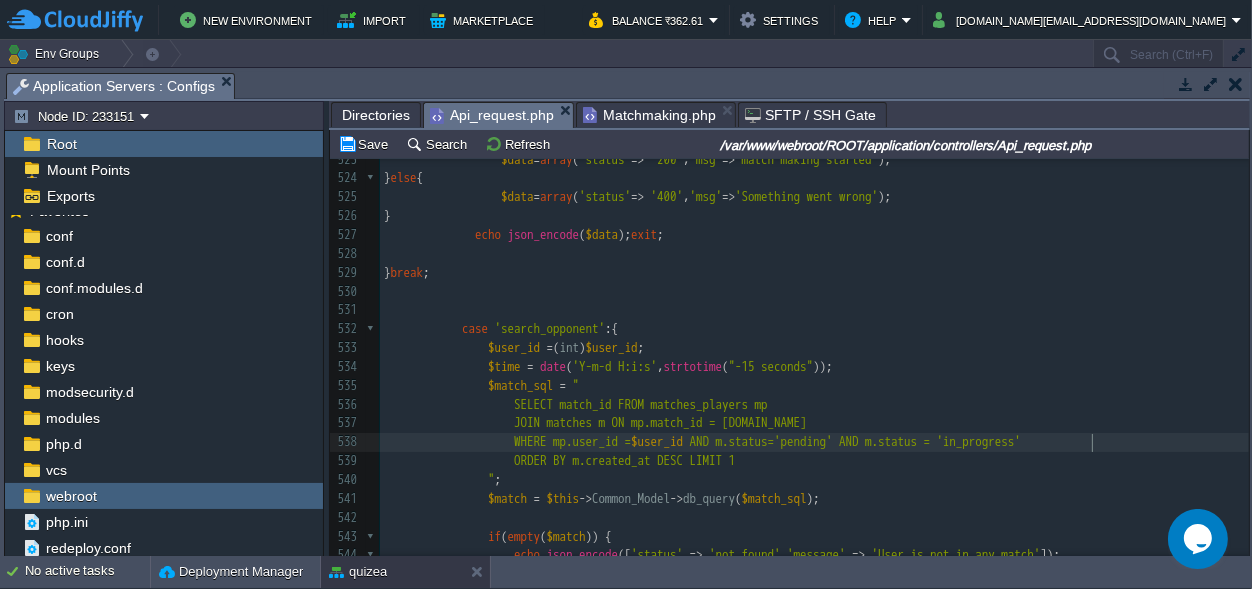 click on "WHERE mp.user_id =  $user_id   AND m.status='pending' AND m.status = 'in_progress'" at bounding box center (814, 442) 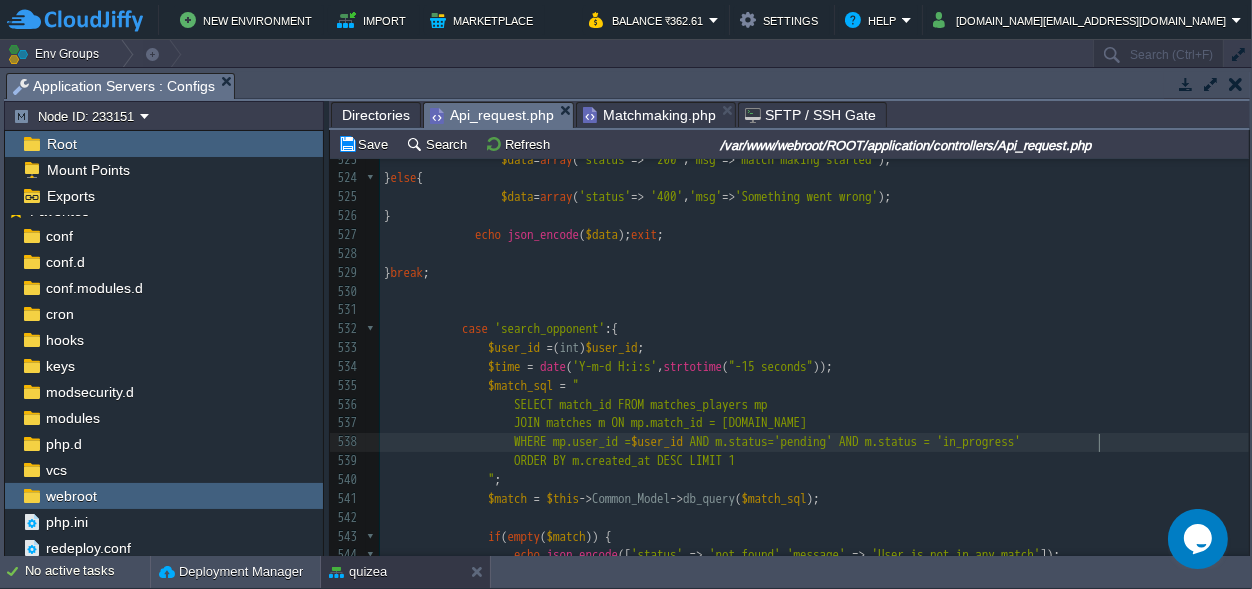 scroll, scrollTop: 0, scrollLeft: 7, axis: horizontal 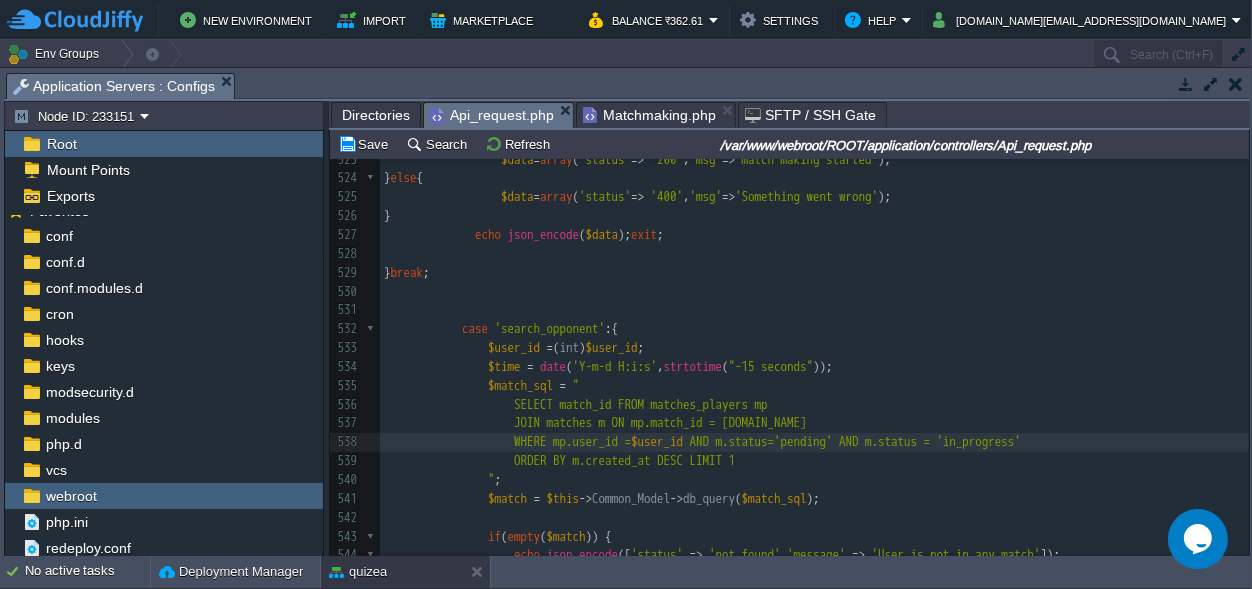 paste 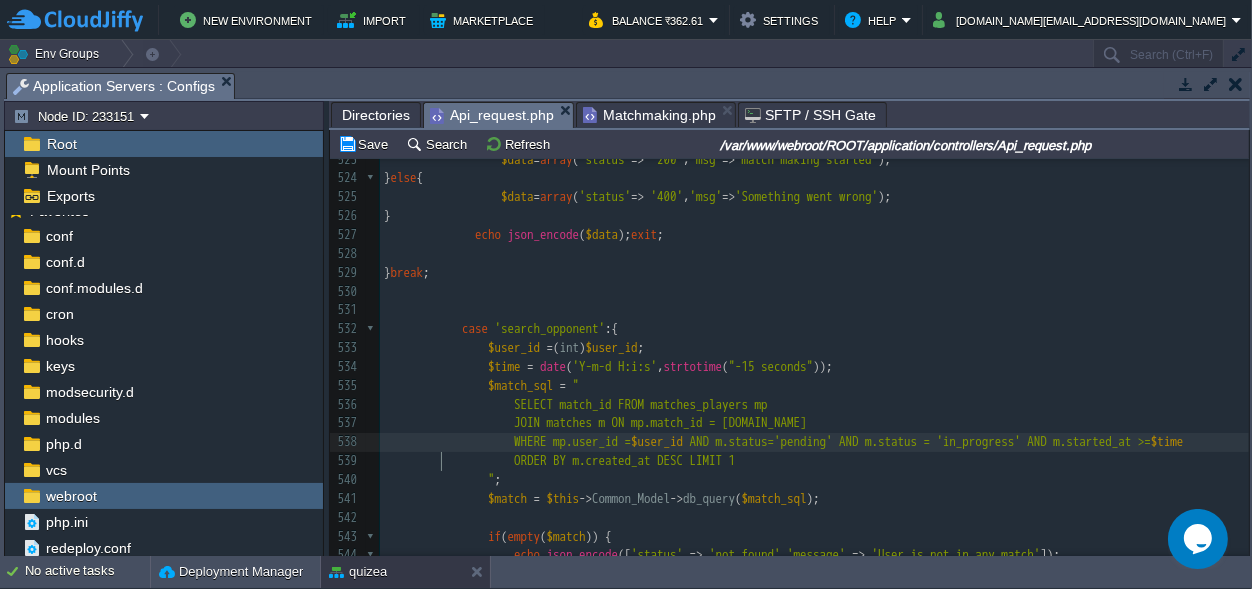 scroll, scrollTop: 0, scrollLeft: 0, axis: both 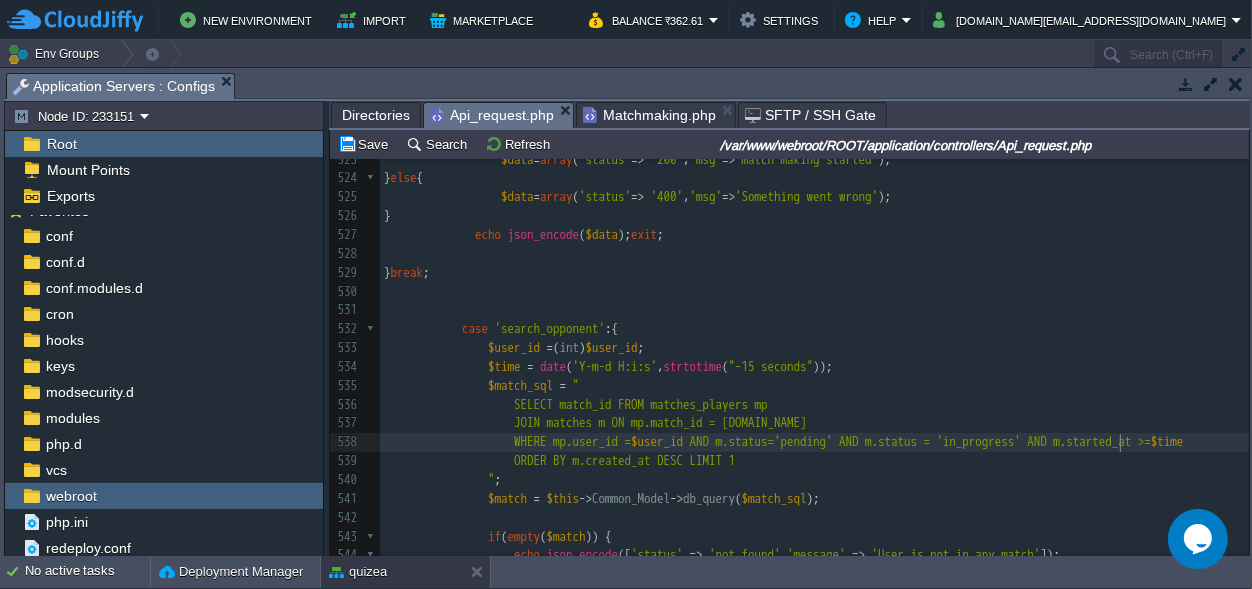 click on "AND m.status='pending' AND m.status = 'in_progress' AND m.started_at >=" at bounding box center (921, 441) 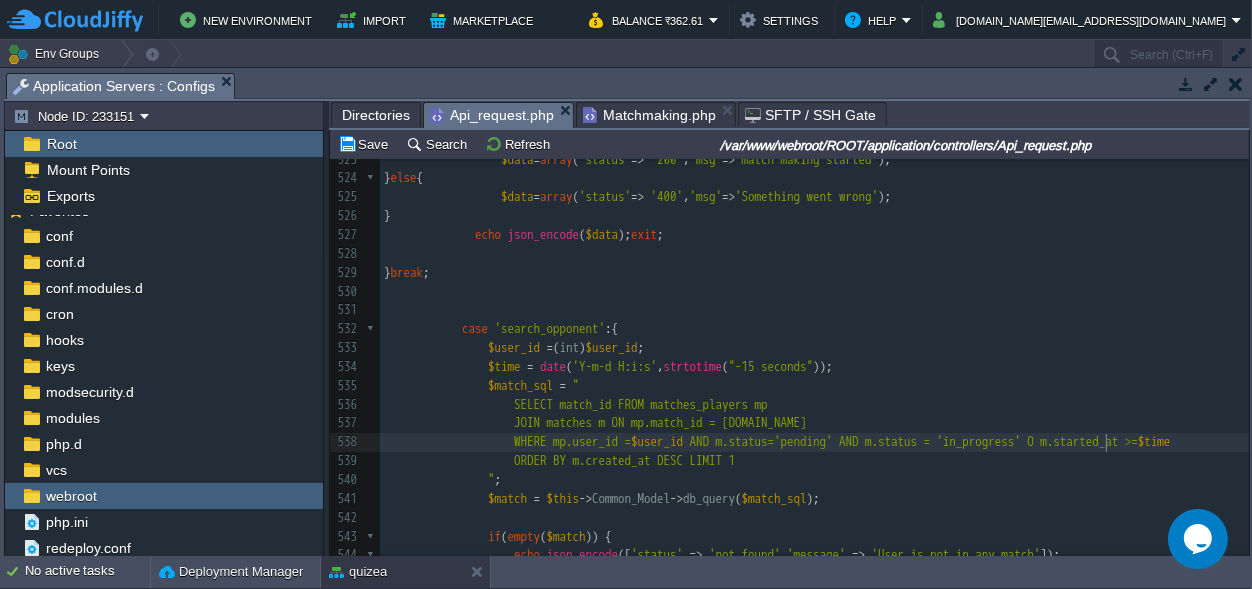 type on "OR" 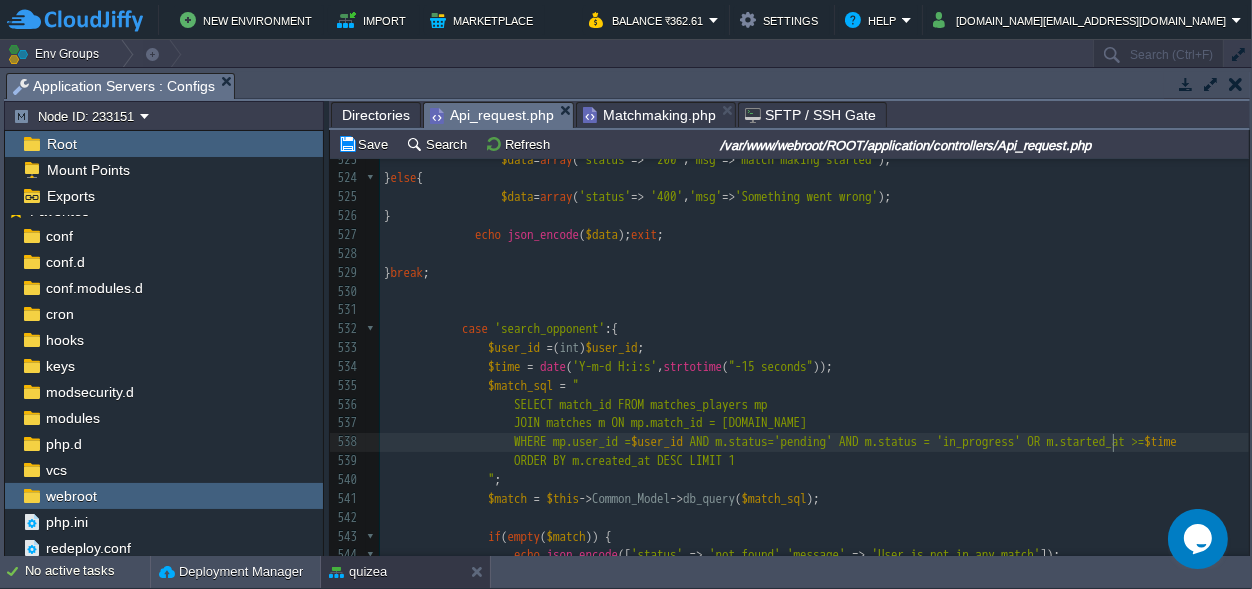 scroll, scrollTop: 0, scrollLeft: 14, axis: horizontal 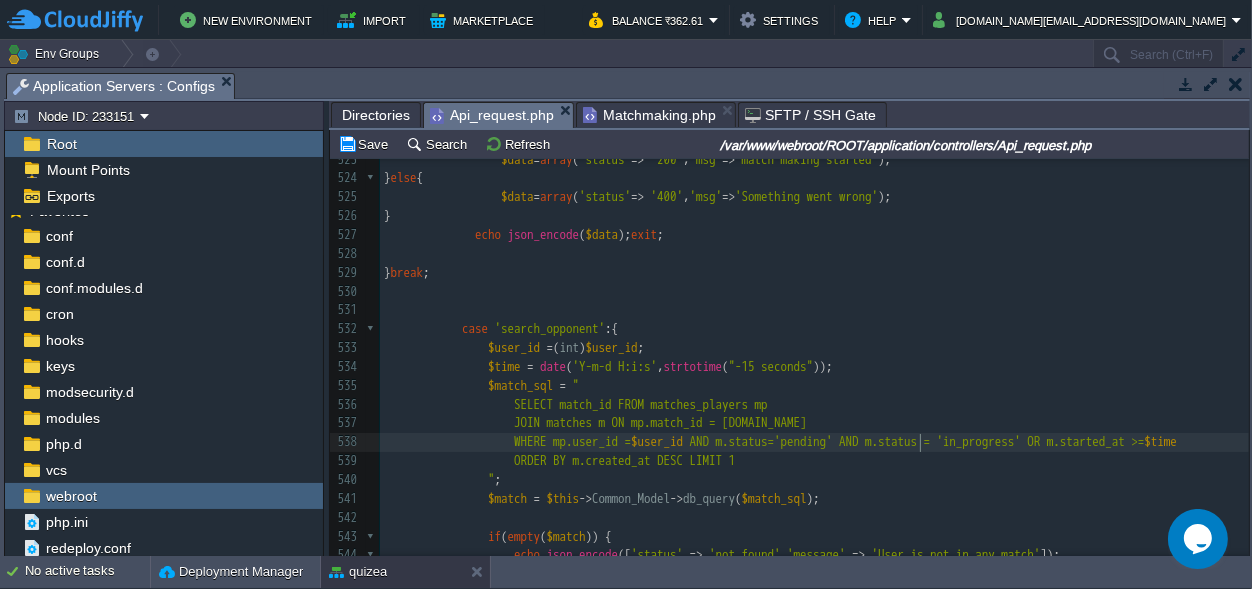 click on "AND m.status='pending' AND m.status = 'in_progress' OR m.started_at >=" at bounding box center [917, 441] 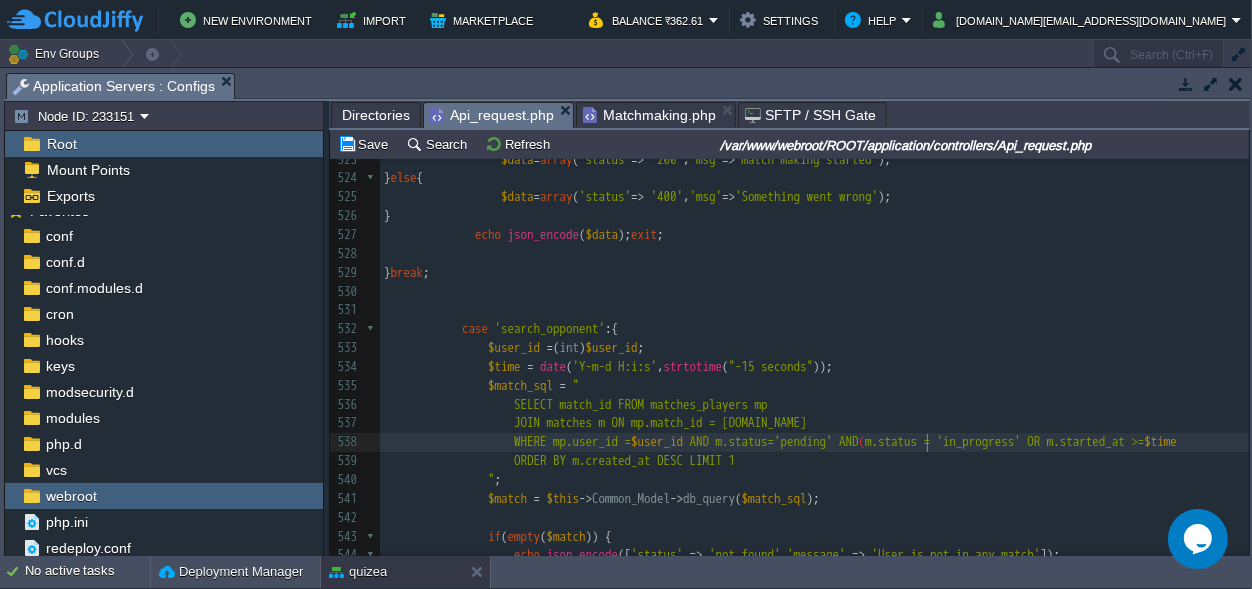 type on "(" 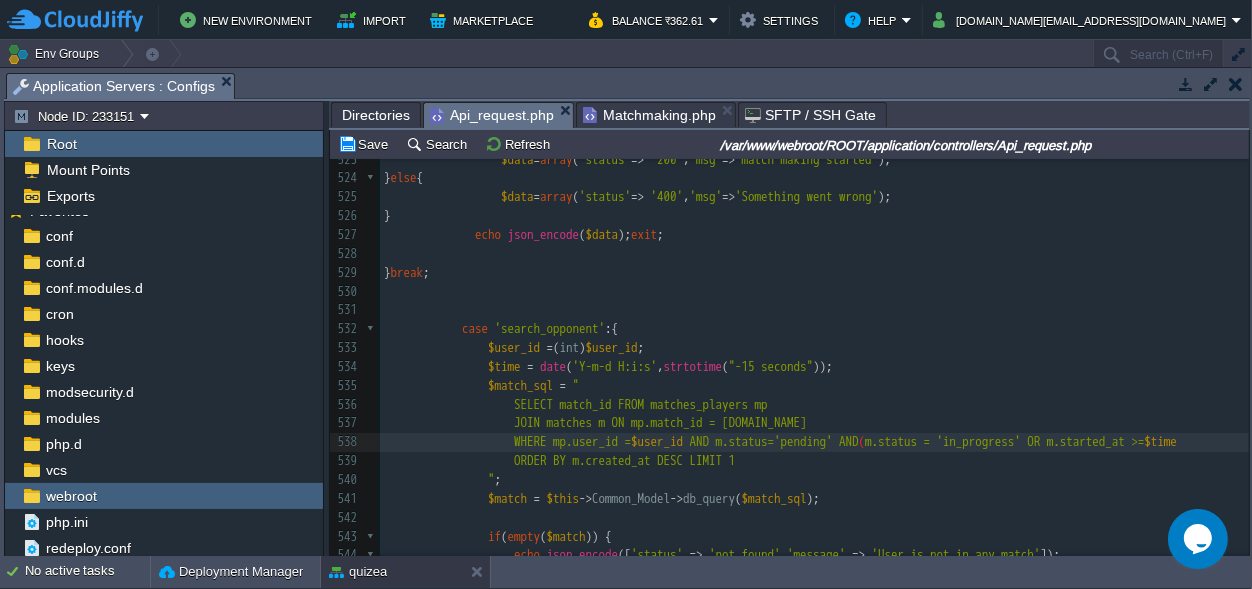 scroll, scrollTop: 0, scrollLeft: 0, axis: both 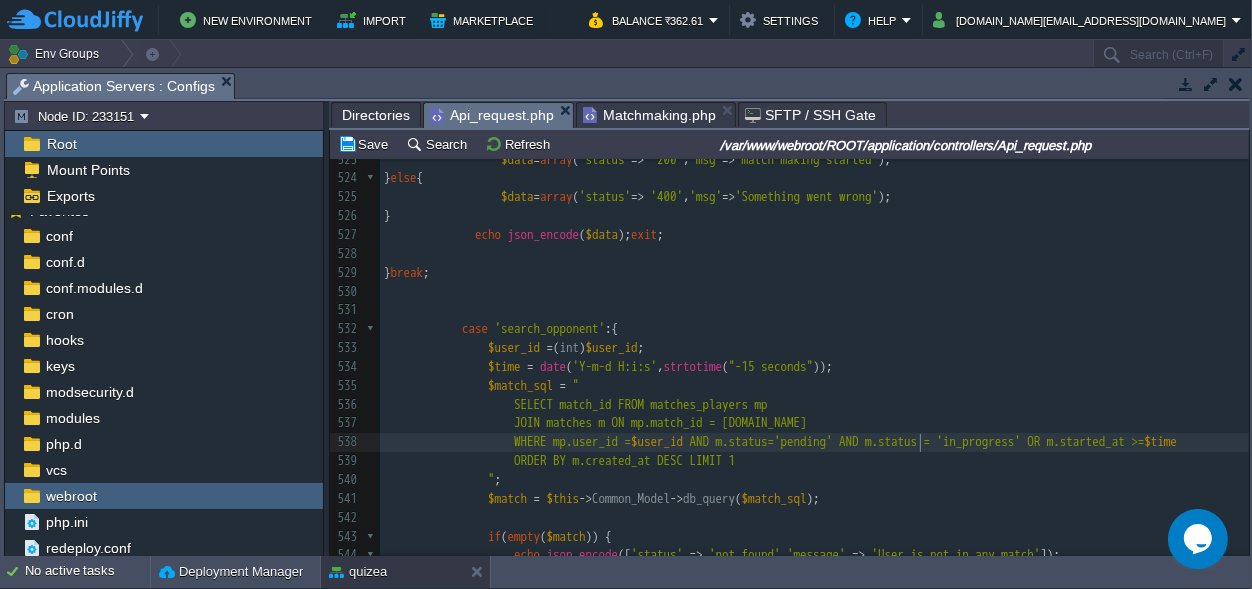 type on "AND" 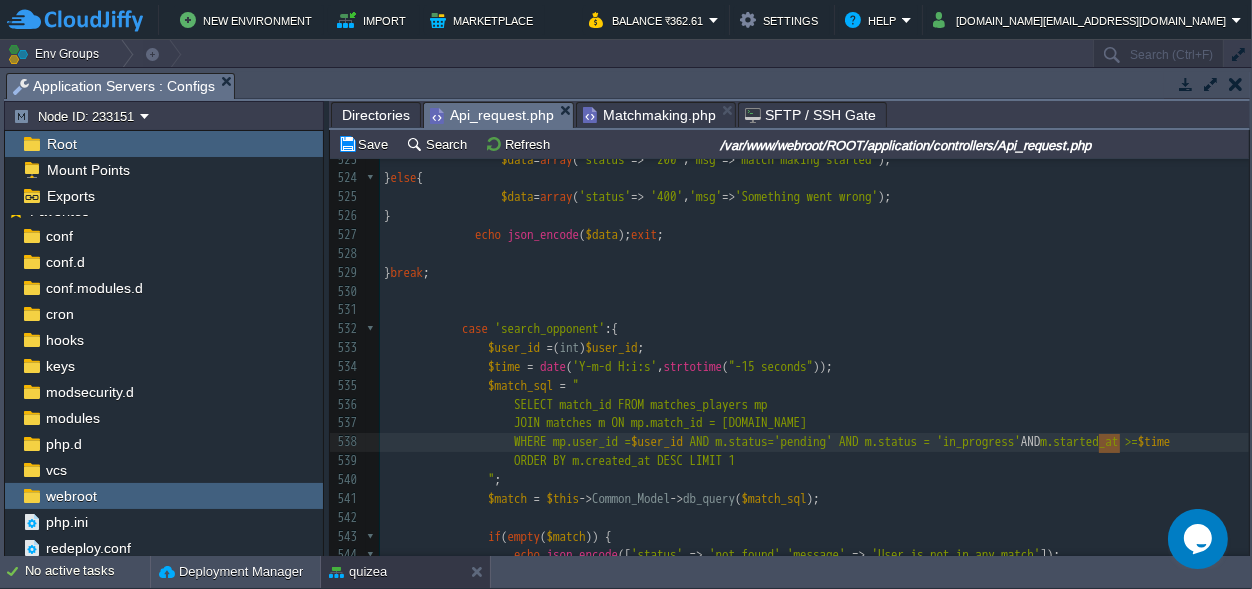 scroll, scrollTop: 0, scrollLeft: 0, axis: both 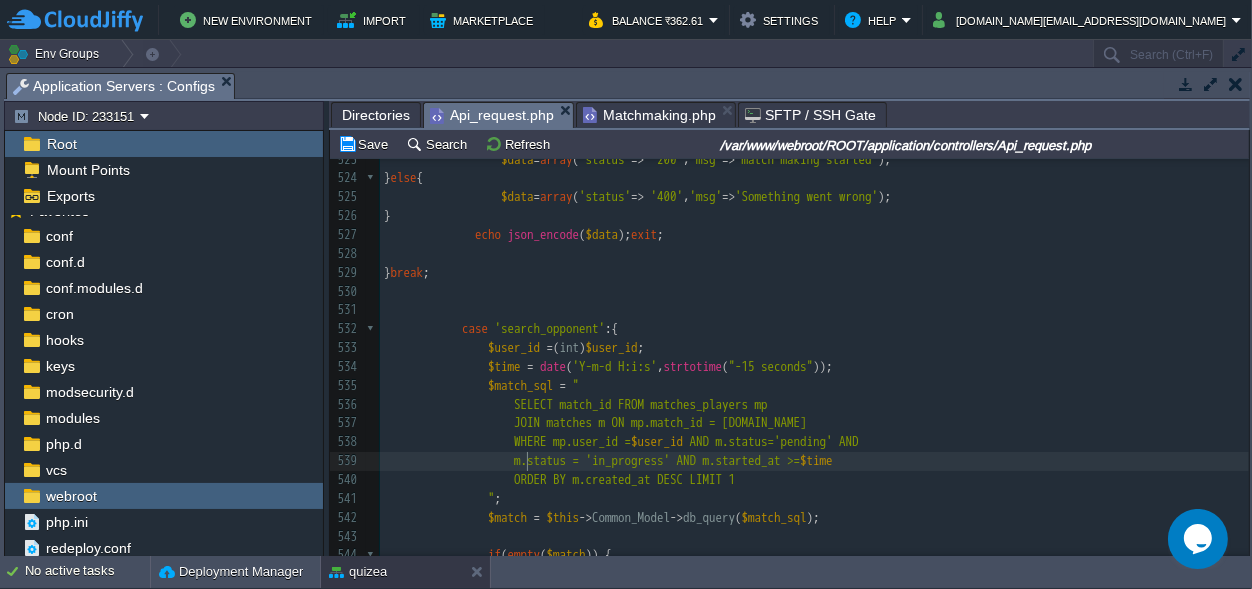 type on "(" 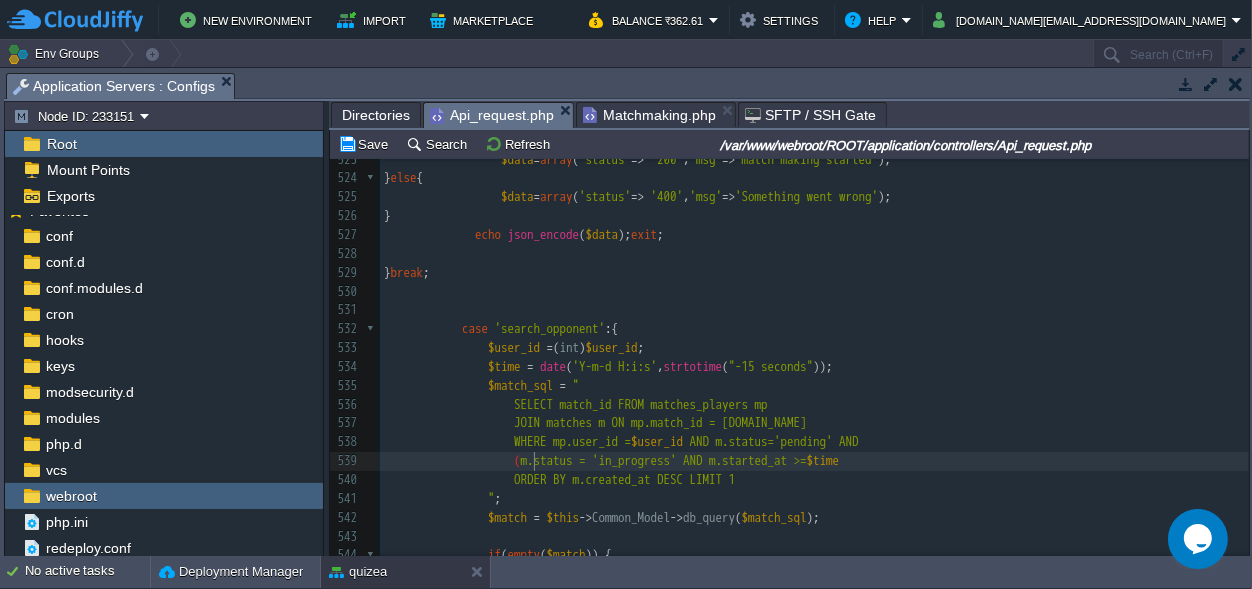 scroll, scrollTop: 0, scrollLeft: 0, axis: both 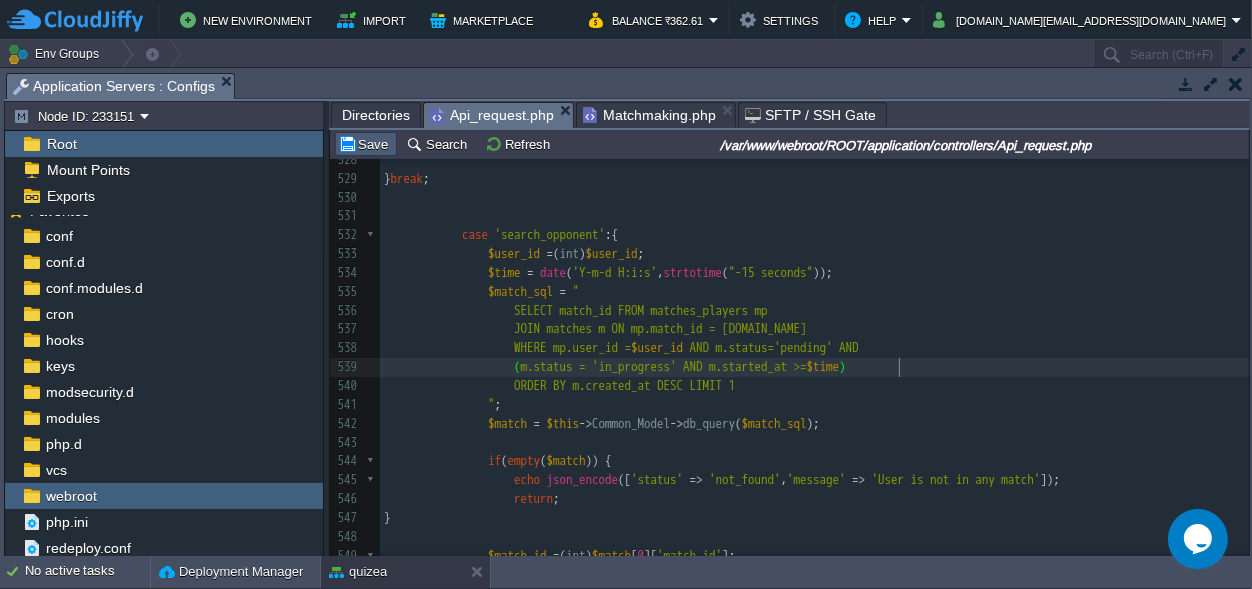 type on ")" 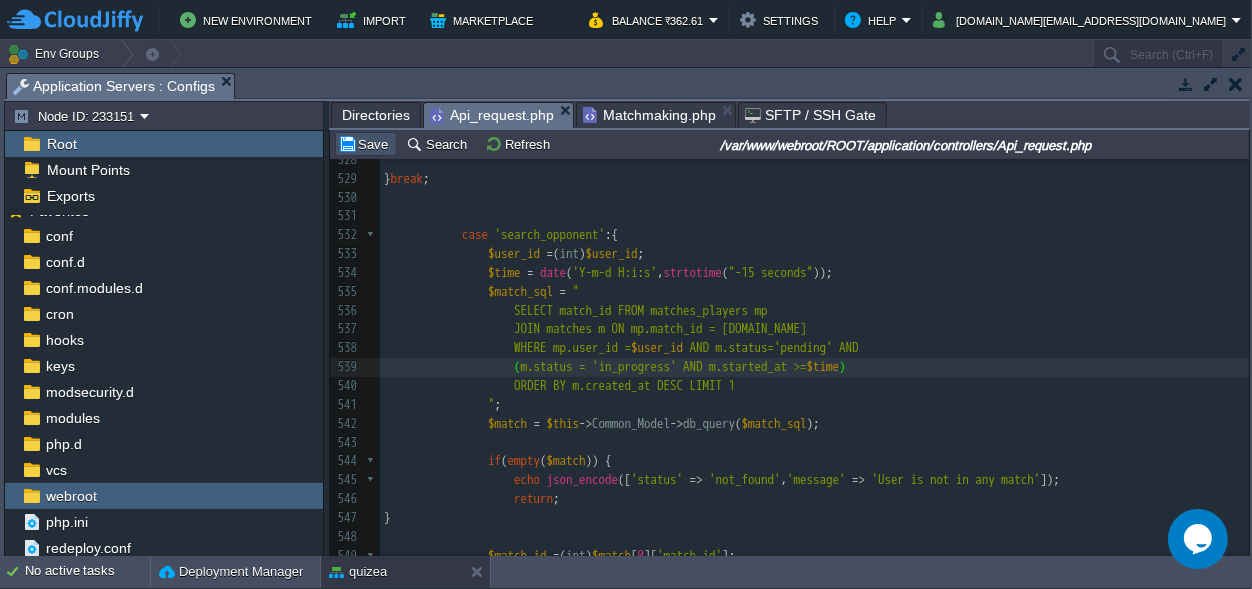 click on "Save" at bounding box center (366, 144) 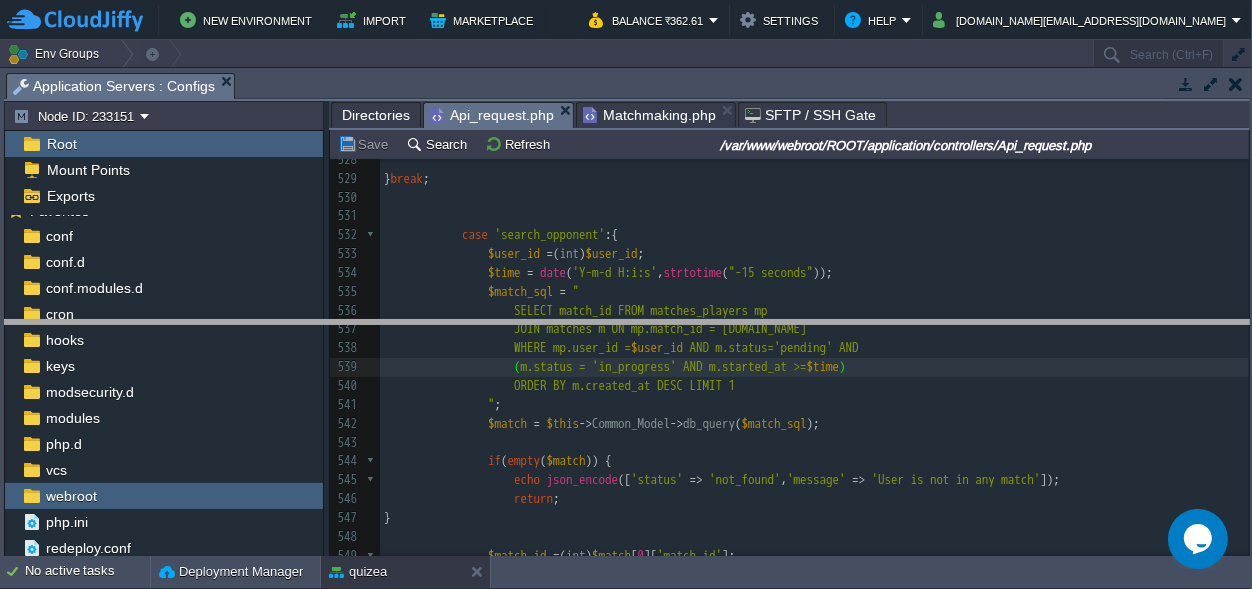 drag, startPoint x: 886, startPoint y: 89, endPoint x: 886, endPoint y: 523, distance: 434 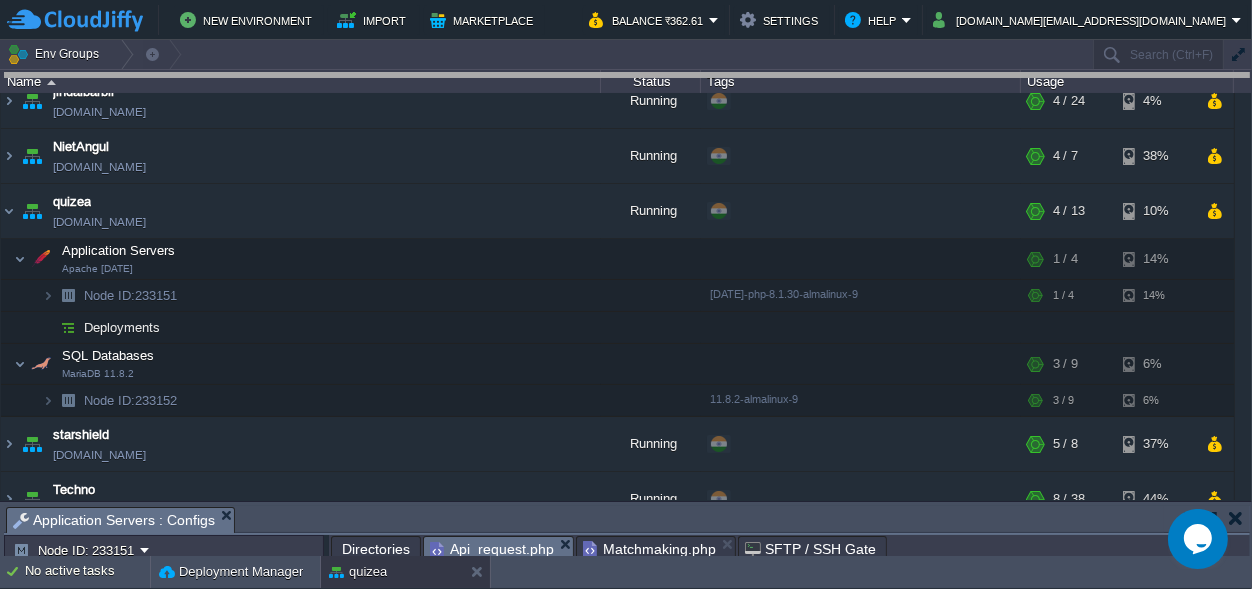 drag, startPoint x: 754, startPoint y: 522, endPoint x: 804, endPoint y: -78, distance: 602.0797 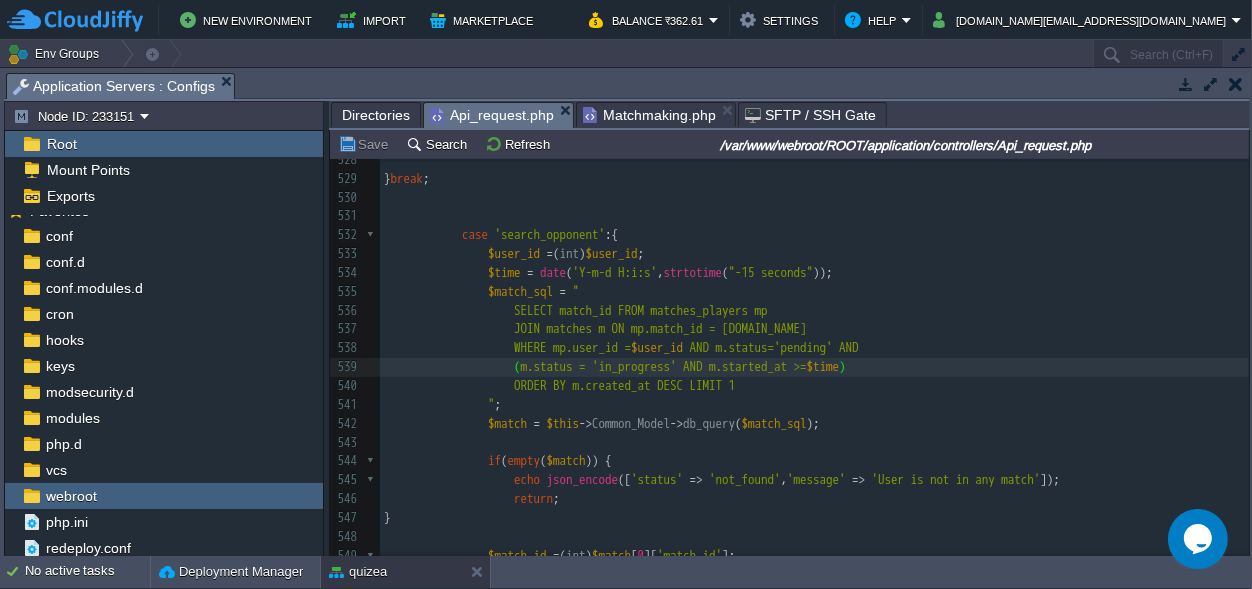 click on "New Environment Import Marketplace Bonus ₹0.00 Upgrade Account Balance ₹362.61 Settings Help [DOMAIN_NAME][EMAIL_ADDRESS][DOMAIN_NAME]       Env Groups                     Search (Ctrl+F)         auto-gen Name Status Tags Usage amit-college [DOMAIN_NAME] Running                                 + Add to Env Group                                                                                                                                                            RAM                 40%                                         CPU                 1%                             3 / 4                    3%       capitalengineeringcollege [DOMAIN_NAME] Running                                 + Add to Env Group                                                                                                                                                            RAM                 27%                                         CPU                 1%" at bounding box center (626, 294) 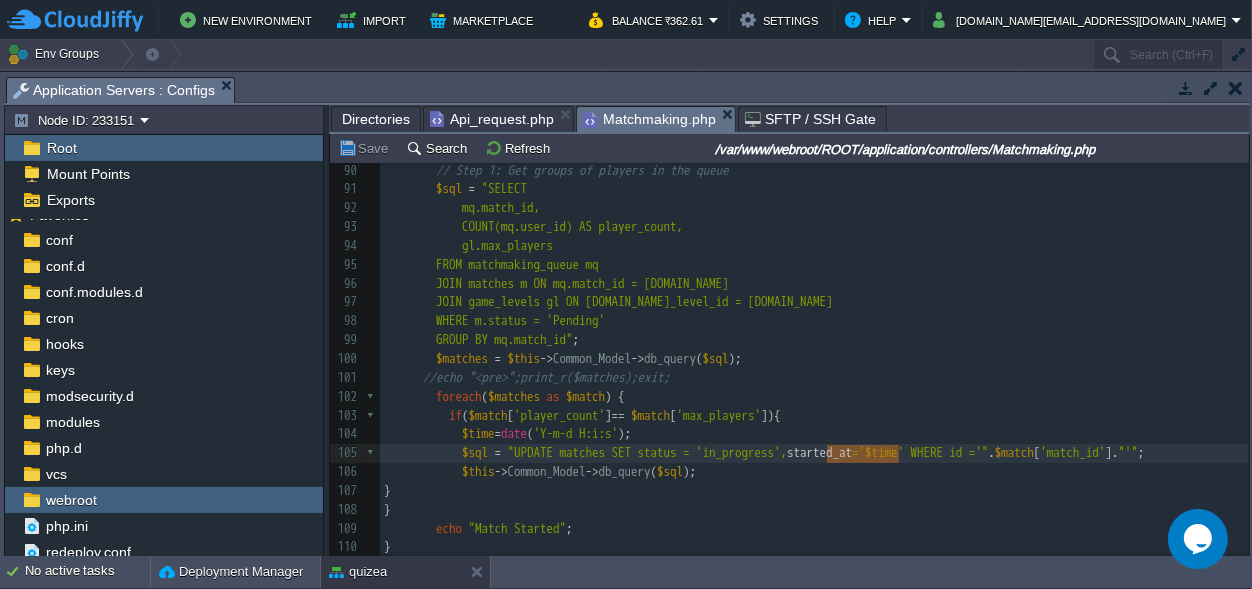 click on "Matchmaking.php" at bounding box center (649, 119) 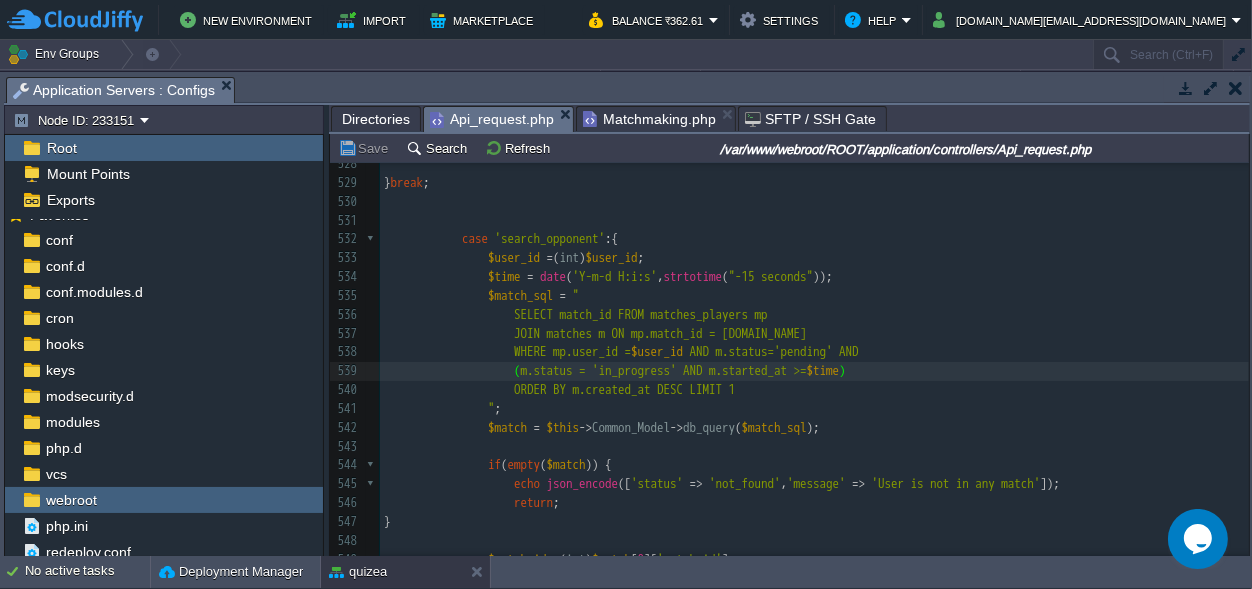 click on "Api_request.php" at bounding box center (492, 119) 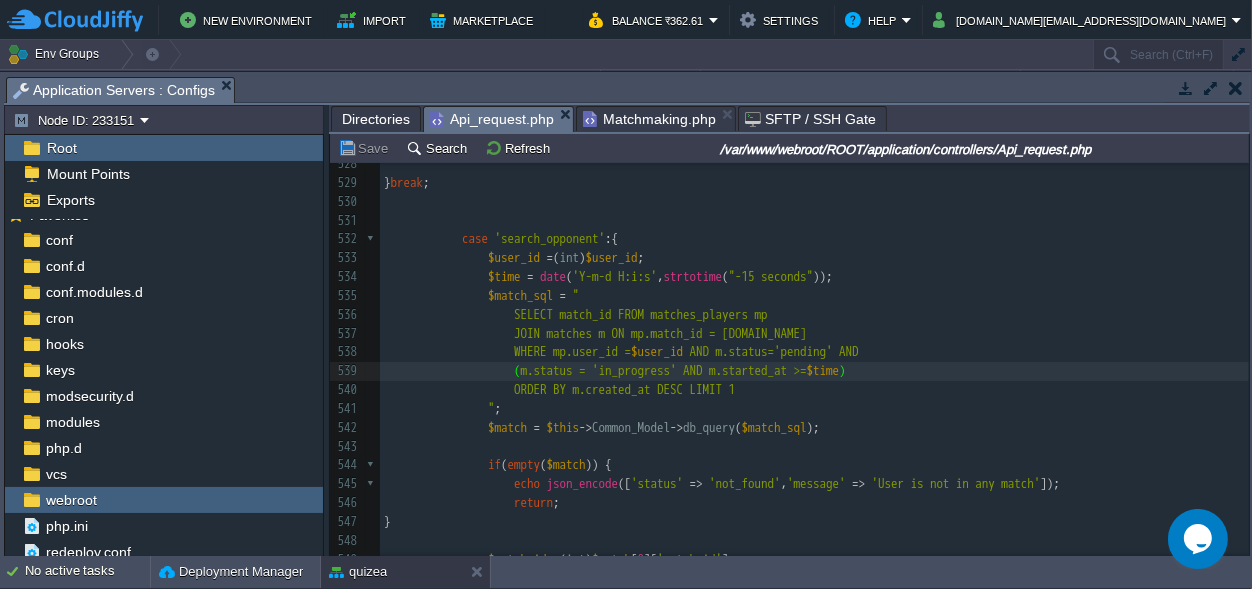 scroll, scrollTop: 305, scrollLeft: 0, axis: vertical 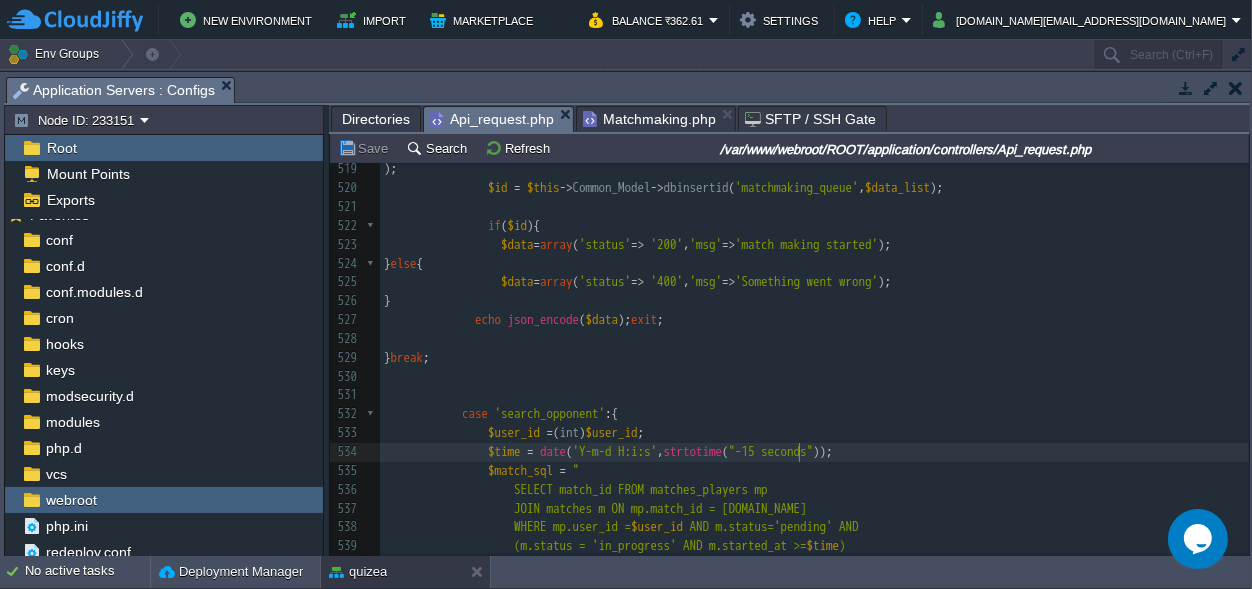 click on "xxxxxxxxxx class   Api_request   extends   CI_Controller {   508                 }  else  { 509                      $data = array ( 'status' => "400" , 'msg' => 'Low Balance Add Money to Continue' ); 510                       echo   json_encode ( $data ); exit ; 511                 } 512 ​ 513                  // Add player to matchmaking queue 514                  $data_list   =   array ( 515                      'user_id'         =>   $user_id , 516                      'game_level_id'   =>   $game_entry_id , 517                      'game_id'         =>   $game_id , 518                      'joined_at'       =>   date ( 'Y-m-d H:i:s' ) 519                 ); 520                  $id   =   $this -> Common_Model -> dbinsertid ( 'matchmaking_queue' ,  $data_list ); 521 ​ 522                  if ( $id ){ 523                    $data = array ( 'status' =>   '200' , 'msg' => 'match making started' ); 524                 } else { 525                    $data = array ( 'status' =>   '400' , 'msg' => ); 526" at bounding box center [814, 339] 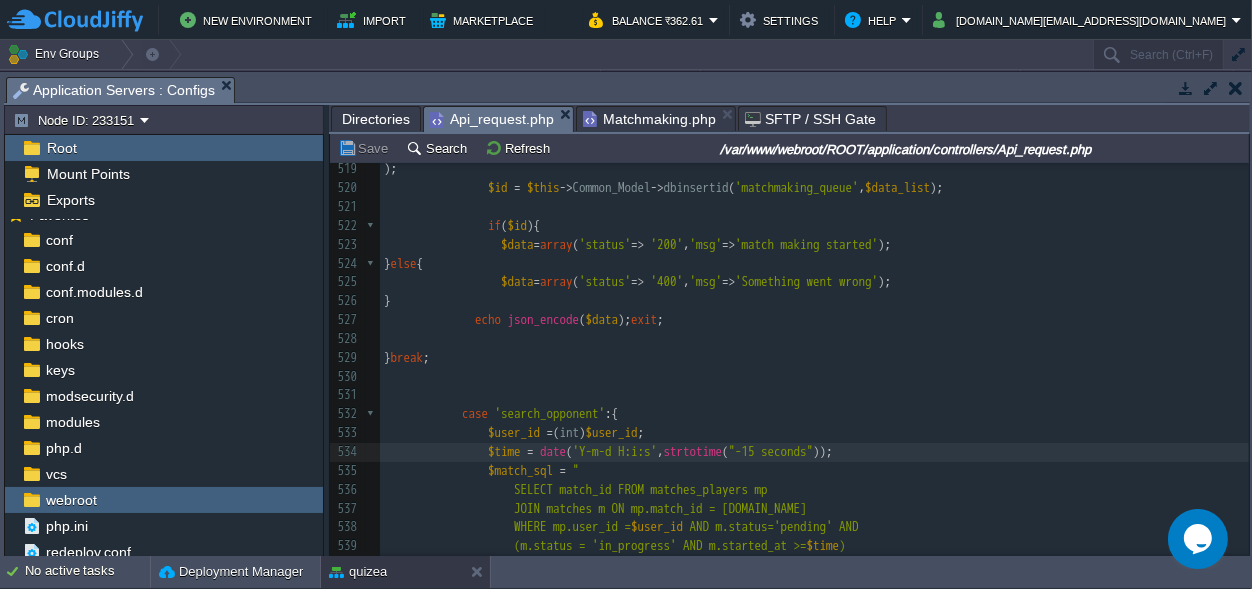 scroll, scrollTop: 3196, scrollLeft: 0, axis: vertical 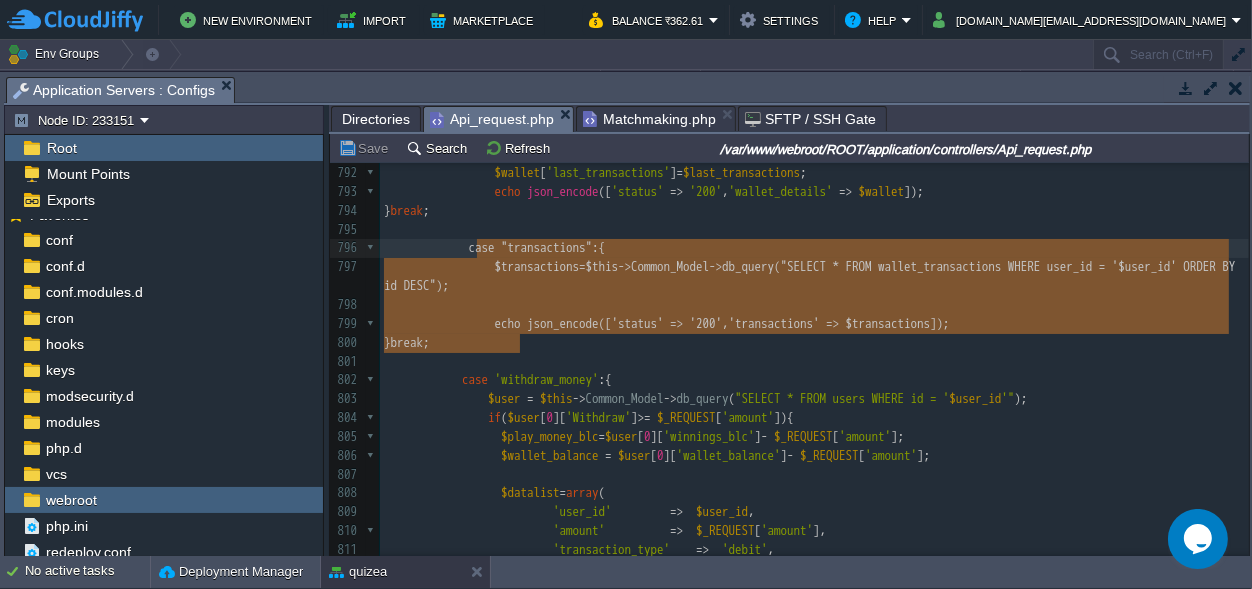 drag, startPoint x: 535, startPoint y: 349, endPoint x: 477, endPoint y: 244, distance: 119.954155 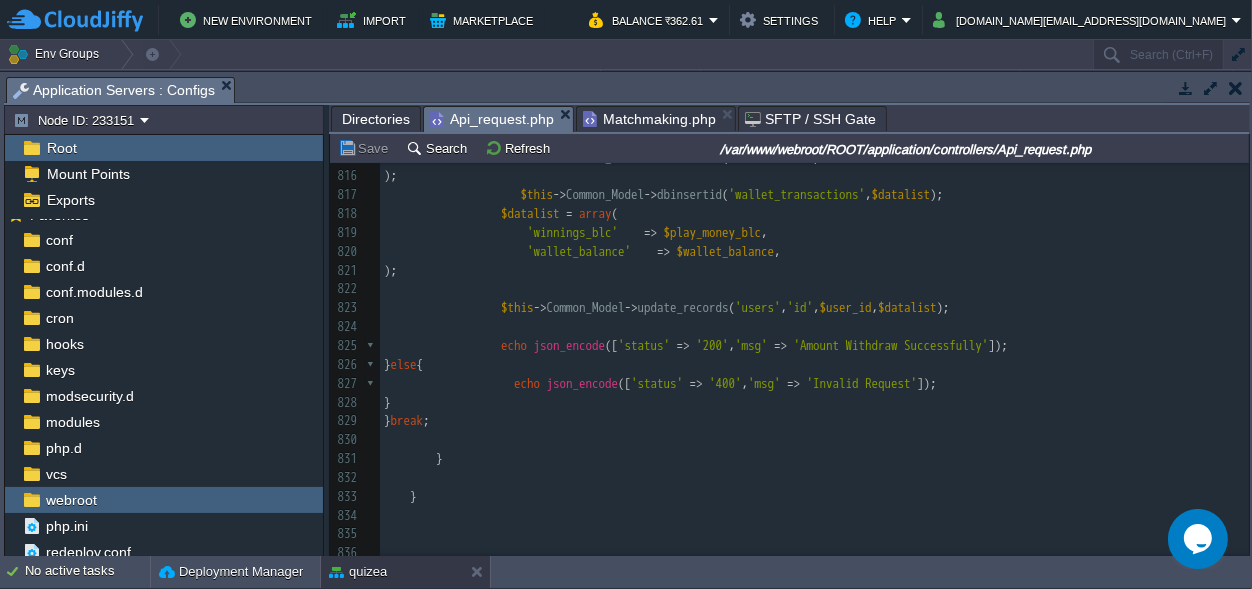 type on "case "transactions":{
$transactions=$this->Common_Model->db_query("SELECT * FROM wallet_transactions WHERE user_id = '$user_id' ORDER BY id DESC");
echo json_encode(['status' => '200','transactions' => $transactions]);
}break;" 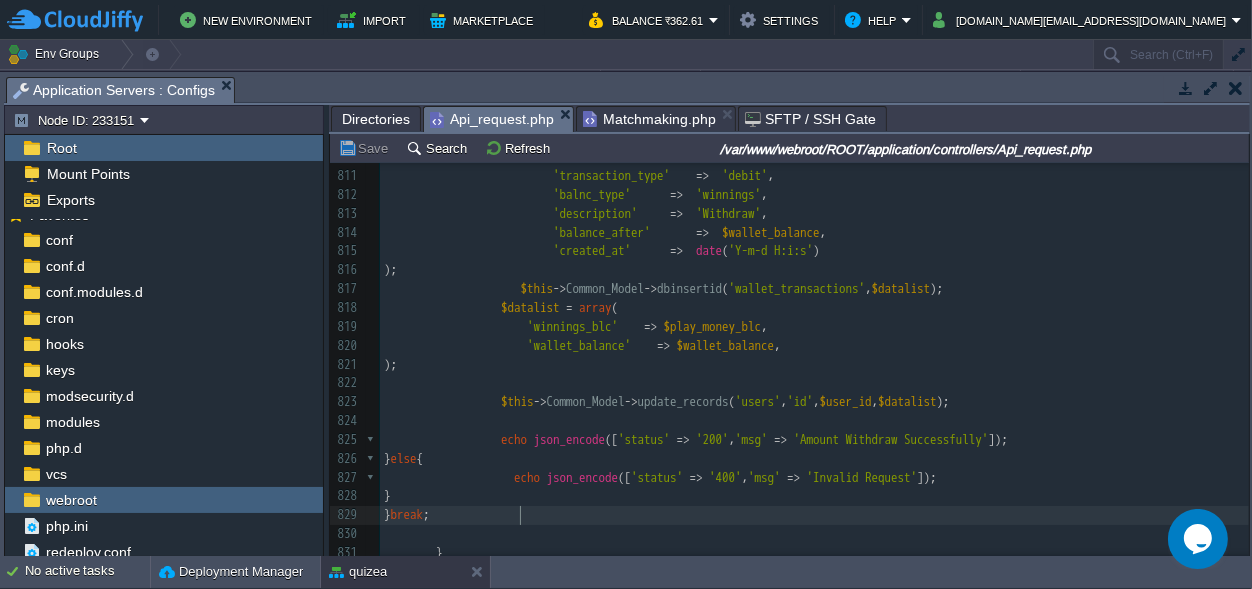 click on "} break ;" at bounding box center (814, 515) 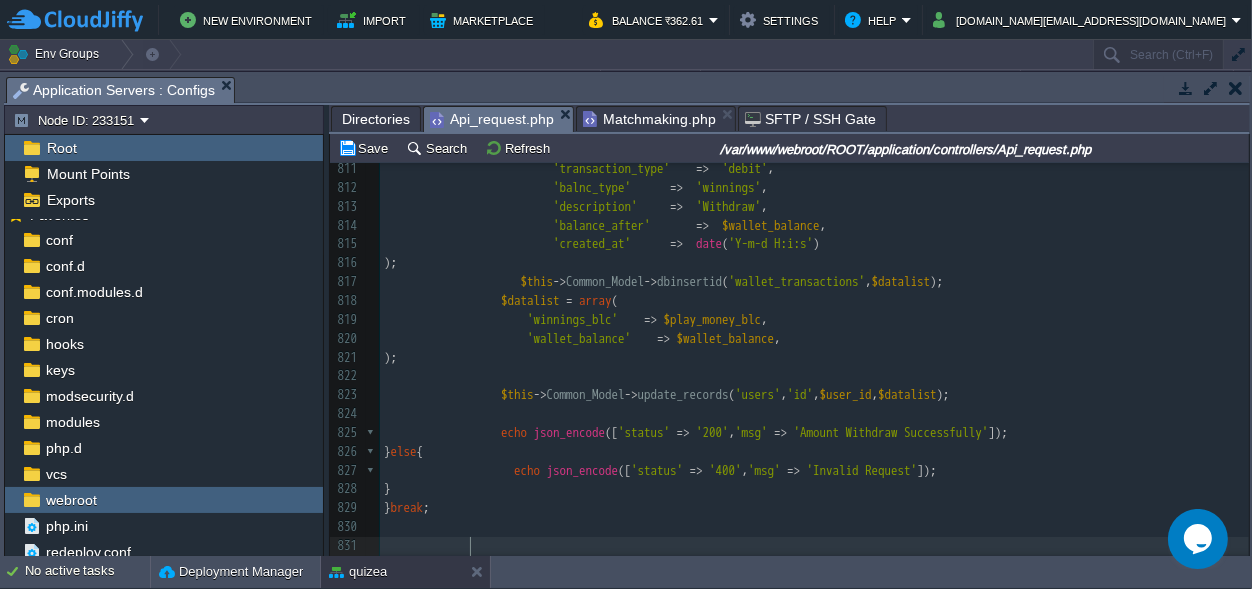 paste on "transactions" 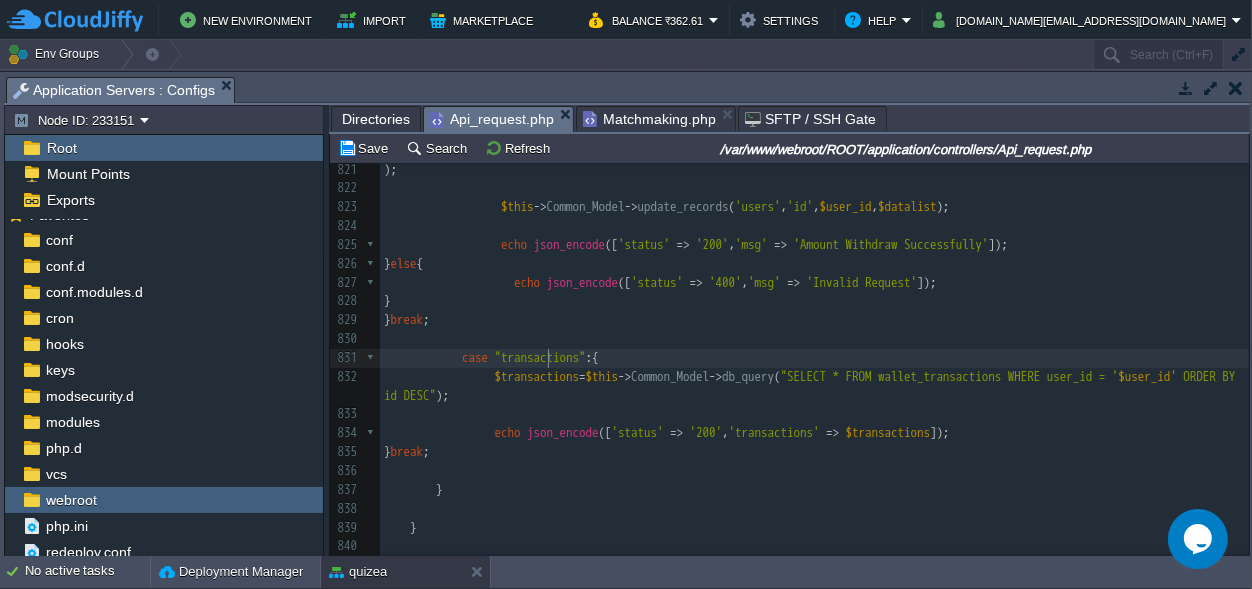 click on "xxxxxxxxxx               case   "transactions" :{   798 ​ 799                   echo   json_encode ([ 'status'   =>   '200' , 'transactions'   =>   $transactions ]); 800             } break ; 801              802              case   'withdraw_money' :{ 803                     $user   =   $this -> Common_Model -> db_query ( "SELECT * FROM users WHERE id = ' $user_id '" ); 804                     if ( $user [ 0 ][ 'Withdraw' ]  >=   $_REQUEST [ 'amount' ]){ 805                    $play_money_blc = $user [ 0 ][ 'winnings_blc' ]  -   $_REQUEST [ 'amount' ]; 806                    $wallet_balance   =   $user [ 0 ][ 'wallet_balance' ]  -   $_REQUEST [ 'amount' ]; 807 ​ 808                    $datalist = array ( 809                            'user_id'             =>    $user_id ,               810                            'amount'              =>    $_REQUEST [ 'amount' ],                811                            'transaction_type'      =>    'debit' , 812                            'balnc_type'" at bounding box center (814, 226) 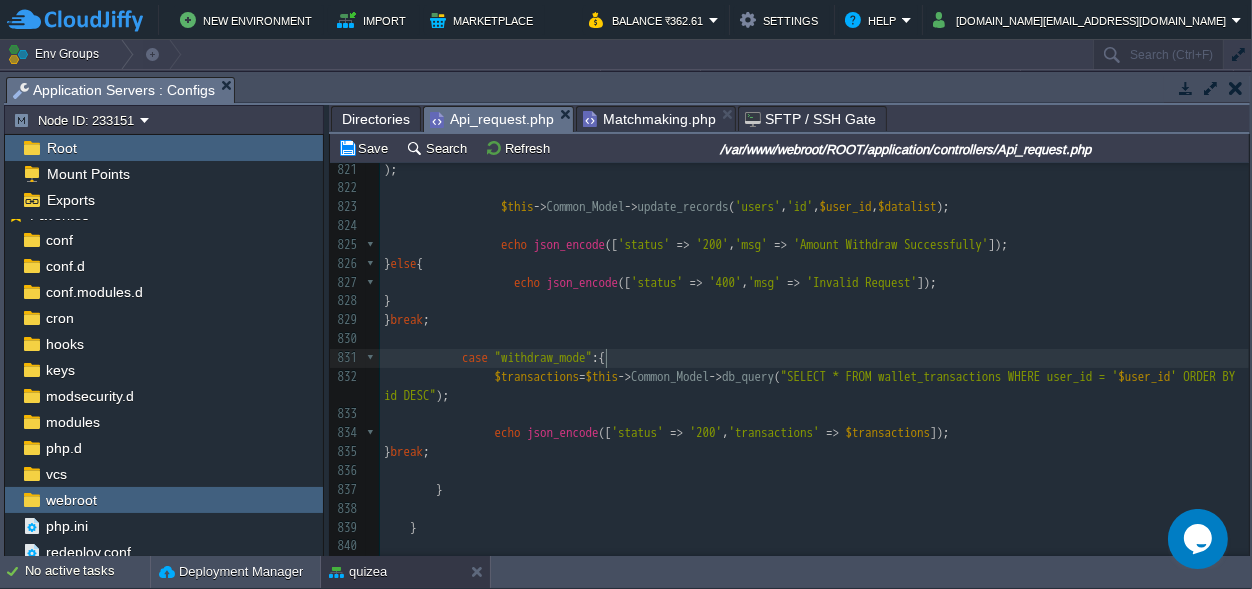 type on "withdraw_modes" 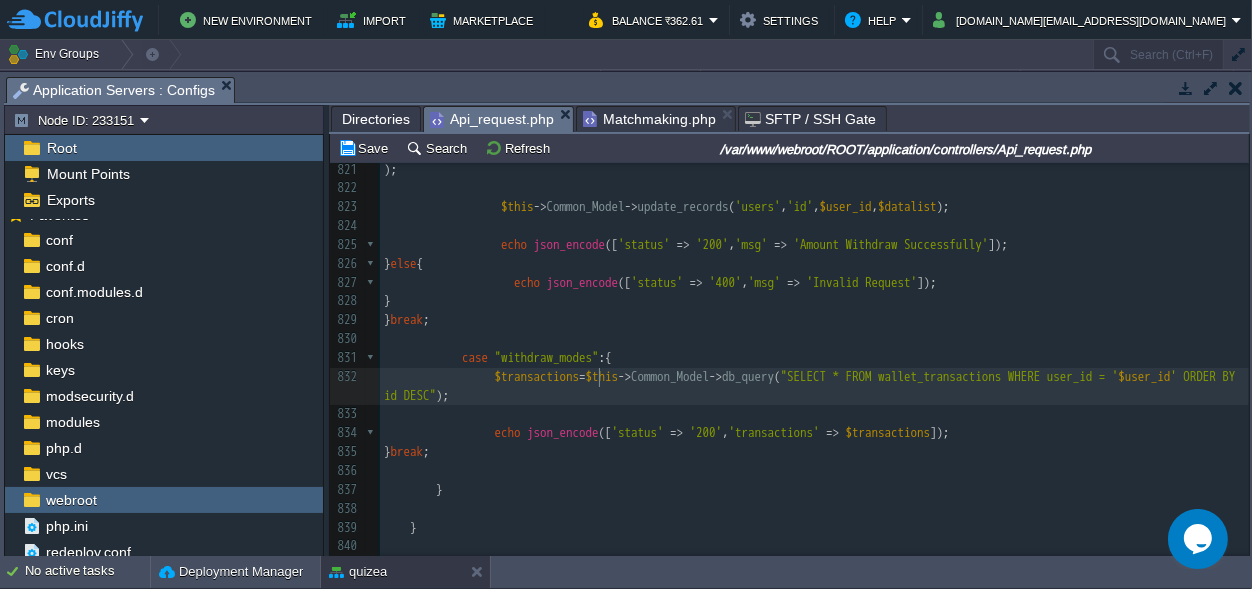 click on "$transactions" at bounding box center (537, 376) 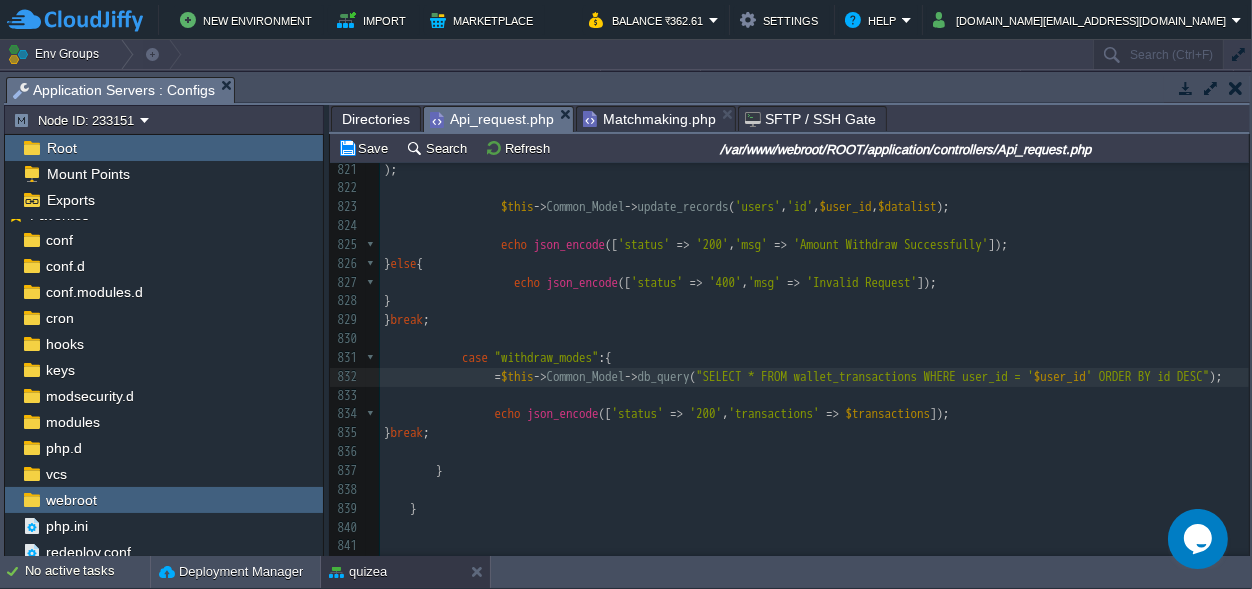 type on "$" 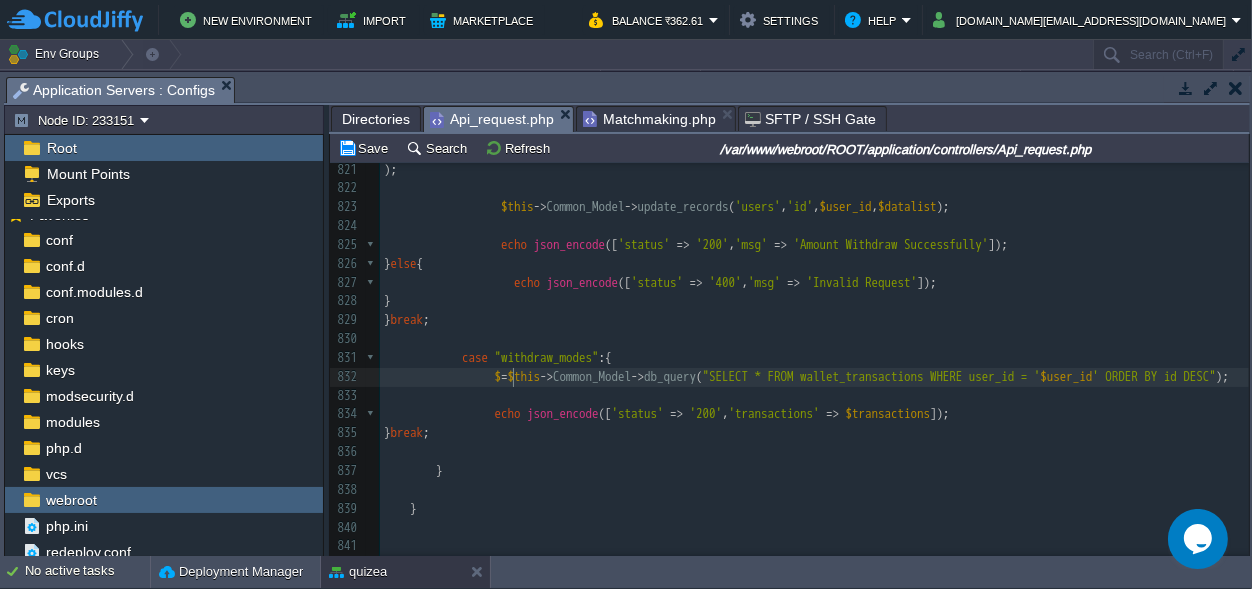 click on ""withdraw_modes"" at bounding box center [547, 357] 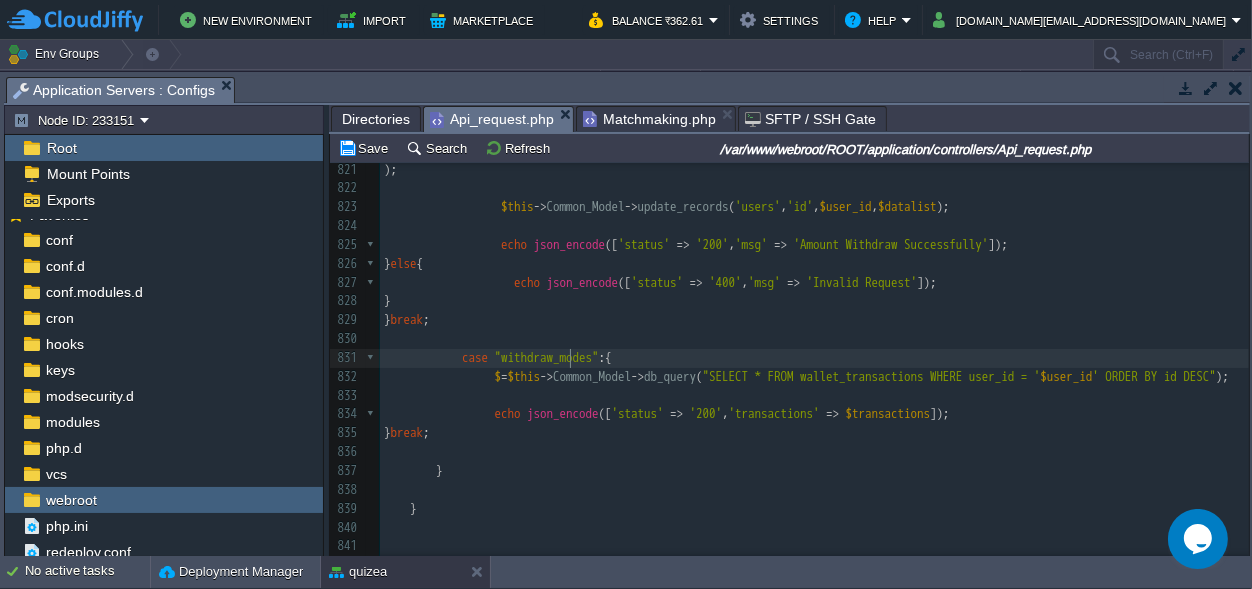 type on "withdraw_modes" 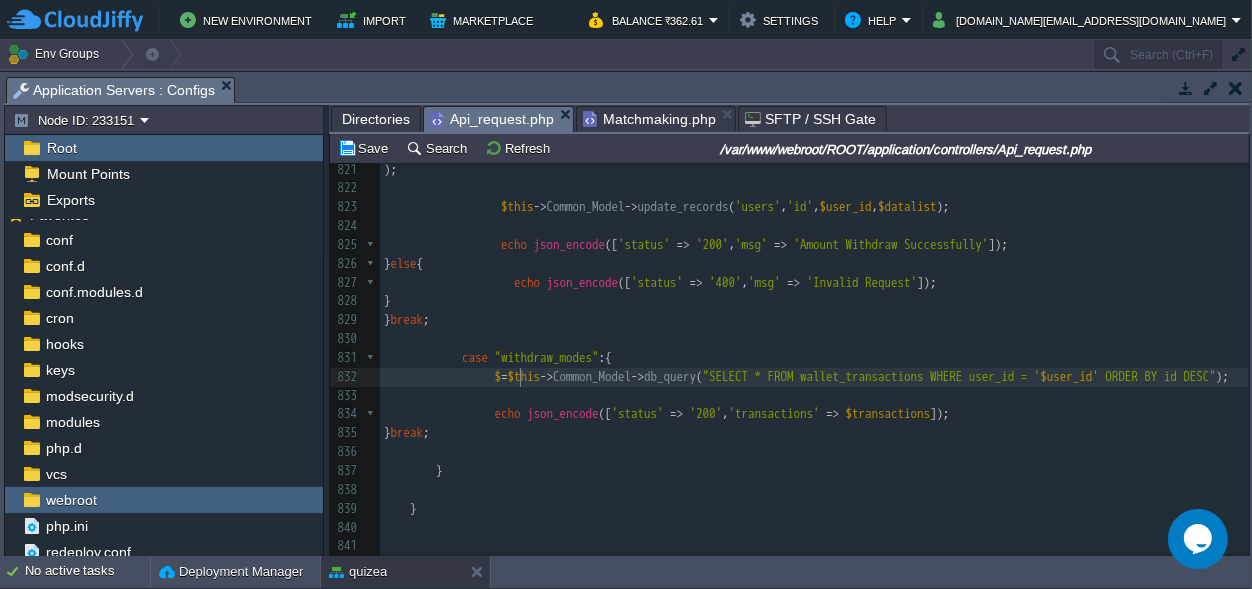 click on "=" at bounding box center [504, 376] 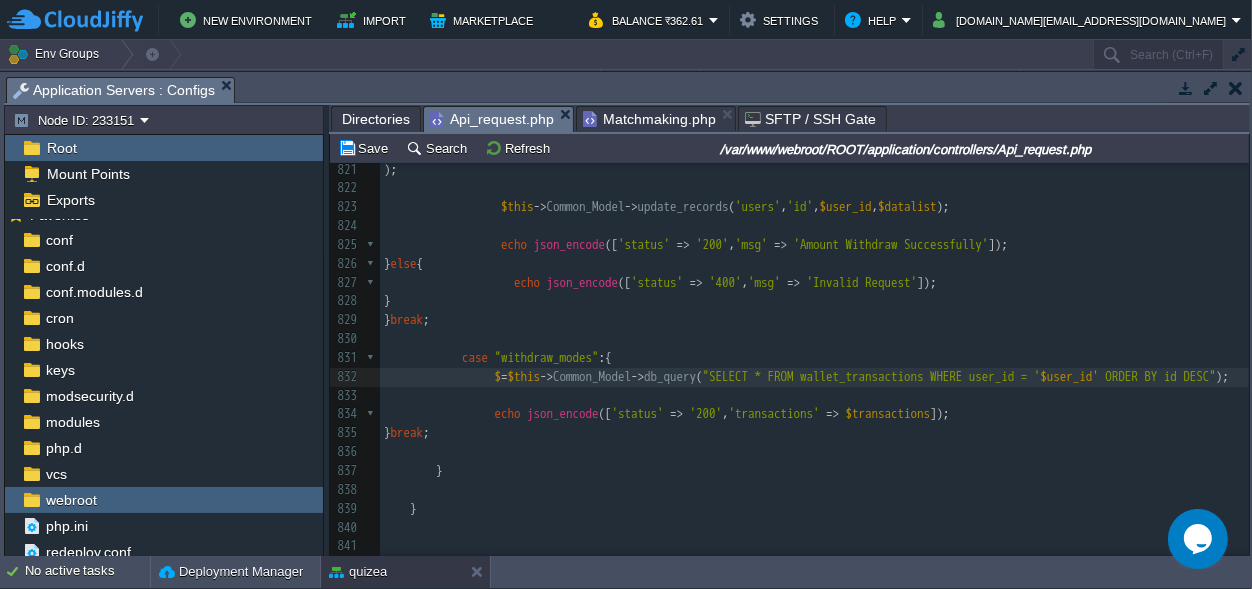 click on "xxxxxxxxxx               case   "transactions" :{   798 ​ 799                   echo   json_encode ([ 'status'   =>   '200' , 'transactions'   =>   $transactions ]); 800             } break ; 801              802              case   'withdraw_money' :{ 803                     $user   =   $this -> Common_Model -> db_query ( "SELECT * FROM users WHERE id = ' $user_id '" ); 804                     if ( $user [ 0 ][ 'Withdraw' ]  >=   $_REQUEST [ 'amount' ]){ 805                    $play_money_blc = $user [ 0 ][ 'winnings_blc' ]  -   $_REQUEST [ 'amount' ]; 806                    $wallet_balance   =   $user [ 0 ][ 'wallet_balance' ]  -   $_REQUEST [ 'amount' ]; 807 ​ 808                    $datalist = array ( 809                            'user_id'             =>    $user_id ,               810                            'amount'              =>    $_REQUEST [ 'amount' ],                811                            'transaction_type'      =>    'debit' , 812                            'balnc_type'" at bounding box center [814, 217] 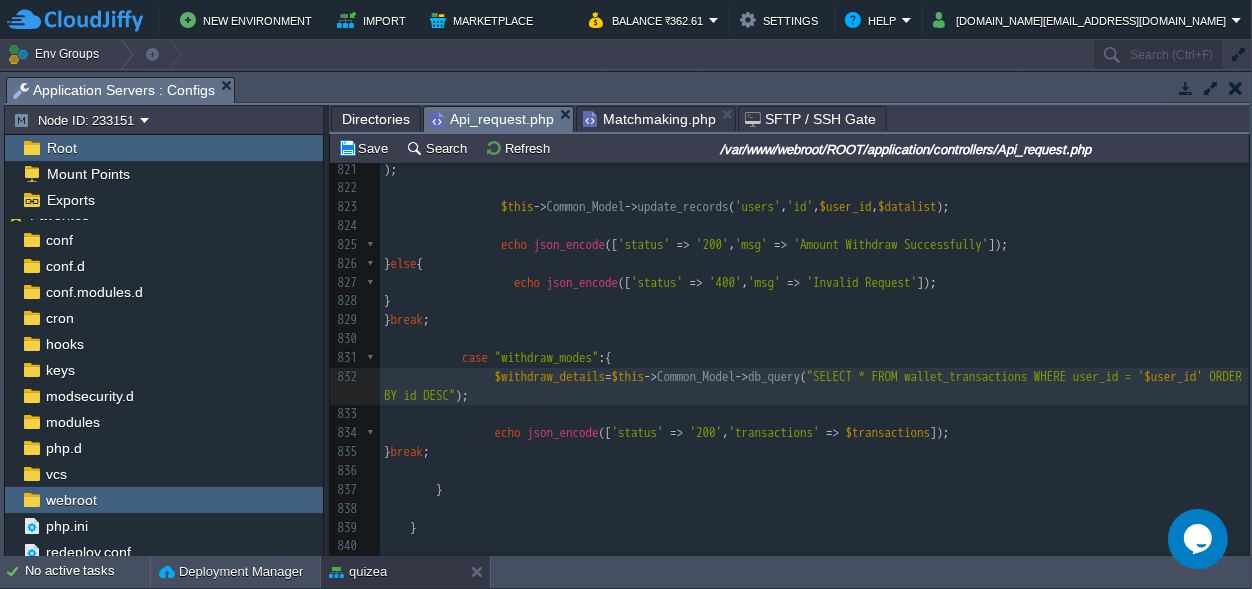type on "details" 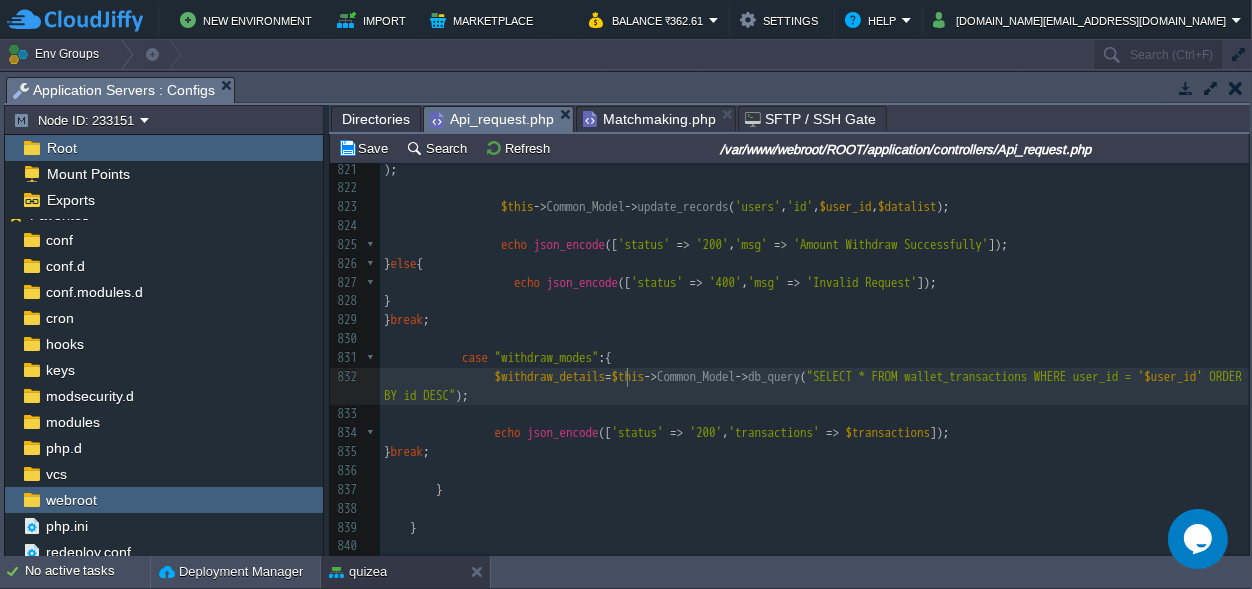 scroll, scrollTop: 0, scrollLeft: 0, axis: both 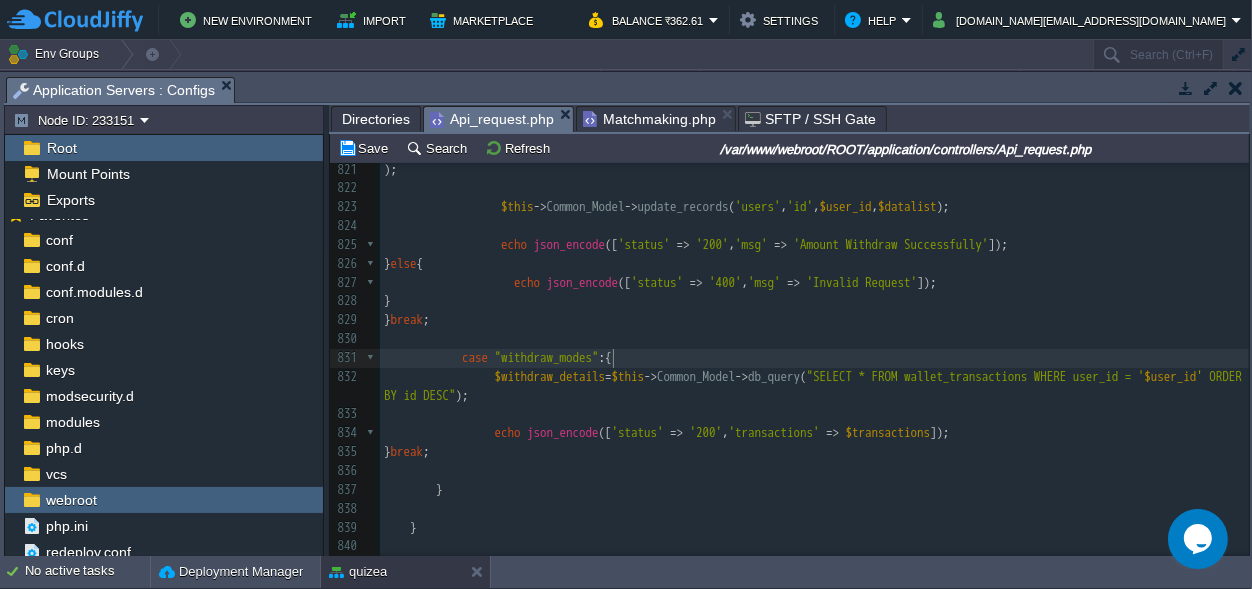 click on ""withdraw_modes"" at bounding box center [547, 357] 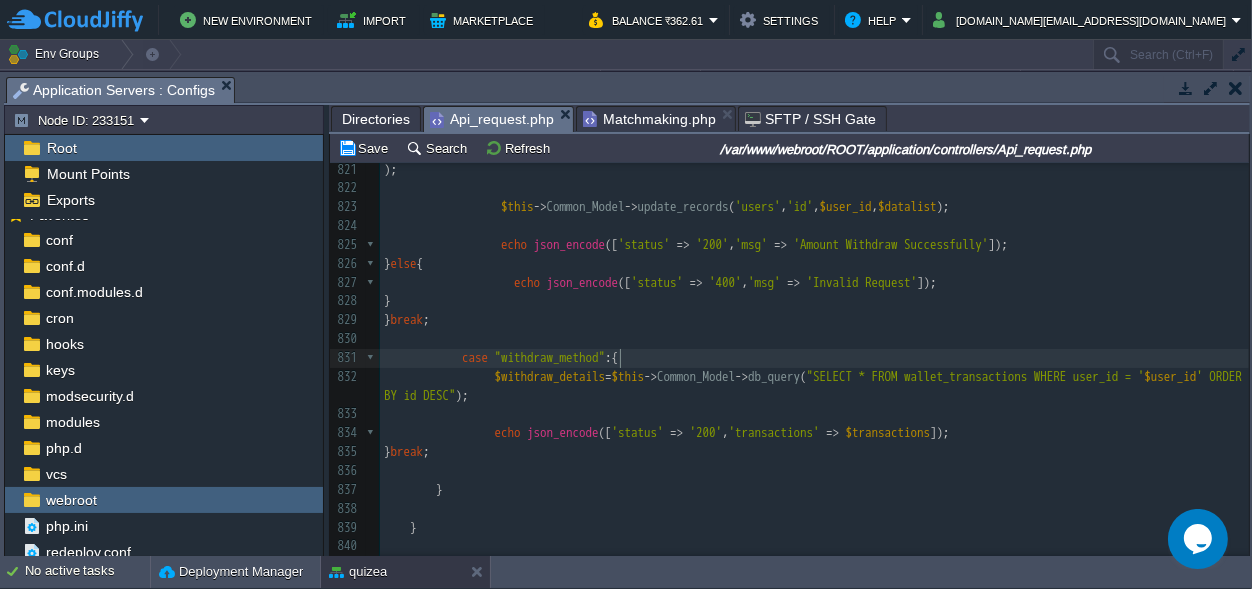 scroll, scrollTop: 0, scrollLeft: 36, axis: horizontal 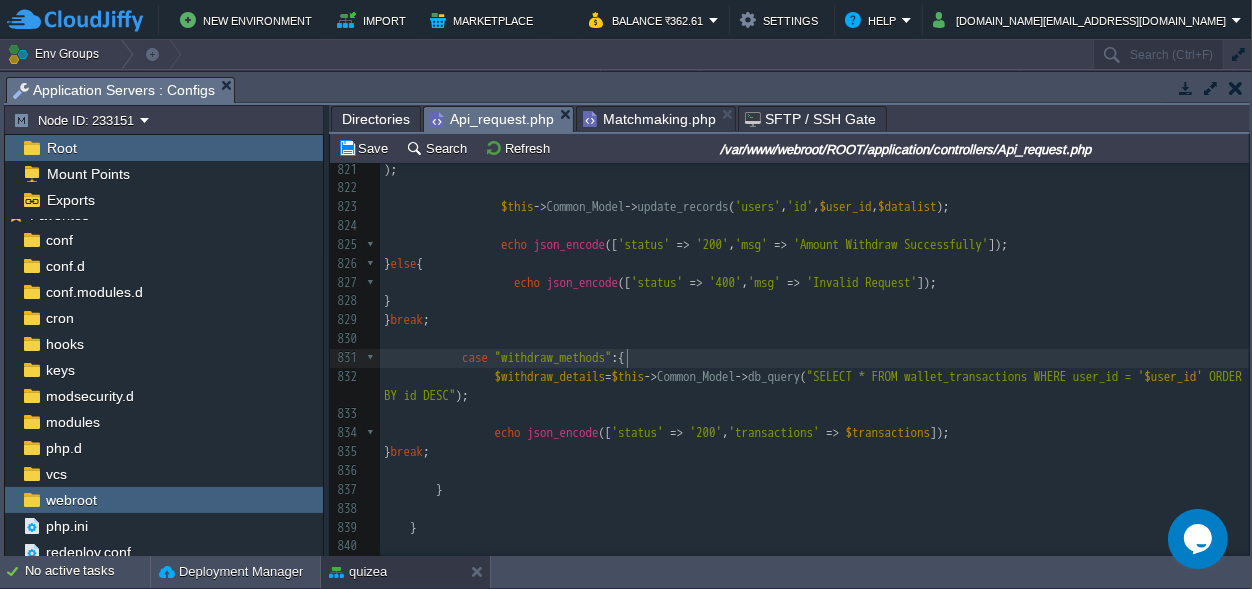 click on "xxxxxxxxxx               case   "transactions" :{   798 ​ 799                   echo   json_encode ([ 'status'   =>   '200' , 'transactions'   =>   $transactions ]); 800             } break ; 801              802              case   'withdraw_money' :{ 803                     $user   =   $this -> Common_Model -> db_query ( "SELECT * FROM users WHERE id = ' $user_id '" ); 804                     if ( $user [ 0 ][ 'Withdraw' ]  >=   $_REQUEST [ 'amount' ]){ 805                    $play_money_blc = $user [ 0 ][ 'winnings_blc' ]  -   $_REQUEST [ 'amount' ]; 806                    $wallet_balance   =   $user [ 0 ][ 'wallet_balance' ]  -   $_REQUEST [ 'amount' ]; 807 ​ 808                    $datalist = array ( 809                            'user_id'             =>    $user_id ,               810                            'amount'              =>    $_REQUEST [ 'amount' ],                811                            'transaction_type'      =>    'debit' , 812                            'balnc_type'" at bounding box center (814, 226) 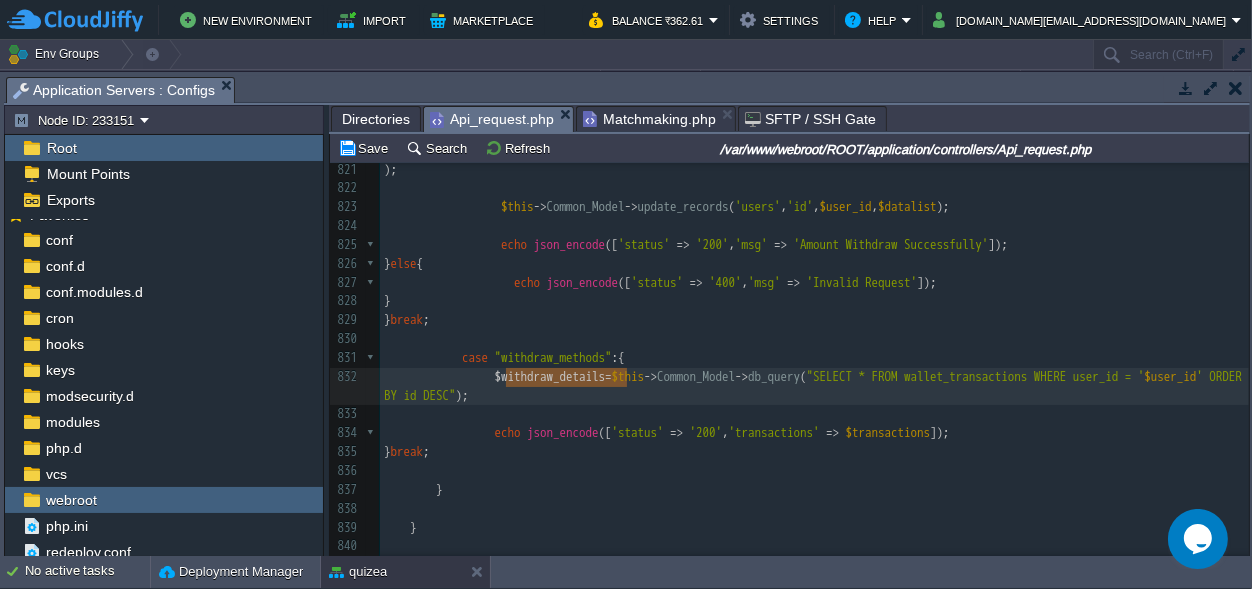 type on "$withdraw_details" 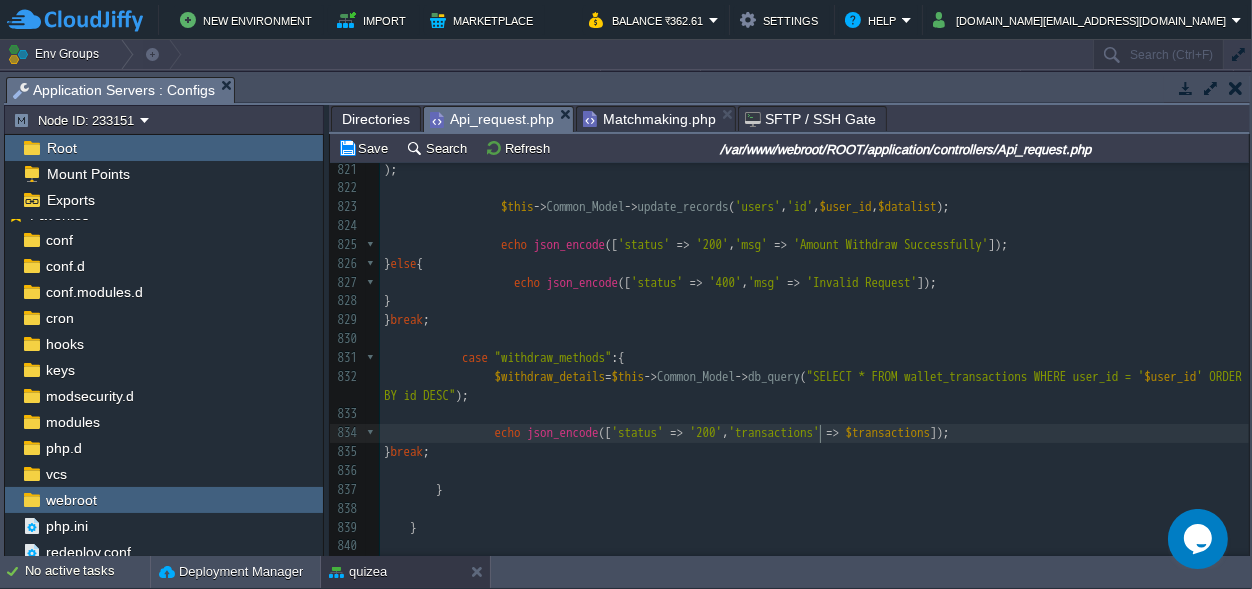type on "transactions" 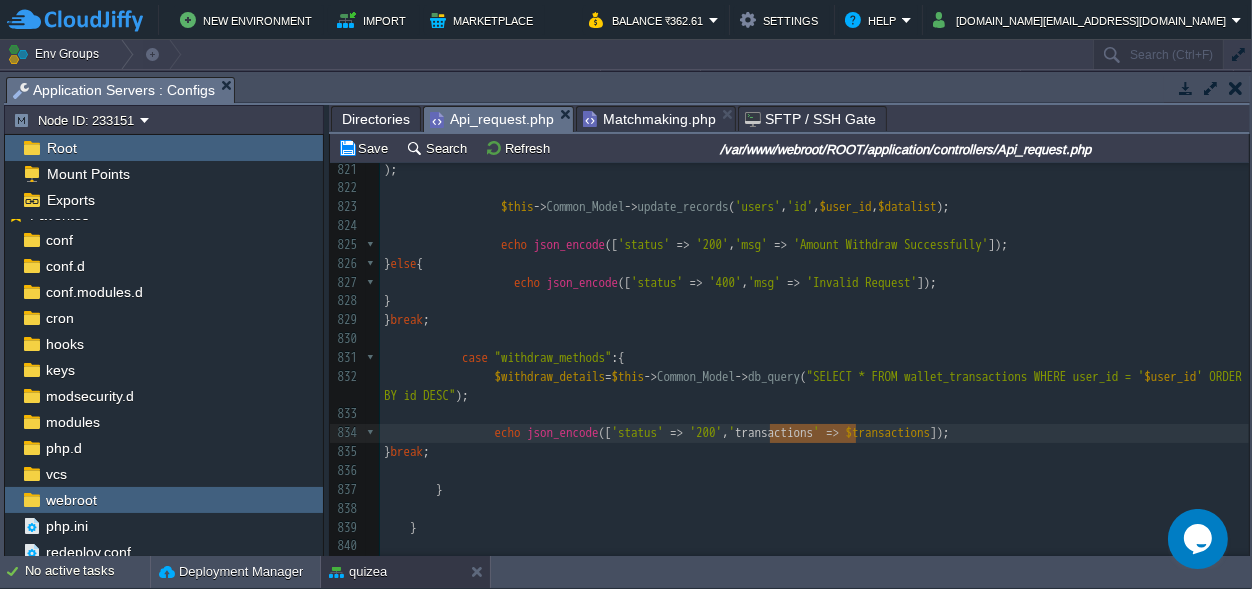 paste 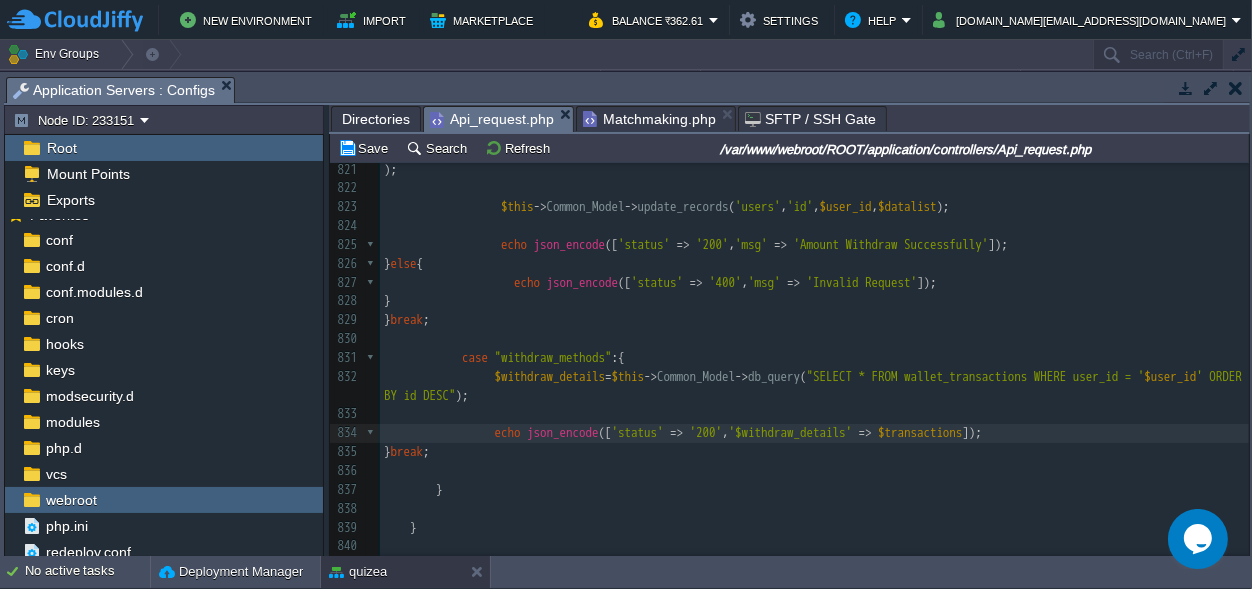 scroll, scrollTop: 0, scrollLeft: 0, axis: both 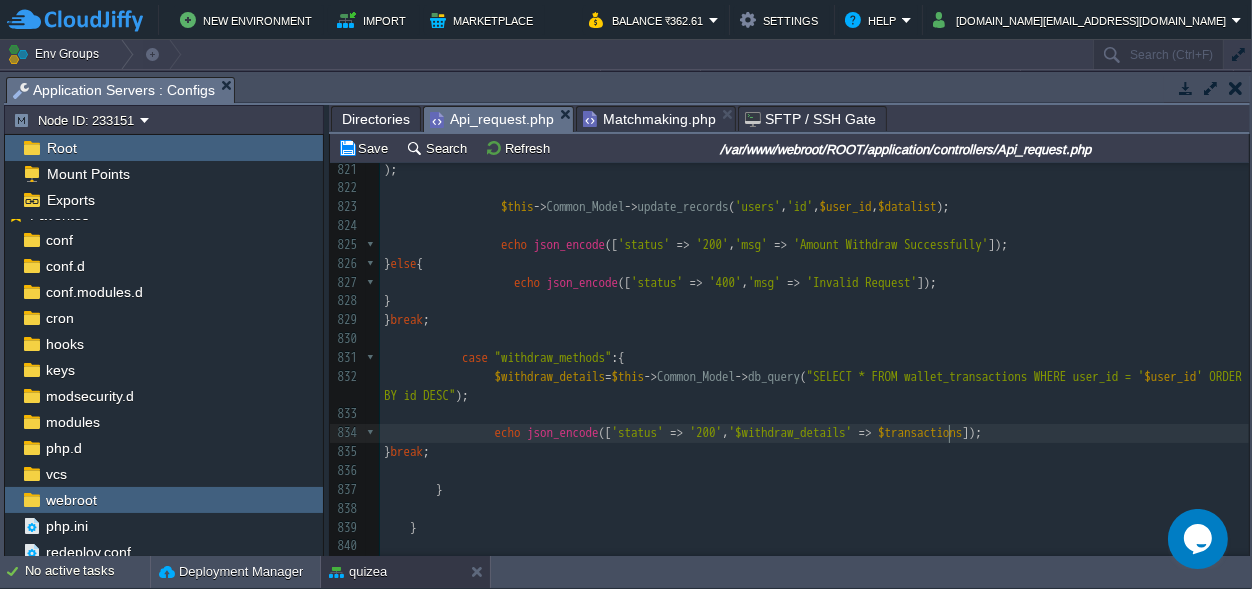 click on "$transactions" at bounding box center (920, 432) 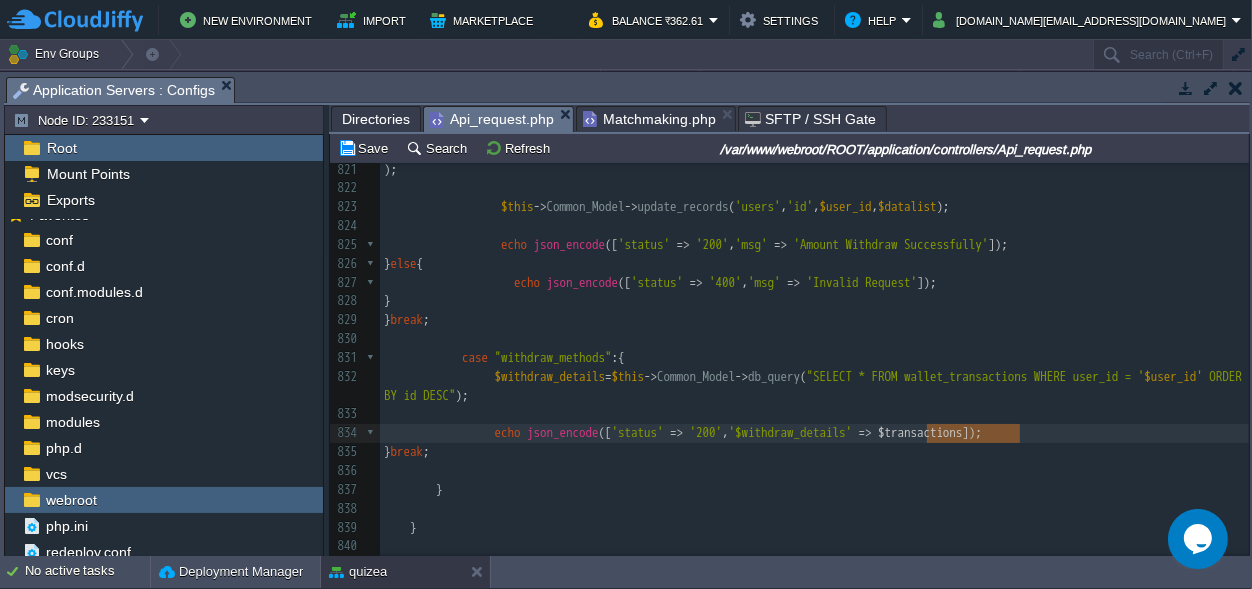 paste 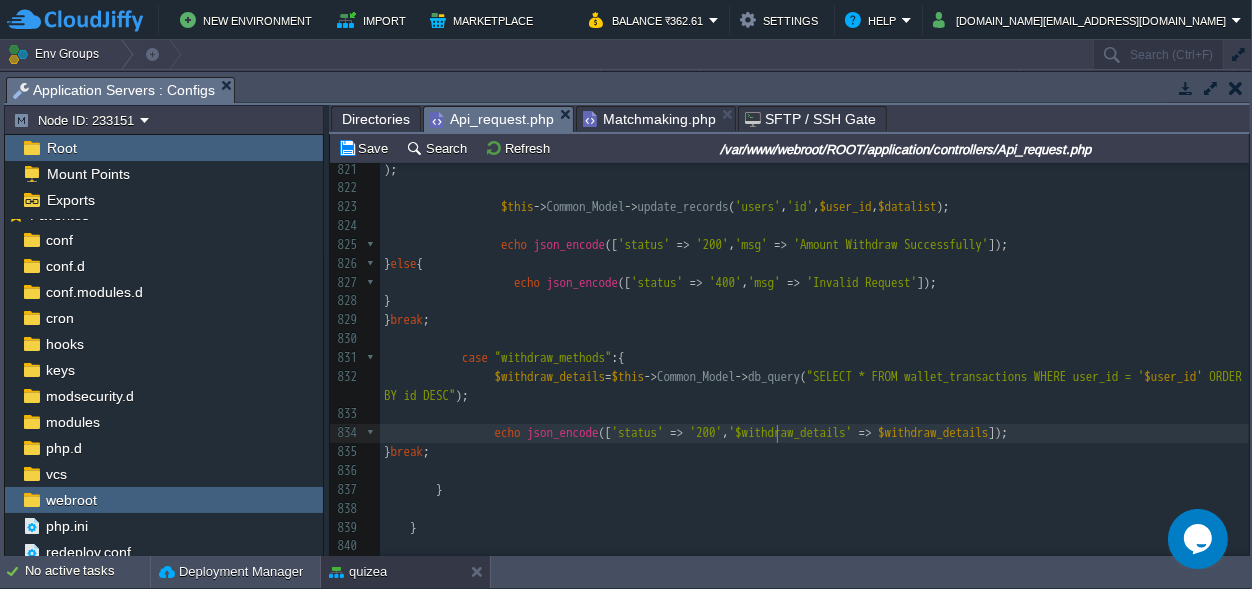 scroll, scrollTop: 0, scrollLeft: 0, axis: both 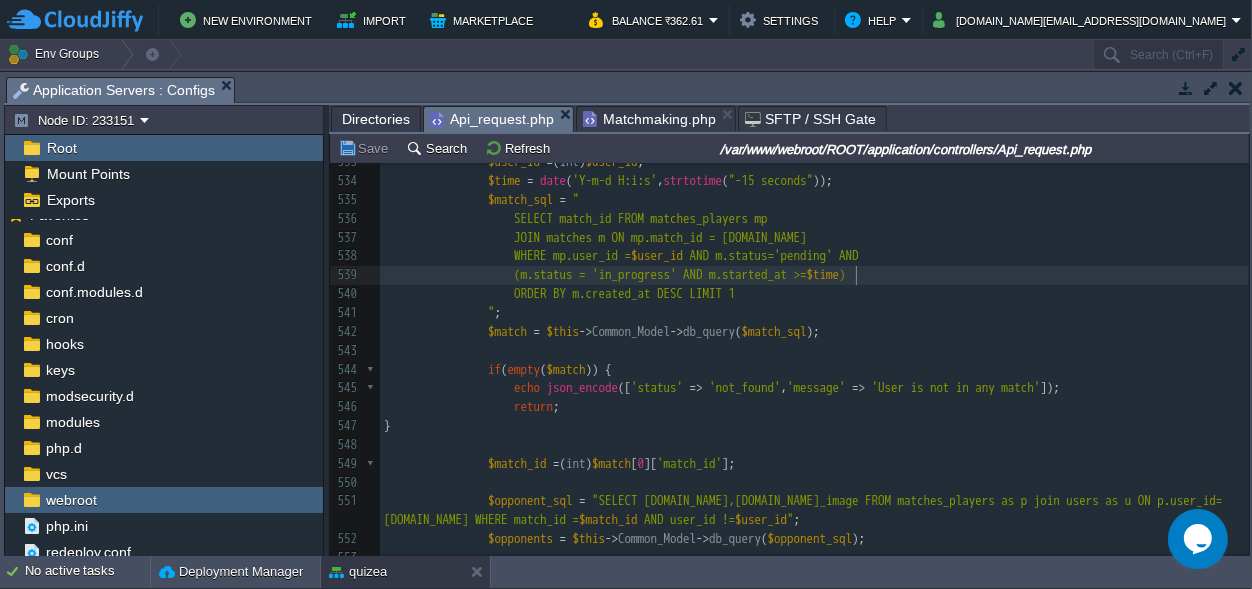 click on "(m.status = 'in_progress' AND m.started_at >=" at bounding box center (660, 274) 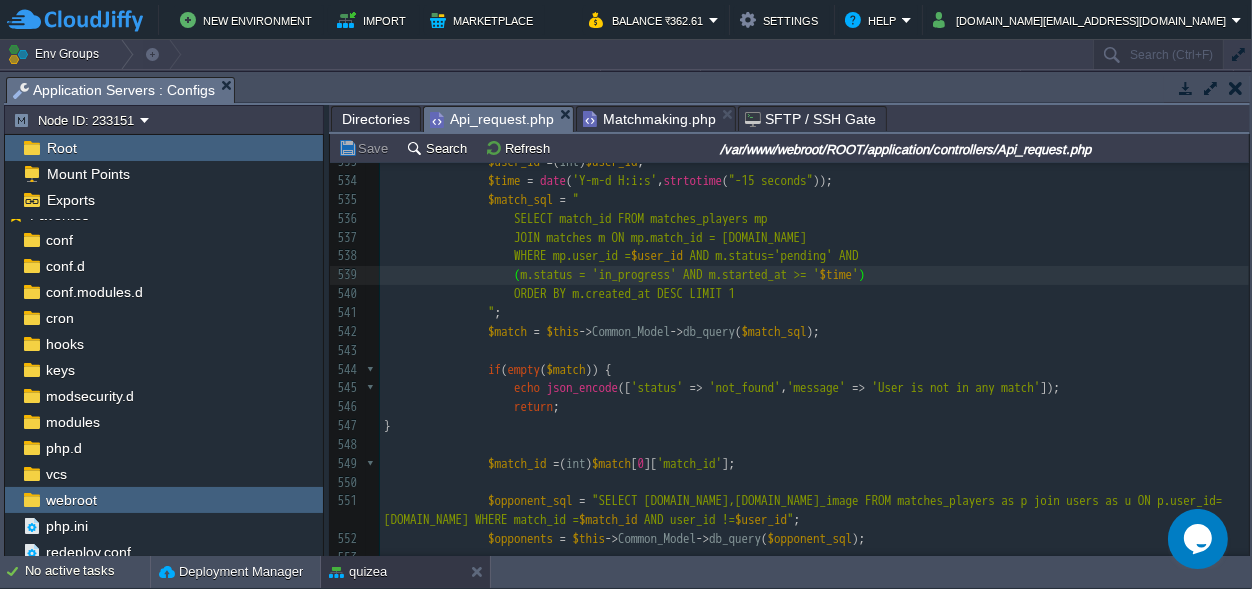 type on "'" 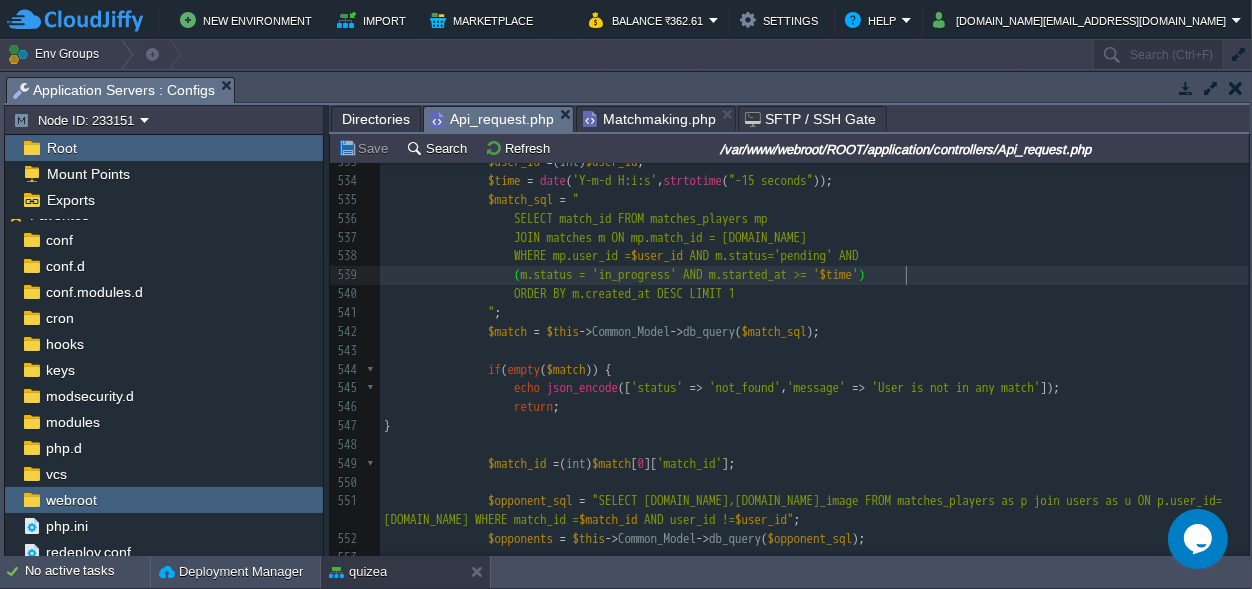 scroll, scrollTop: 0, scrollLeft: 0, axis: both 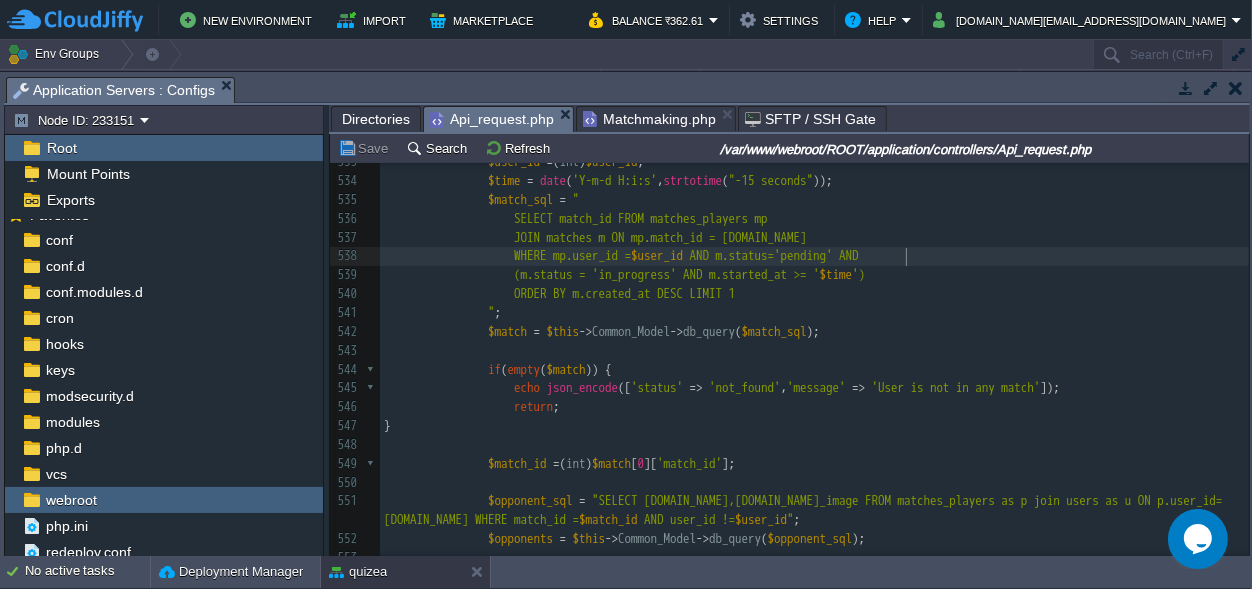 click on "AND m.status='pending' AND" at bounding box center (774, 255) 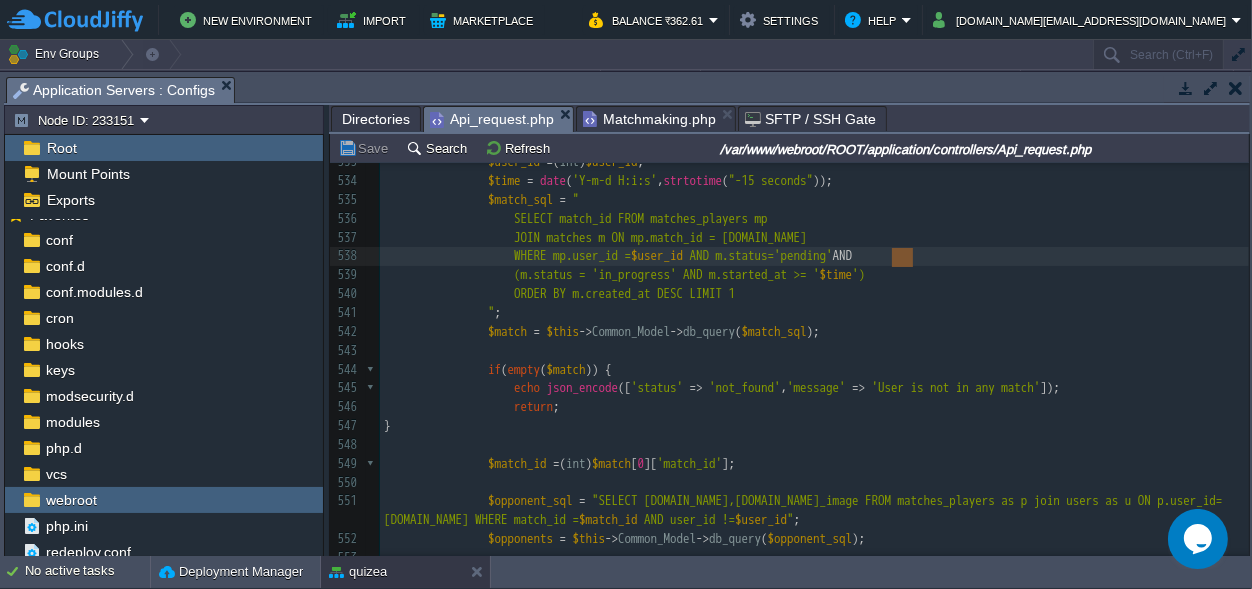 scroll, scrollTop: 0, scrollLeft: 21, axis: horizontal 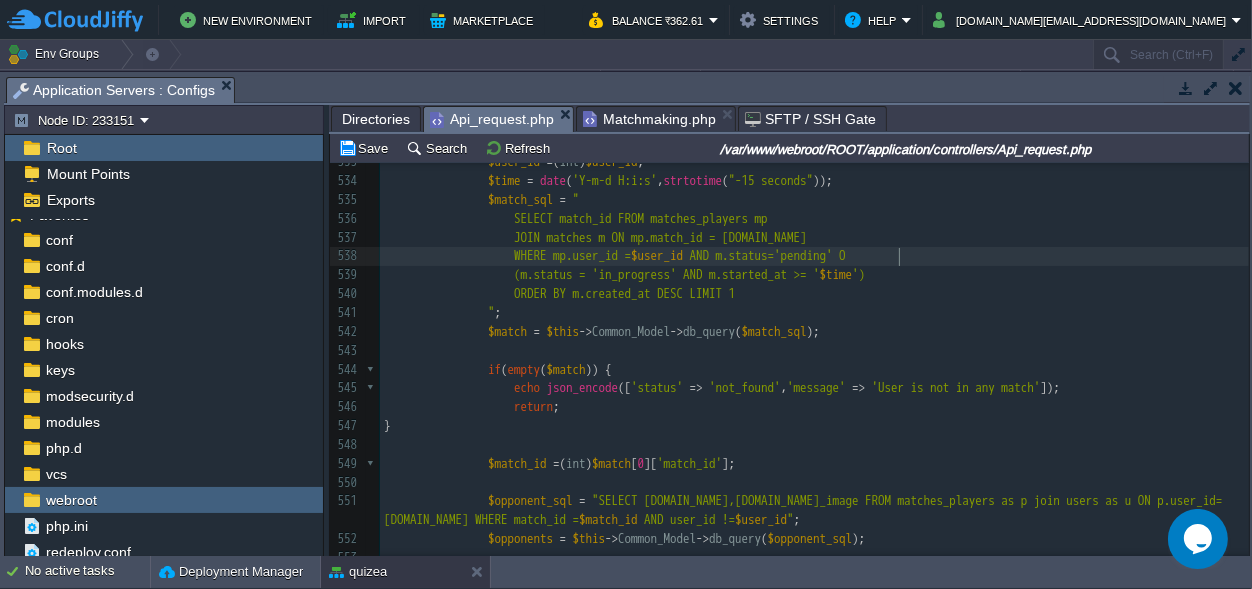 type on "OR" 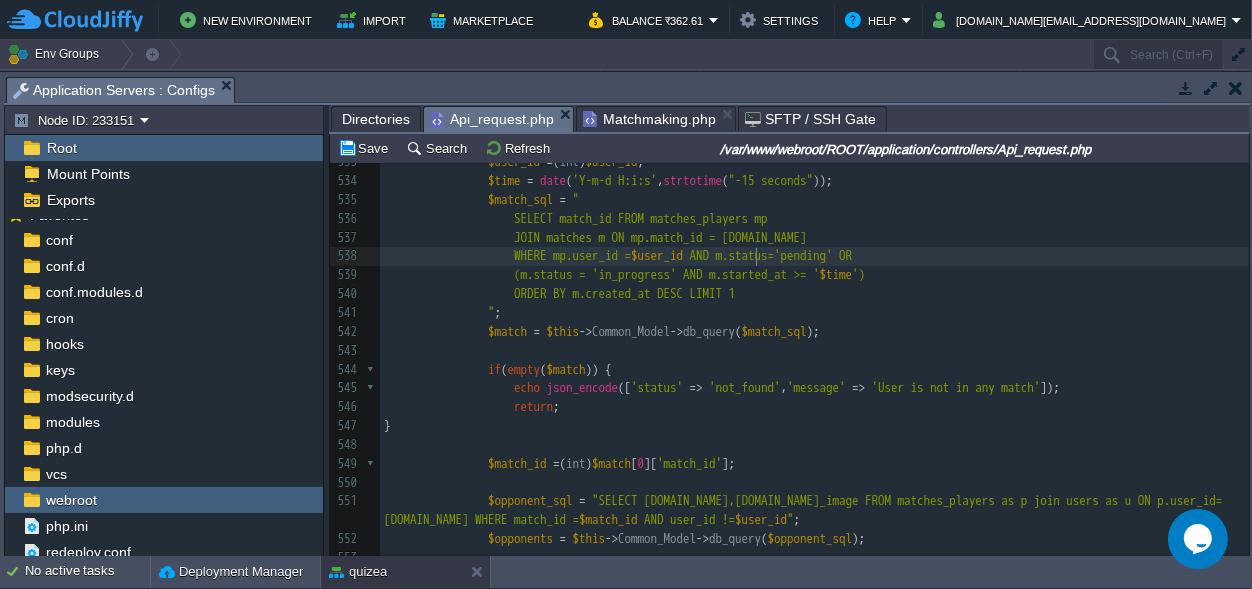 scroll, scrollTop: 0, scrollLeft: 0, axis: both 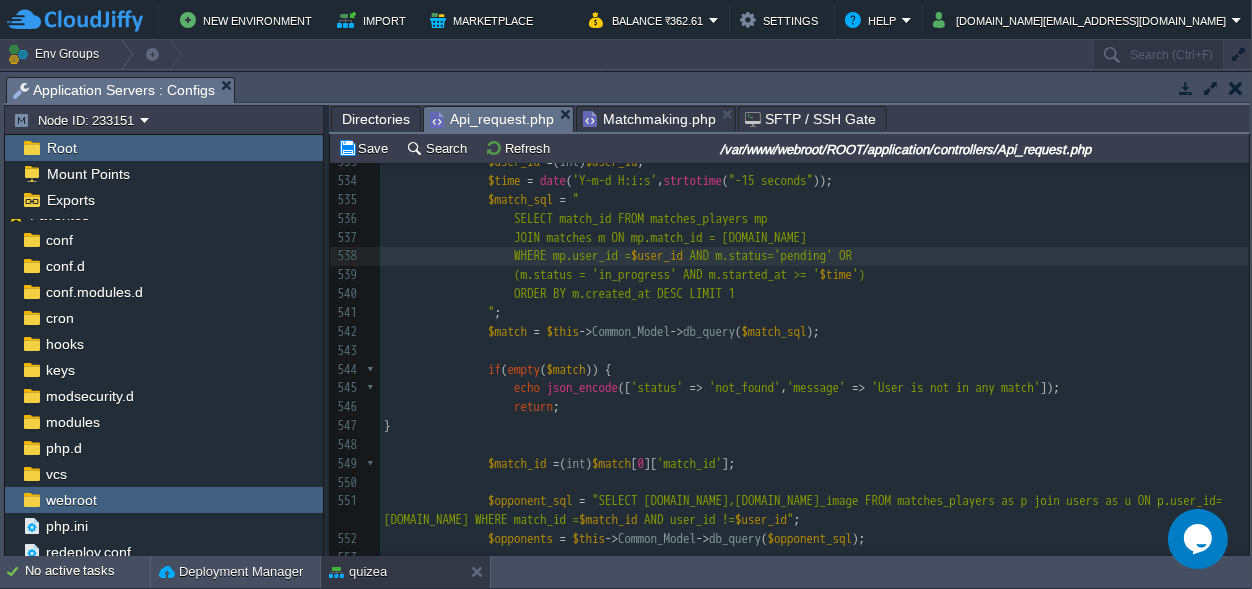 type on "(" 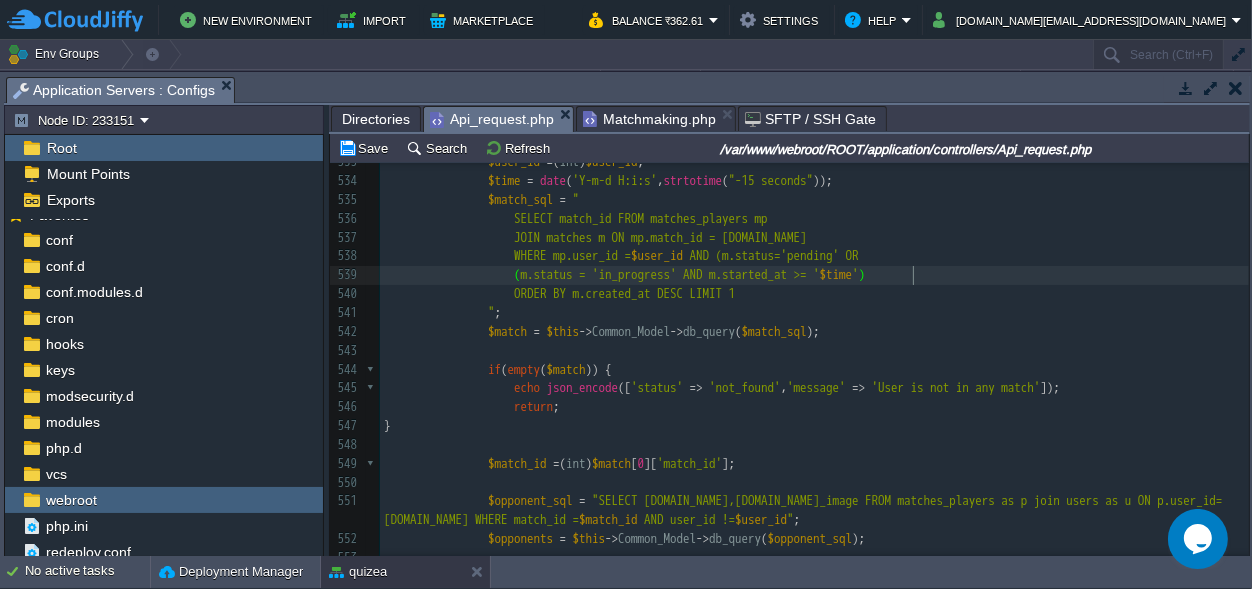 scroll, scrollTop: 0, scrollLeft: 0, axis: both 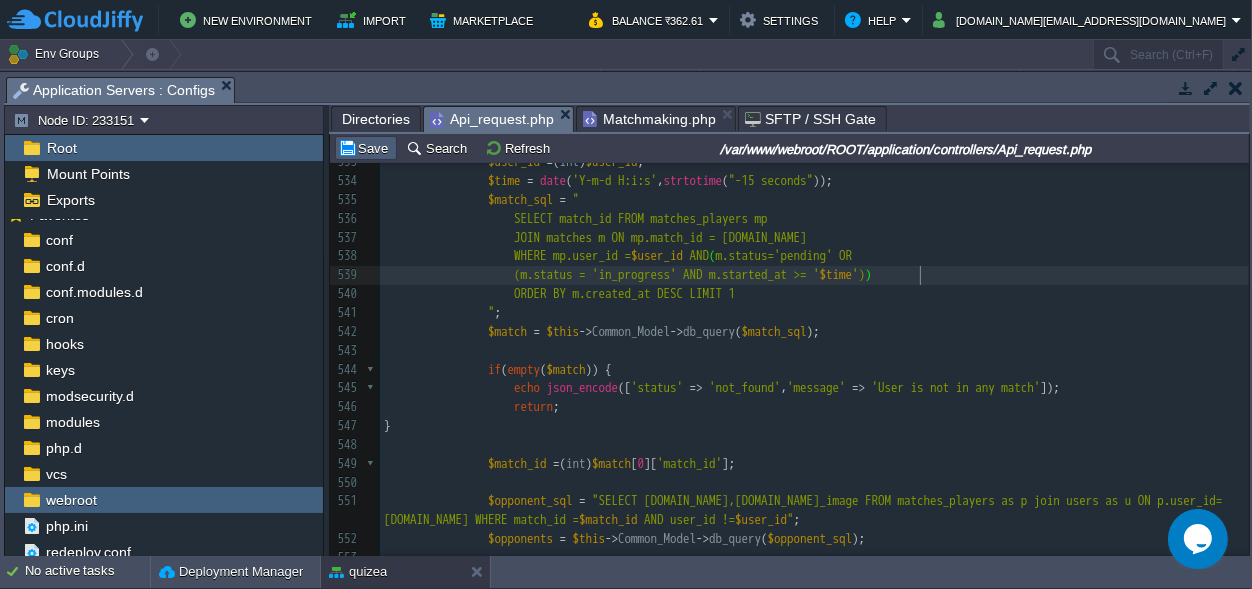 type on ")" 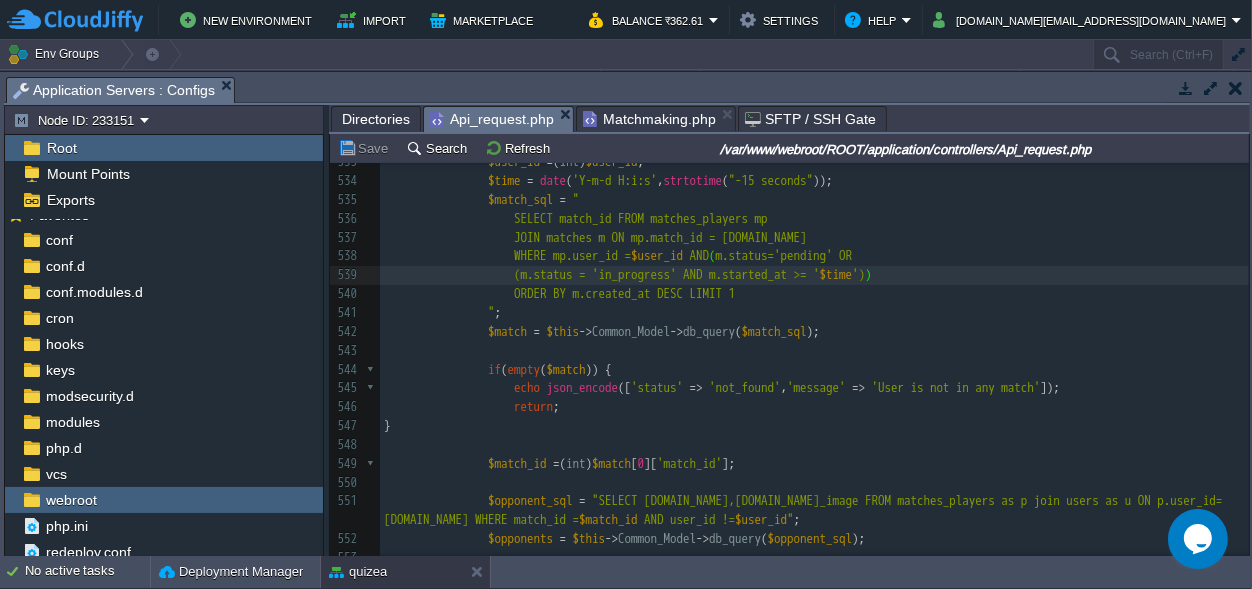 scroll, scrollTop: 3634, scrollLeft: 0, axis: vertical 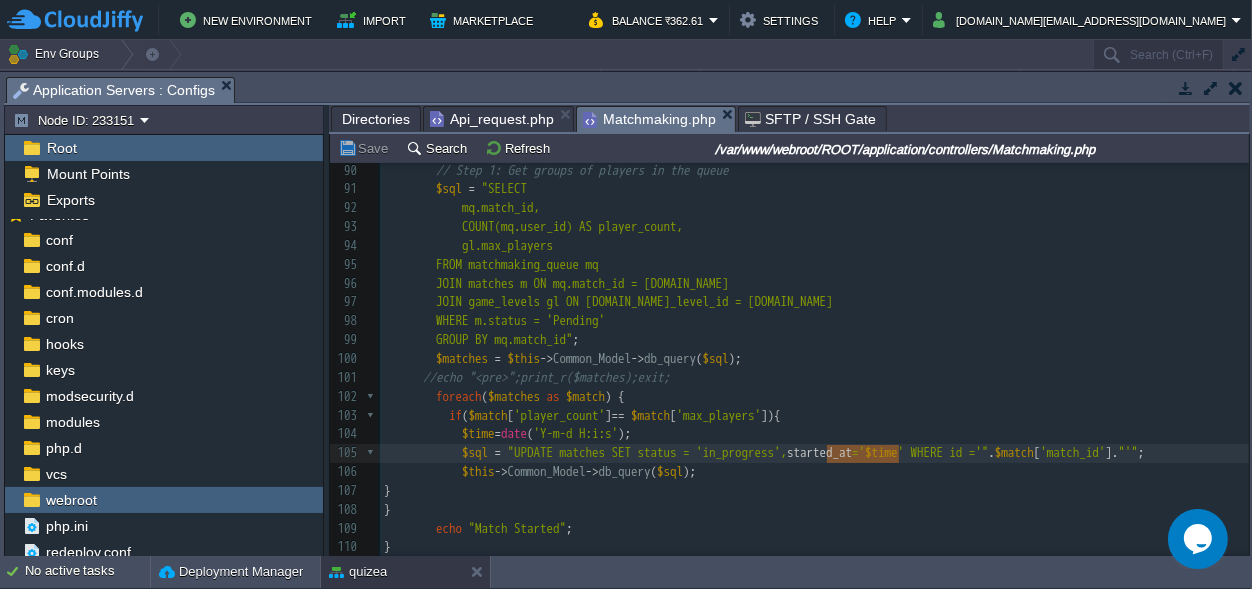 click on "Matchmaking.php" at bounding box center [649, 119] 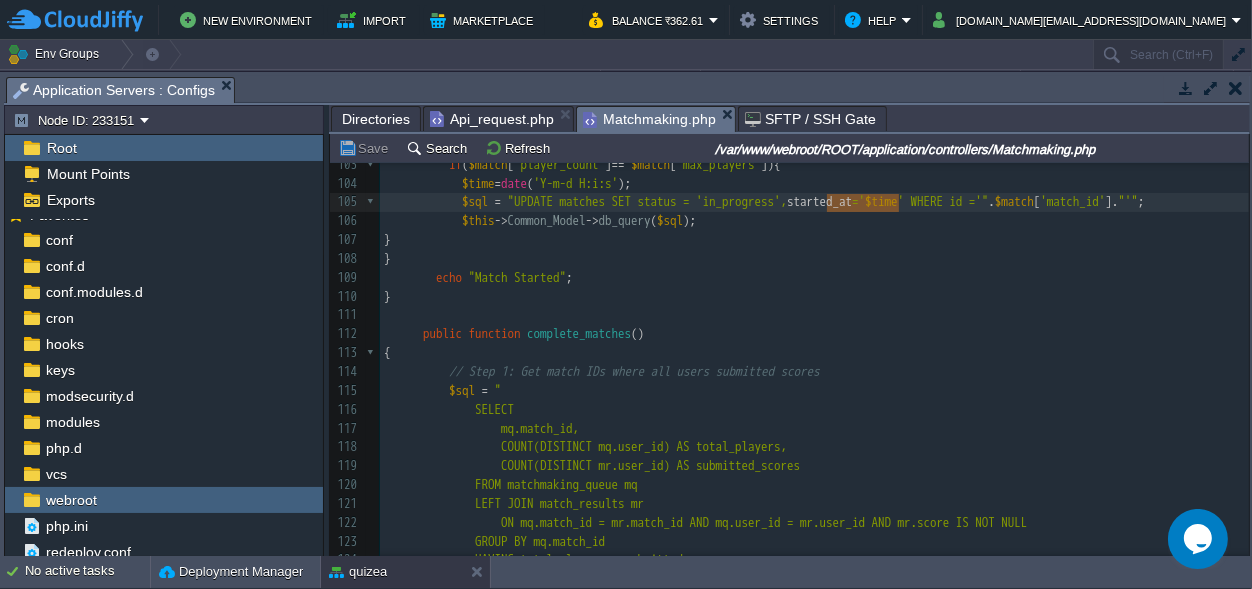 scroll, scrollTop: 2151, scrollLeft: 0, axis: vertical 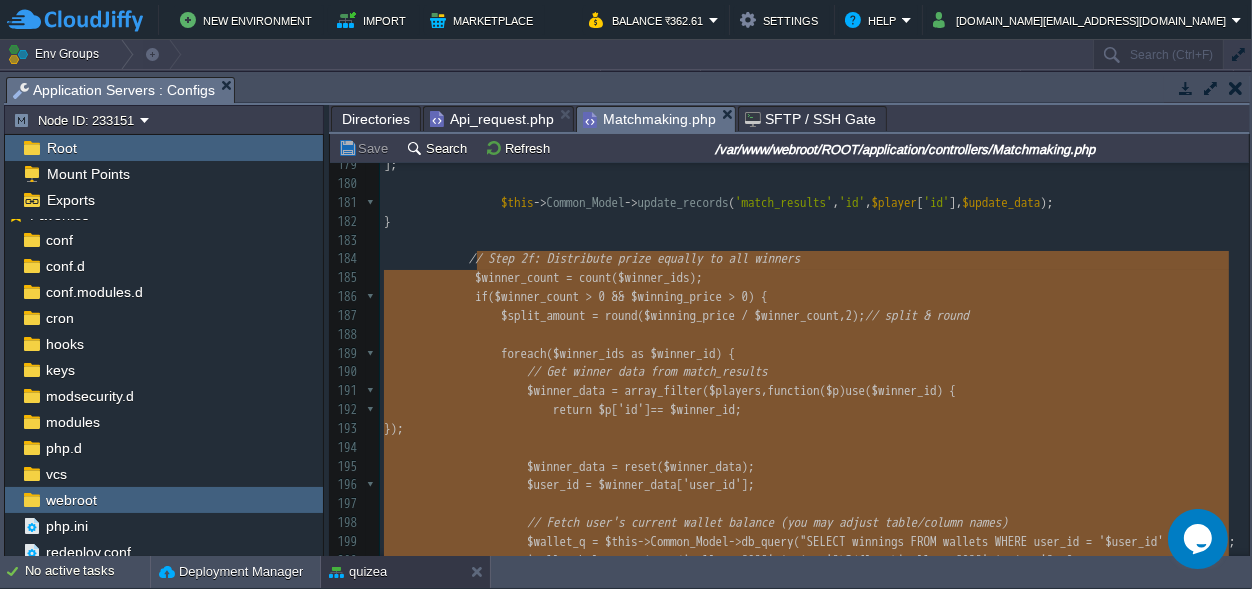 type on "-" 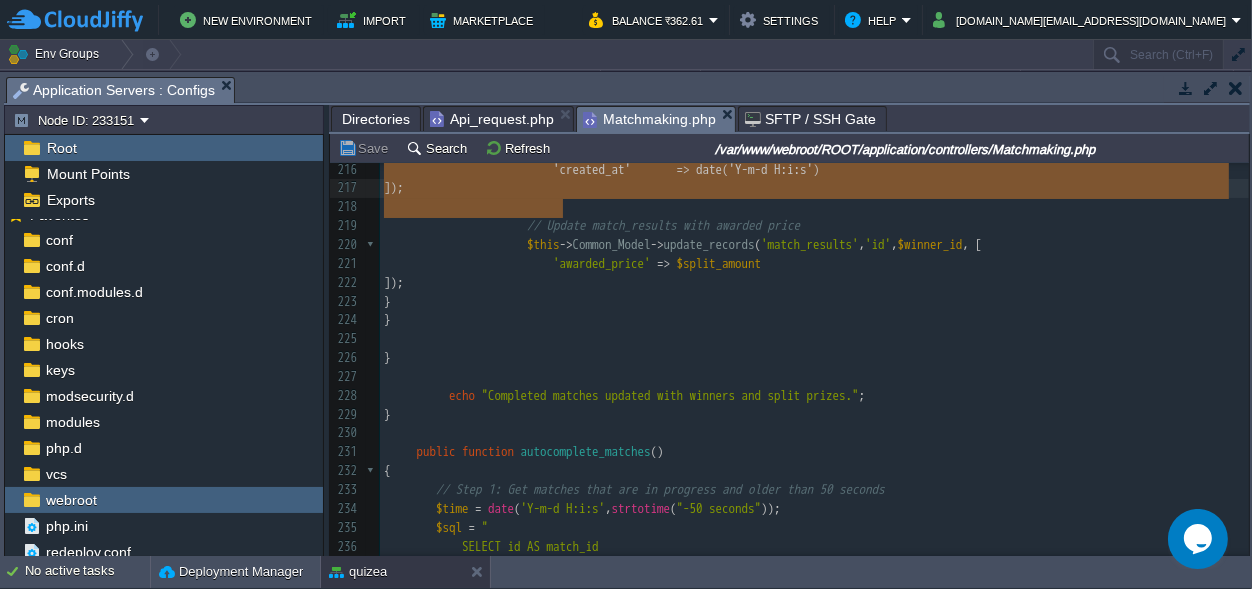 drag, startPoint x: 476, startPoint y: 259, endPoint x: 583, endPoint y: 234, distance: 109.88175 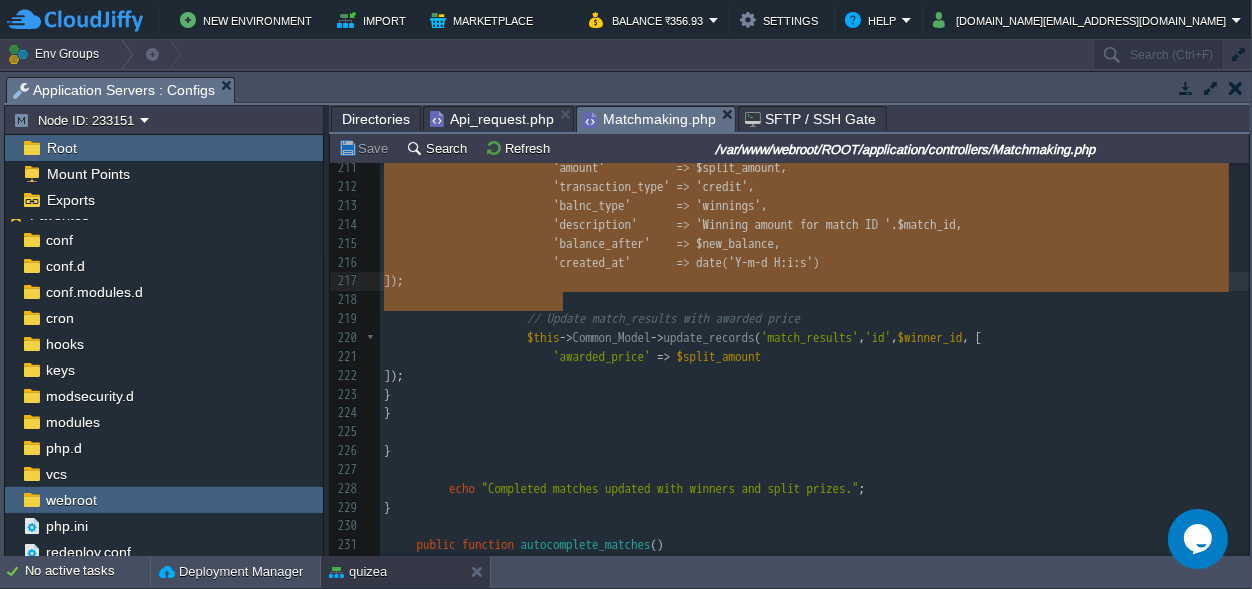 click on "'awarded_price'   =>   $split_amount" at bounding box center (814, 357) 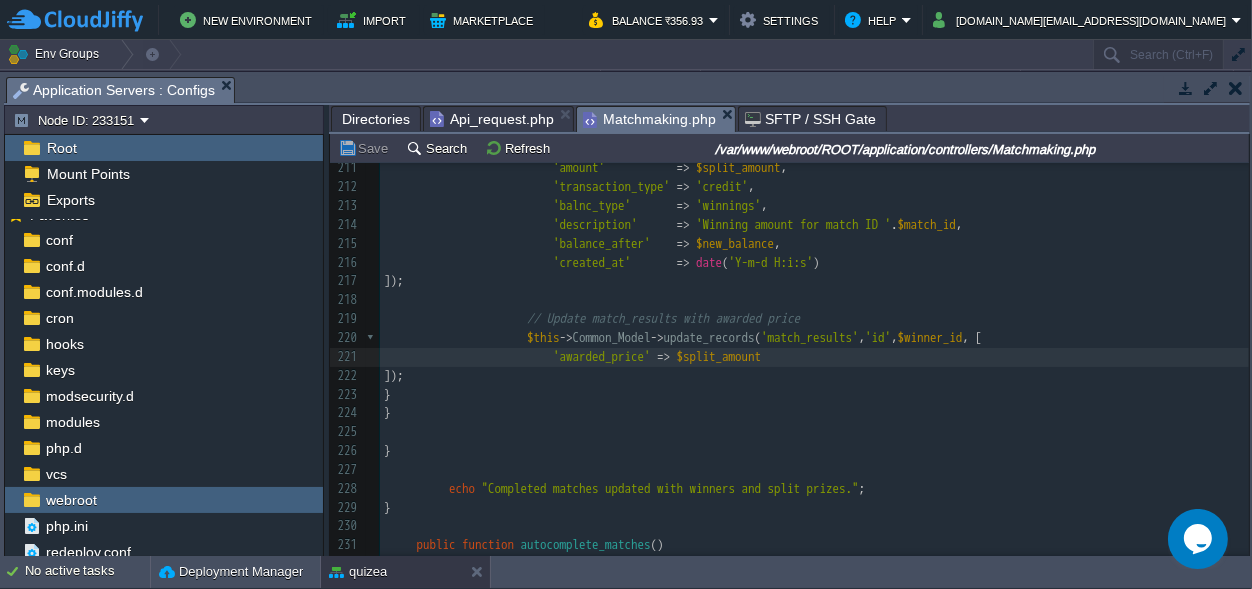 scroll, scrollTop: 3779, scrollLeft: 0, axis: vertical 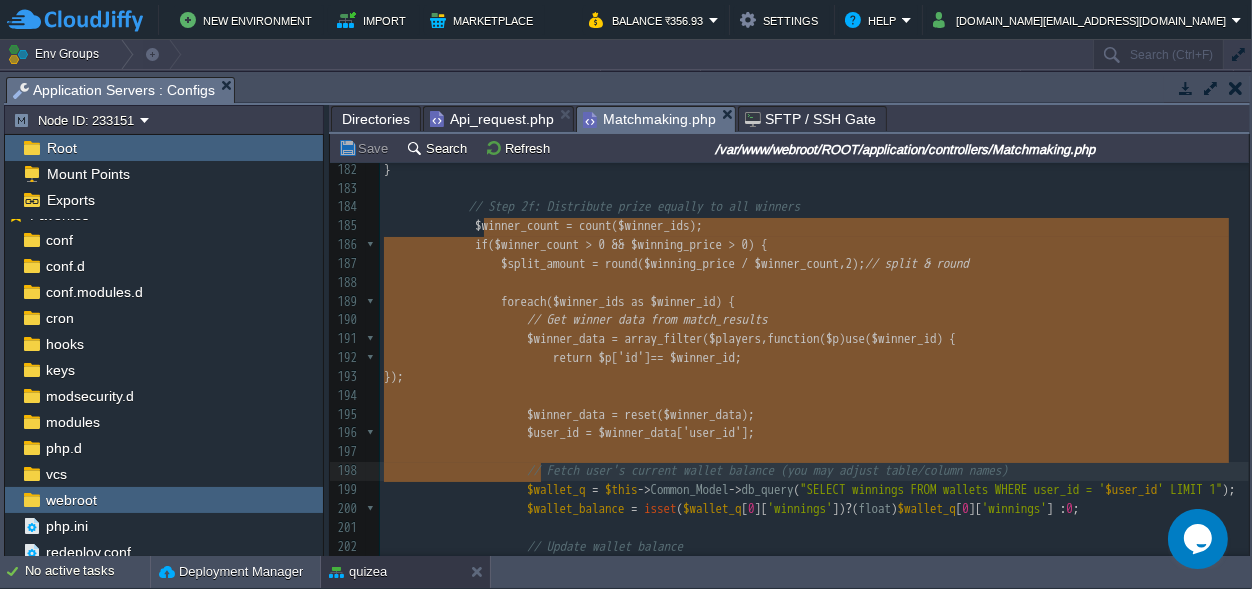 type on "-" 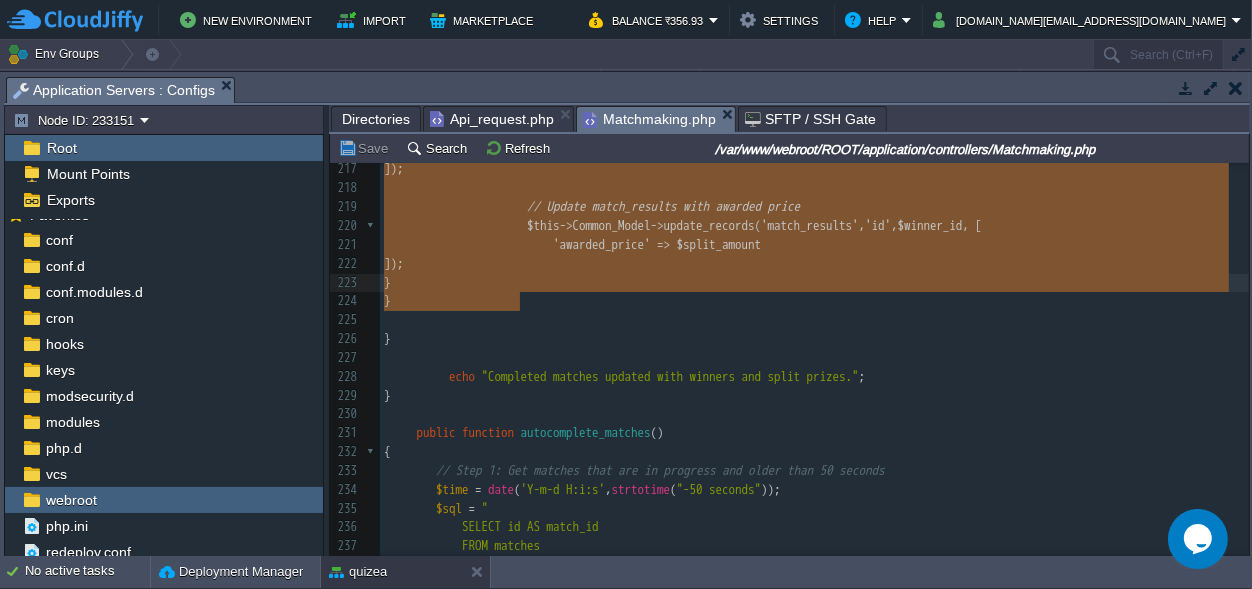 drag, startPoint x: 481, startPoint y: 333, endPoint x: 544, endPoint y: 306, distance: 68.54196 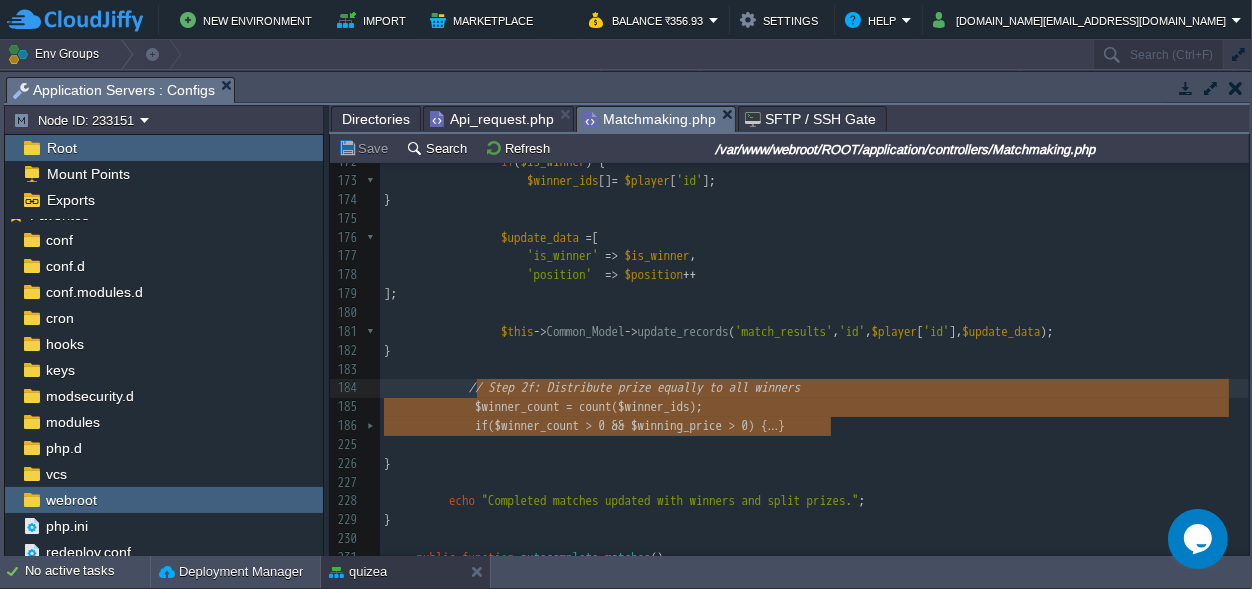 drag, startPoint x: 853, startPoint y: 418, endPoint x: 479, endPoint y: 397, distance: 374.5891 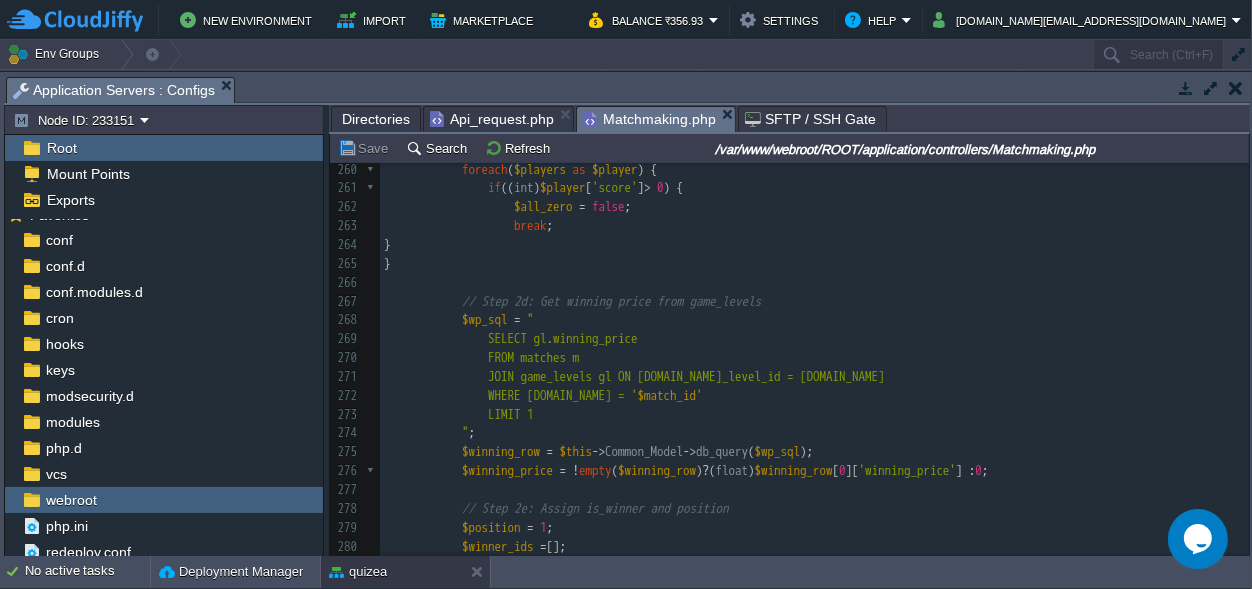 type on "-" 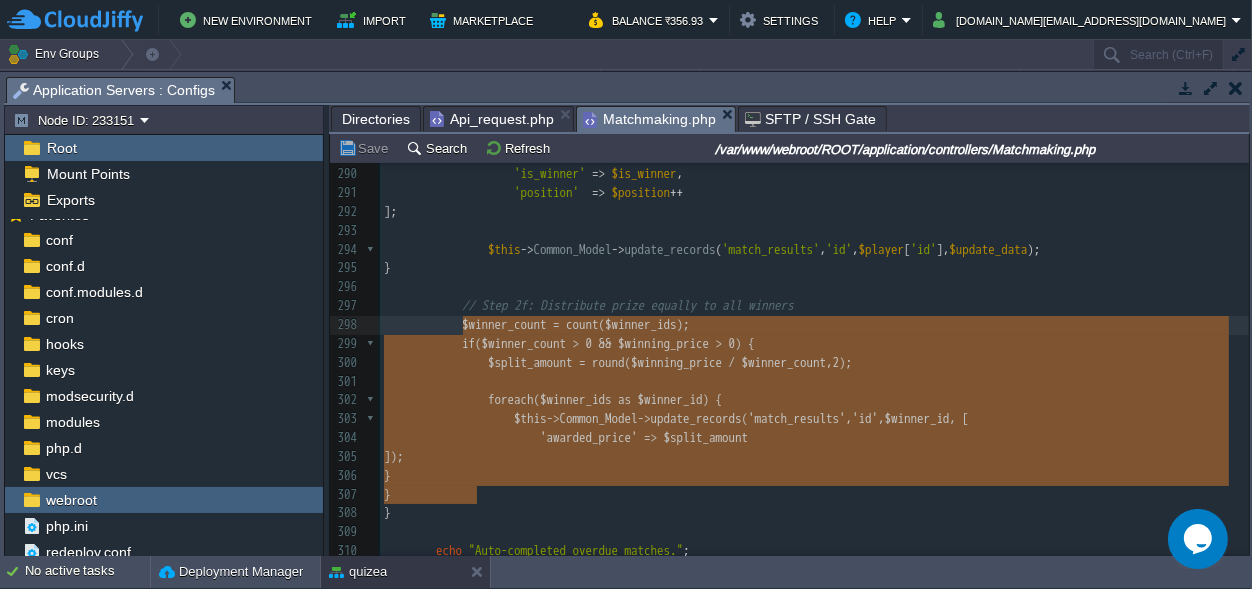 type on "$winner_count = count($winner_ids);
if ($winner_count > 0 && $winning_price > 0) {
$split_amount = round($winning_price / $winner_count, 2);
foreach ($winner_ids as $winner_id) {
$this->Common_Model->update_records('match_results', 'id', $winner_id, [
'awarded_price' => $split_amount
]);
}
}" 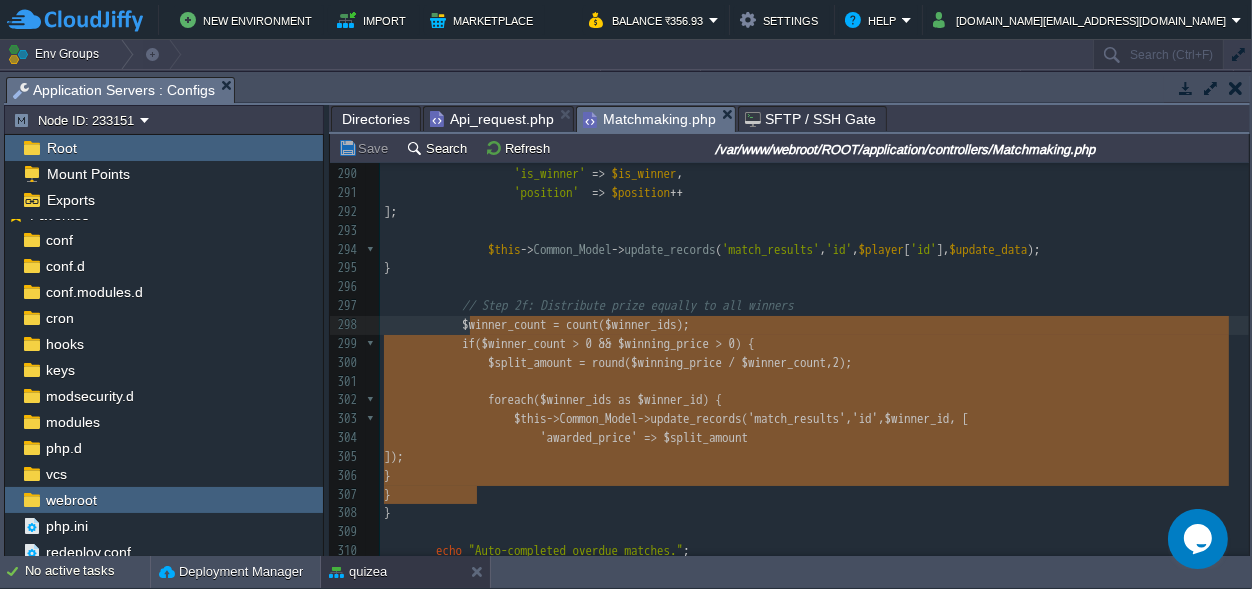 drag, startPoint x: 480, startPoint y: 495, endPoint x: 469, endPoint y: 320, distance: 175.34537 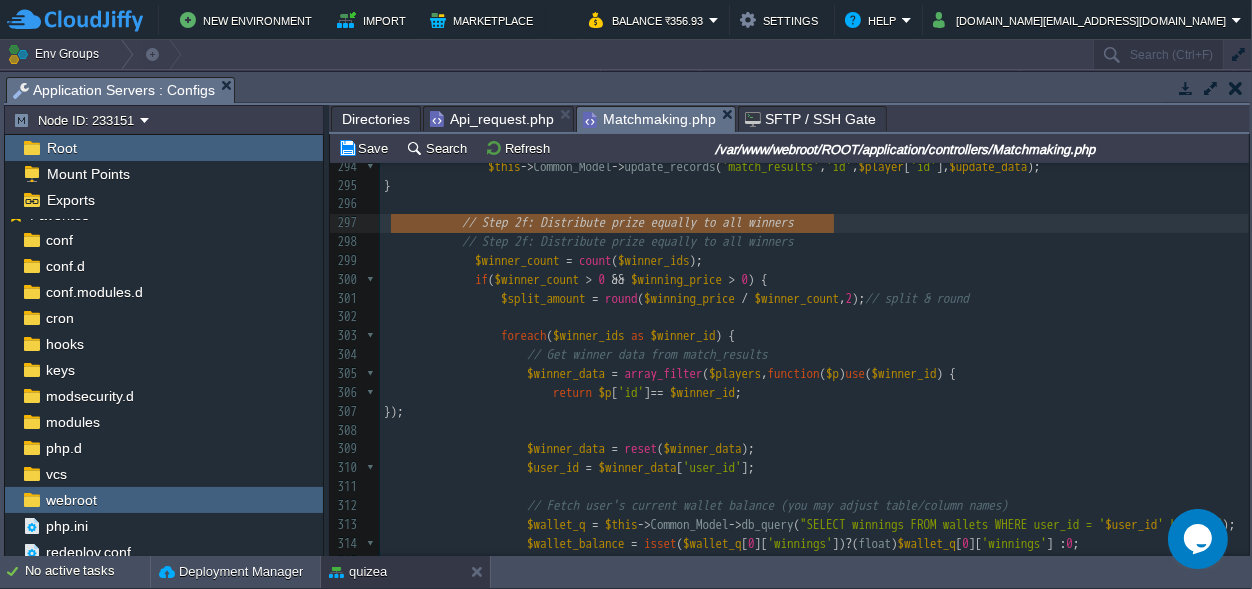 type on "// Step 2f: Distribute prize equally to all winners" 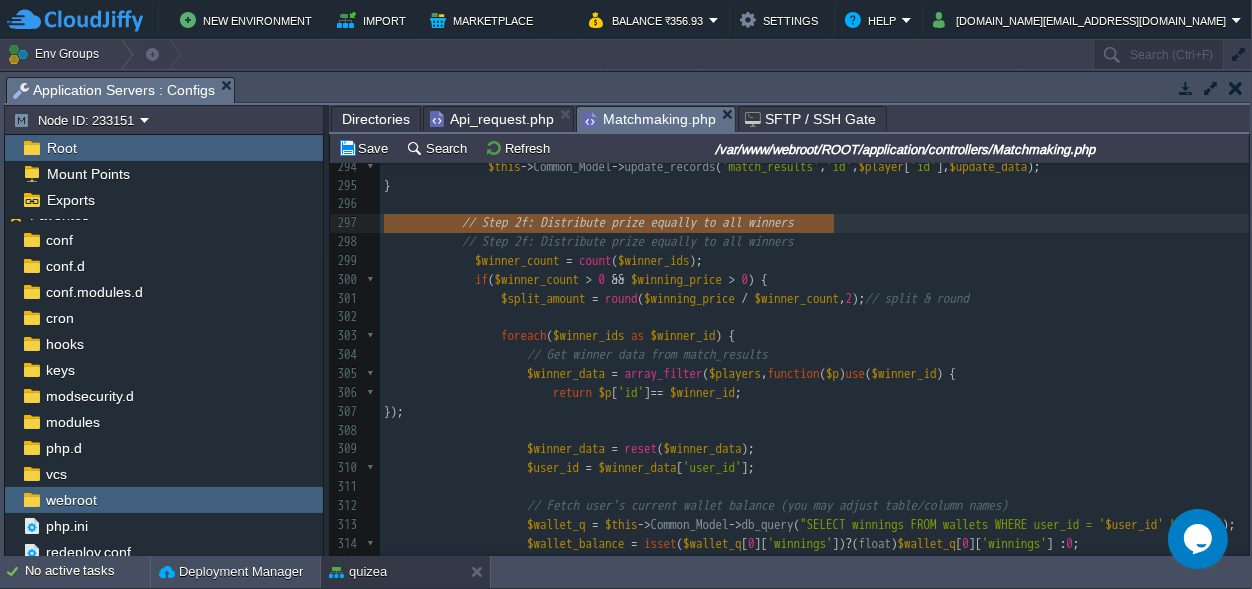 drag, startPoint x: 852, startPoint y: 222, endPoint x: 380, endPoint y: 226, distance: 472.01694 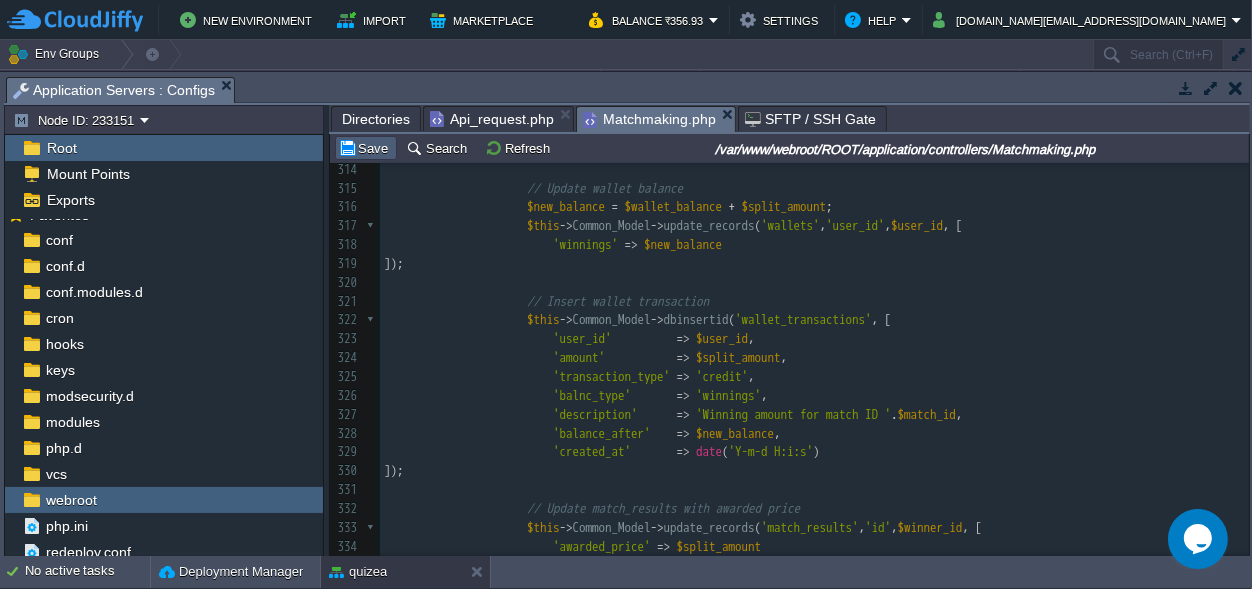 click on "Save" at bounding box center [366, 148] 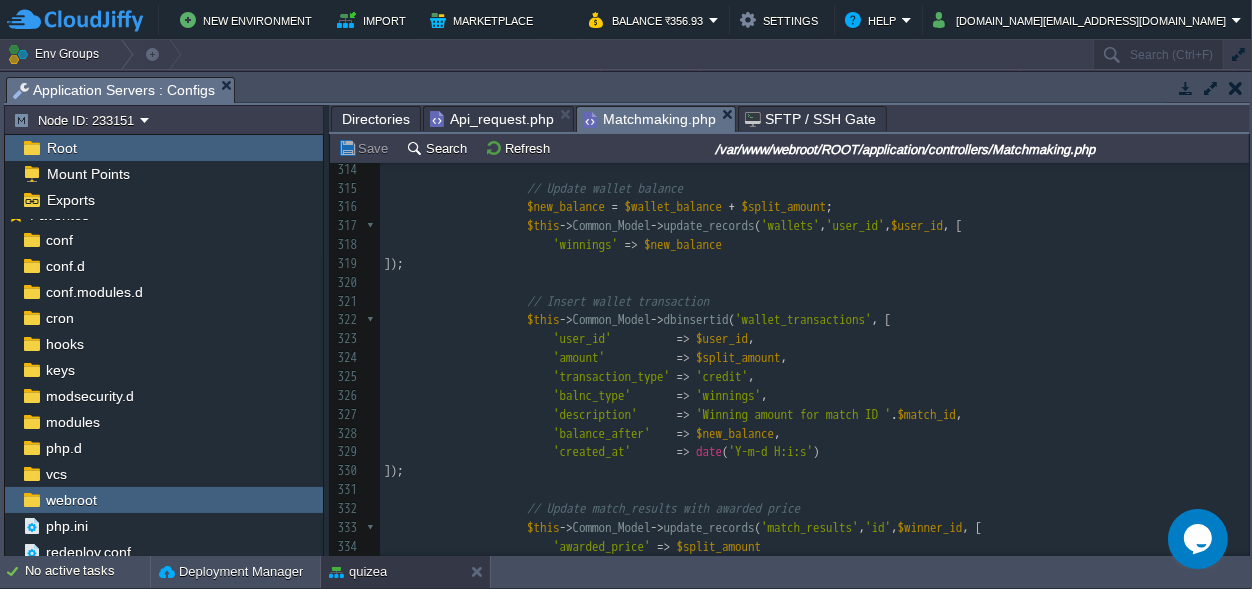 click on "xxxxxxxxxx ​   310 ​ 311                        // Fetch user's current wallet balance (you may adjust table/column names) 312                        $wallet_q   =   $this -> Common_Model -> db_query ( "SELECT winnings FROM wallets WHERE user_id = ' $user_id ' LIMIT 1" ); 313                        $wallet_balance   =   isset ( $wallet_q [ 0 ][ 'winnings' ])  ?  ( float ) $wallet_q [ 0 ][ 'winnings' ] :  0 ; 314 ​ 315                        // Update wallet balance 316                        $new_balance   =   $wallet_balance   +   $split_amount ; 317                        $this -> Common_Model -> update_records ( 'wallets' ,  'user_id' ,  $user_id , [ 318                            'winnings'   =>   $new_balance 319                       ]); 320 ​ 321                        // Insert wallet transaction 322                        $this -> Common_Model -> dbinsertid ( 'wallet_transactions' , [ 323                            'user_id'            =>   $user_id , 324                            'amount'" at bounding box center (814, 490) 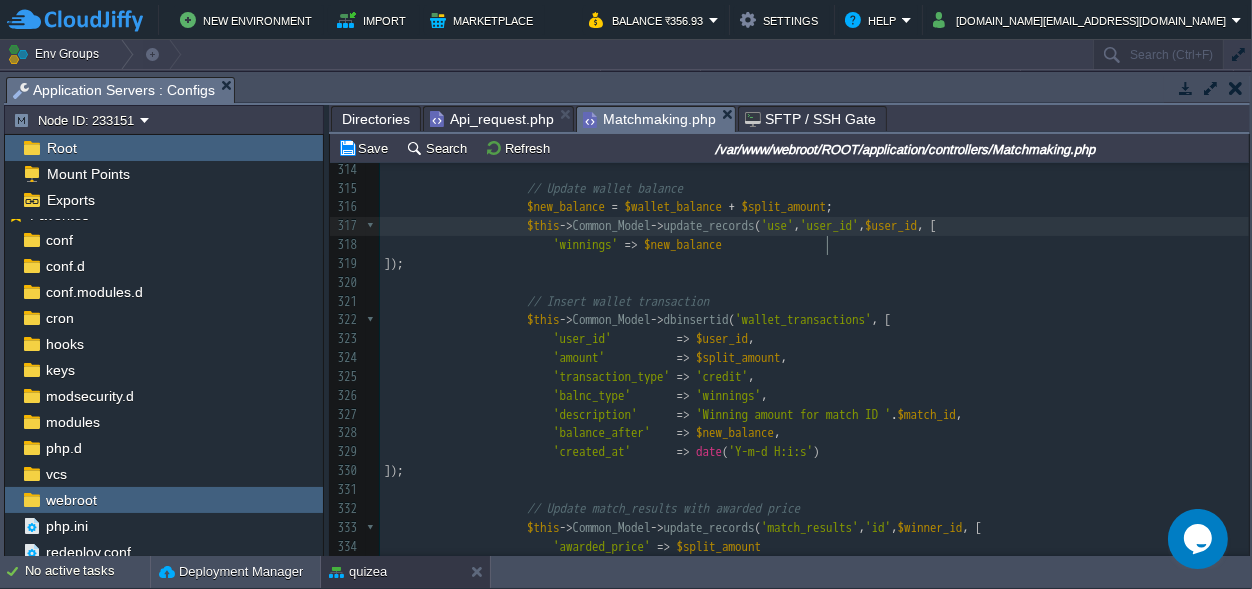 type on "usetr" 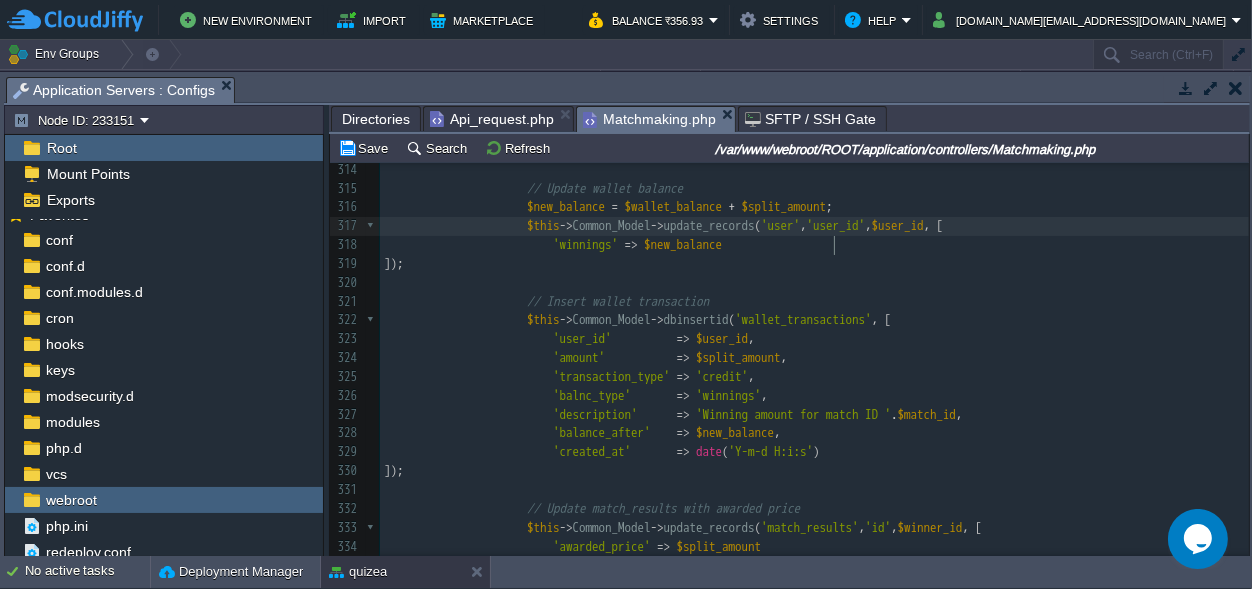 type on "rs" 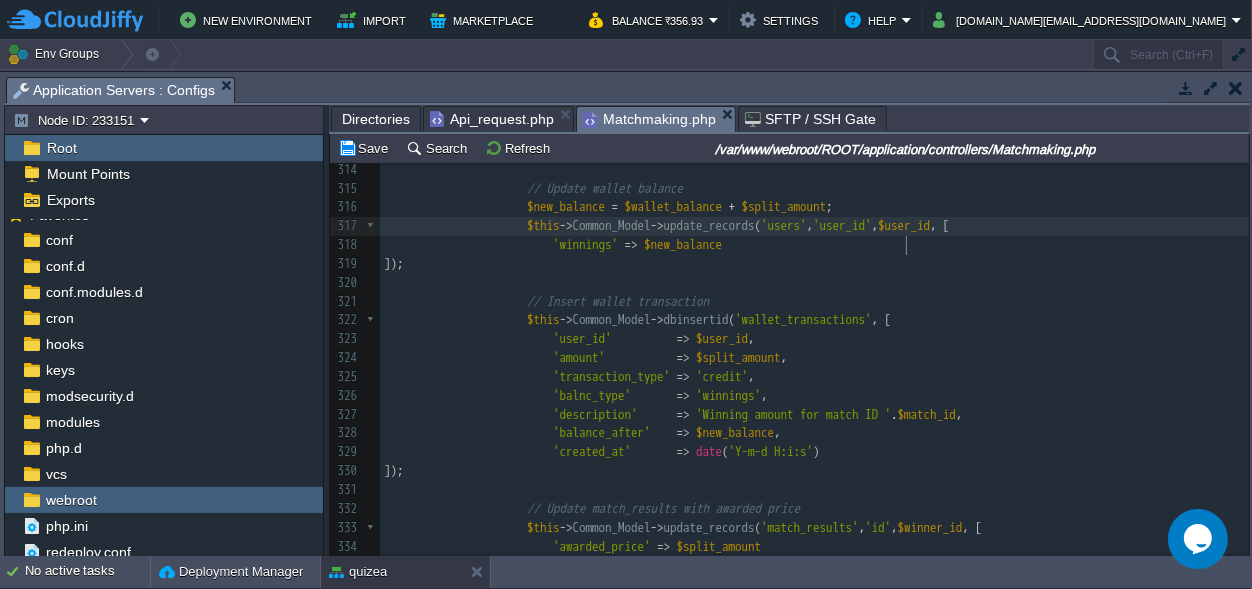 click on "xxxxxxxxxx ​   303                        // Get winner data from match_results 304                        $winner_data   =   array_filter ( $players ,  function ( $p )  use  ( $winner_id ) { 305                            return   $p [ 'id' ]  ==   $winner_id ; 306                       }); 307 ​ 308                        $winner_data   =   reset ( $winner_data ); 309                        $user_id   =   $winner_data [ 'user_id' ]; 310 ​ 311                        // Fetch user's current wallet balance (you may adjust table/column names) 312                        $wallet_q   =   $this -> Common_Model -> db_query ( "SELECT winnings FROM wallets WHERE user_id = ' $user_id ' LIMIT 1" ); 313                        $wallet_balance   =   isset ( $wallet_q [ 0 ][ 'winnings' ])  ?  ( float ) $wallet_q [ 0 ][ 'winnings' ] :  0 ; 314 ​ 315                        // Update wallet balance 316                        $new_balance   =   $wallet_balance   +   $split_amount ; 317                        $this -> (" at bounding box center [814, 424] 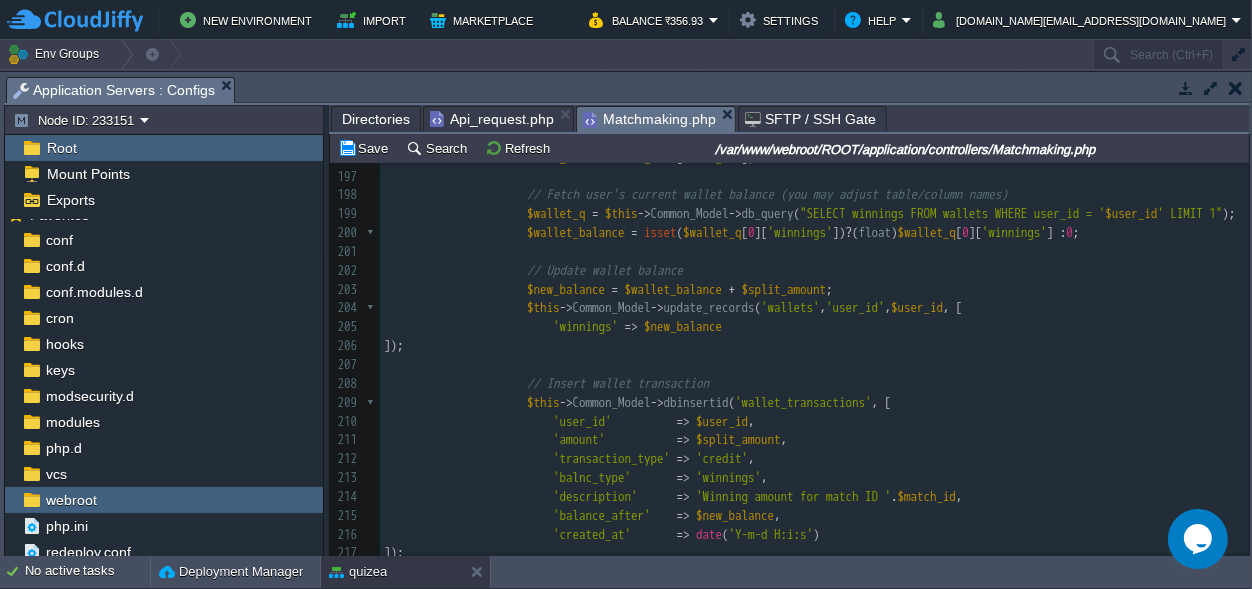 click on "'wallets'" at bounding box center [790, 307] 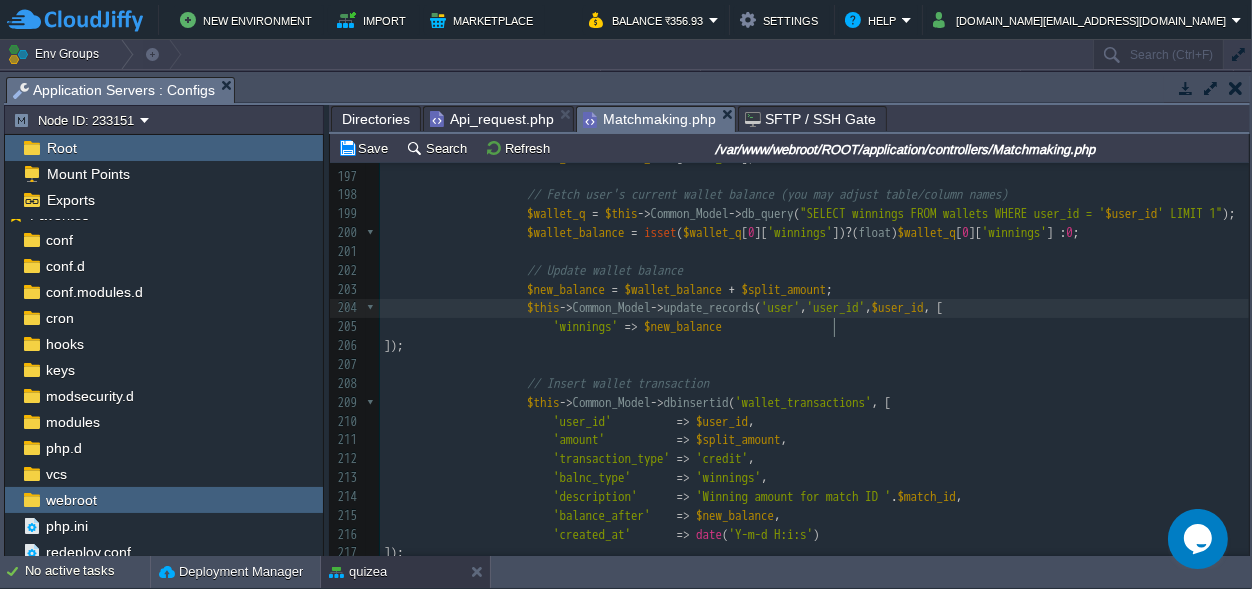 type on "users" 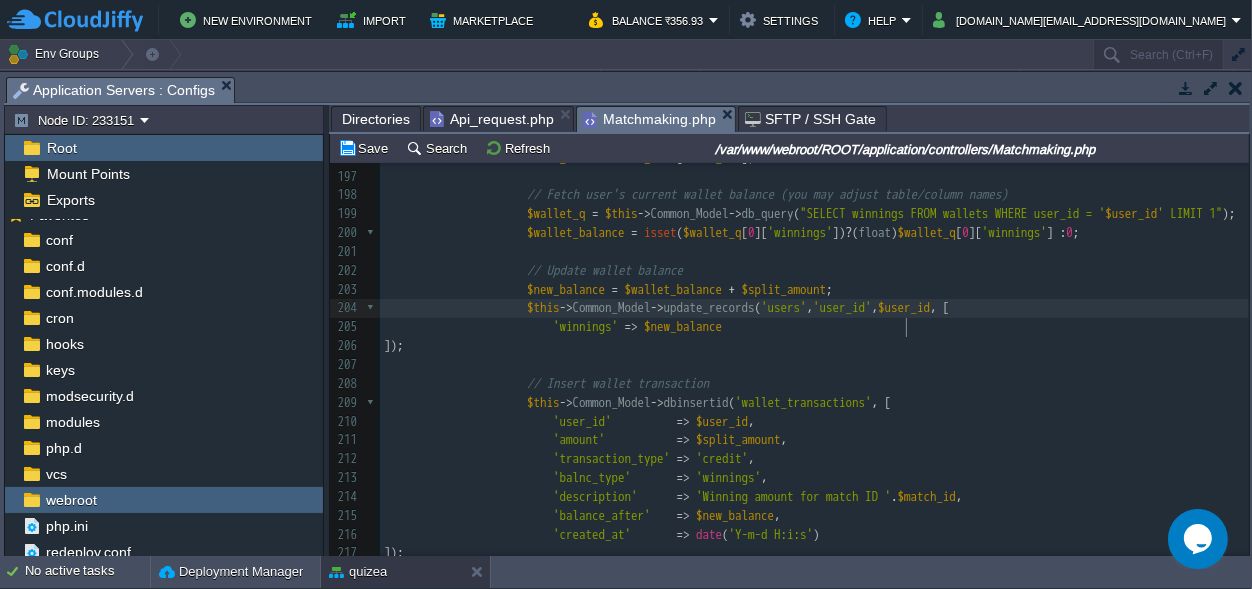 click on "xxxxxxxxxx                        $this -> Common_Model -> update_records ( 'users' ,  'id' ,  $user_id , [   186                if  ( $winner_count   >   0   &&   $winning_price   >   0 ) { 187                    $split_amount   =   round ( $winning_price   /   $winner_count ,  2 );  // split & round 188 ​ 189                    foreach  ( $winner_ids   as   $winner_id ) { 190                        // Get winner data from match_results 191                        $winner_data   =   array_filter ( $players ,  function ( $p )  use  ( $winner_id ) { 192                            return   $p [ 'id' ]  ==   $winner_id ; 193                       }); 194 ​ 195                        $winner_data   =   reset ( $winner_data ); 196                        $user_id   =   $winner_data [ 'user_id' ]; 197 ​ 198                        // Fetch user's current wallet balance (you may adjust table/column names) 199                        $wallet_q   =   $this -> Common_Model -> db_query ( $user_id ' LIMIT 1" ); 200" at bounding box center (814, 497) 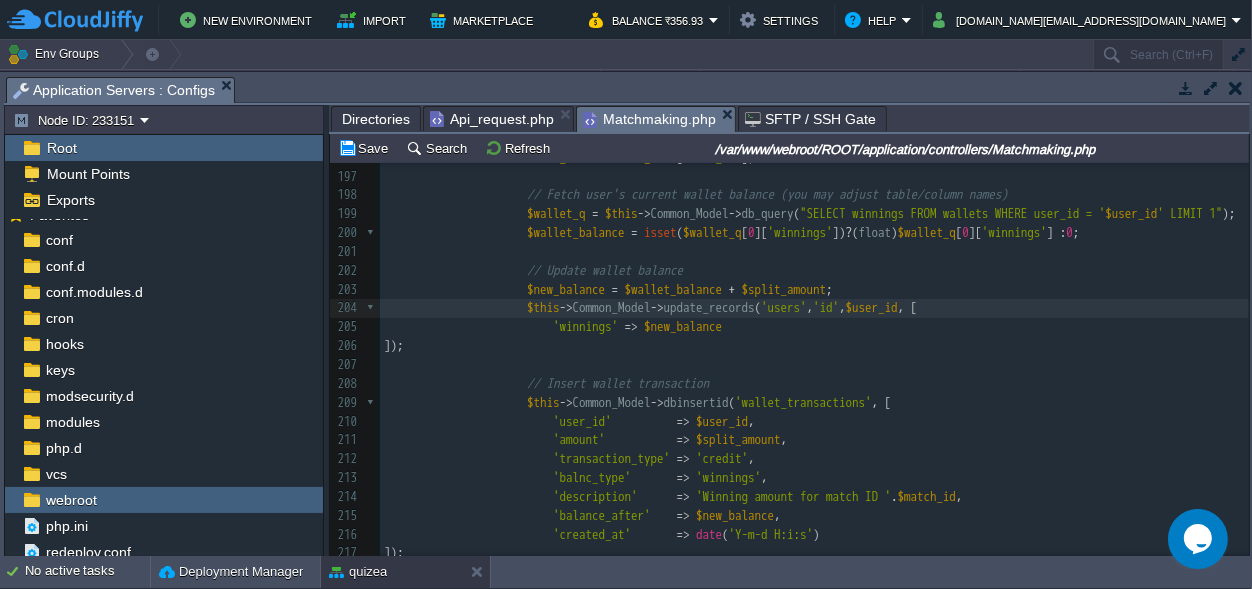 click on ""SELECT winnings FROM wallets WHERE user_id = '" at bounding box center [953, 213] 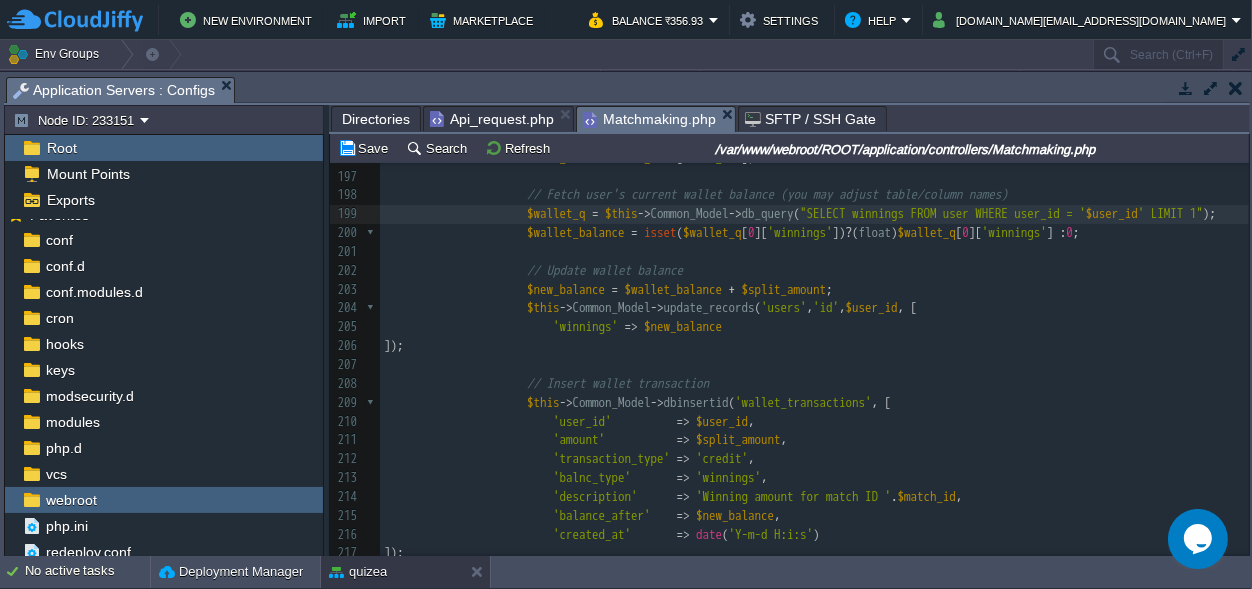 type on "users" 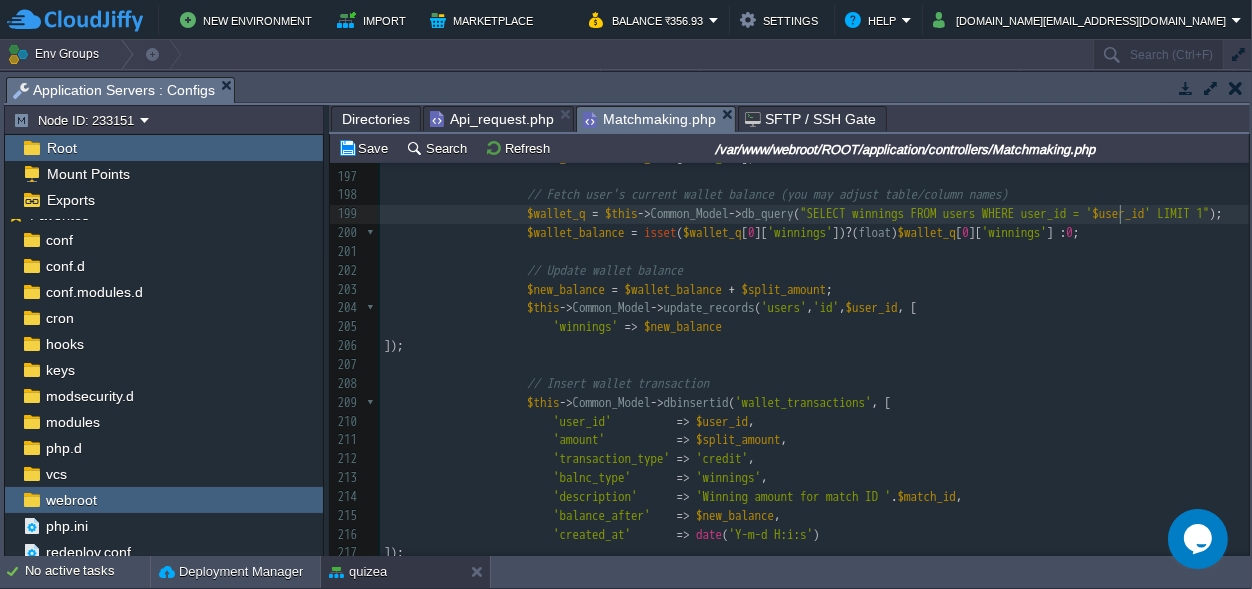 click on "xxxxxxxxxx                        $this -> Common_Model -> update_records ( 'users' ,  'id' ,  $user_id , [   186                if  ( $winner_count   >   0   &&   $winning_price   >   0 ) { 187                    $split_amount   =   round ( $winning_price   /   $winner_count ,  2 );  // split & round 188 ​ 189                    foreach  ( $winner_ids   as   $winner_id ) { 190                        // Get winner data from match_results 191                        $winner_data   =   array_filter ( $players ,  function ( $p )  use  ( $winner_id ) { 192                            return   $p [ 'id' ]  ==   $winner_id ; 193                       }); 194 ​ 195                        $winner_data   =   reset ( $winner_data ); 196                        $user_id   =   $winner_data [ 'user_id' ]; 197 ​ 198                        // Fetch user's current wallet balance (you may adjust table/column names) 199                        $wallet_q   =   $this -> Common_Model -> db_query ( $user_id ' LIMIT 1" ); 200" at bounding box center [814, 497] 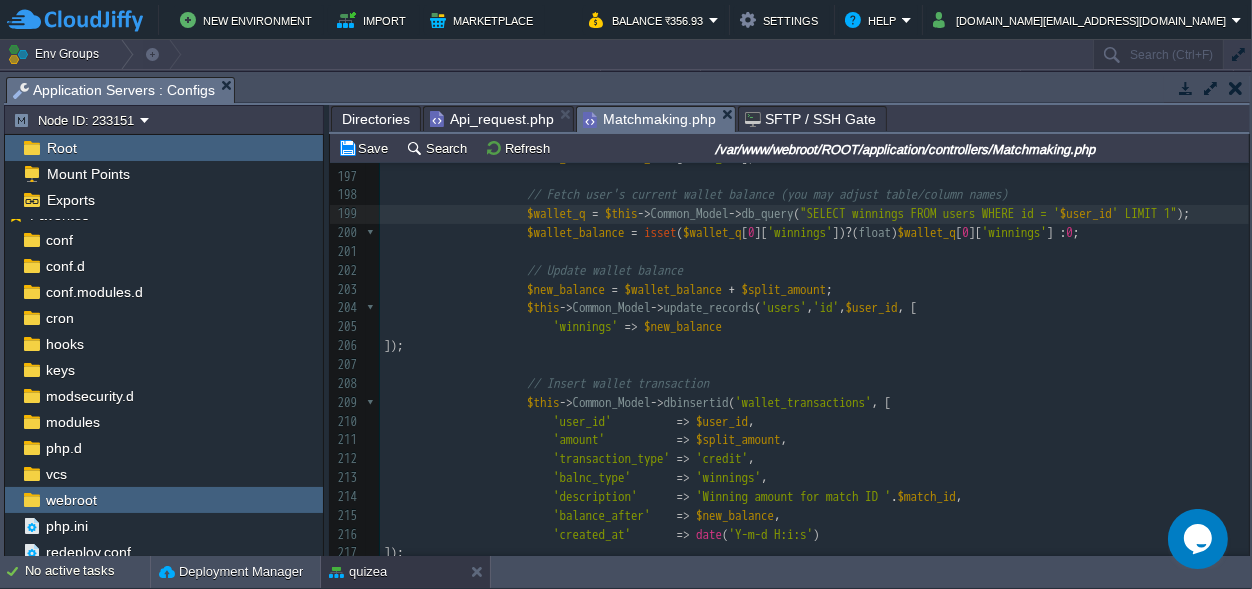 click on "xxxxxxxxxx                        $this -> Common_Model -> update_records ( 'users' ,  'id' ,  $user_id , [   186                if  ( $winner_count   >   0   &&   $winning_price   >   0 ) { 187                    $split_amount   =   round ( $winning_price   /   $winner_count ,  2 );  // split & round 188 ​ 189                    foreach  ( $winner_ids   as   $winner_id ) { 190                        // Get winner data from match_results 191                        $winner_data   =   array_filter ( $players ,  function ( $p )  use  ( $winner_id ) { 192                            return   $p [ 'id' ]  ==   $winner_id ; 193                       }); 194 ​ 195                        $winner_data   =   reset ( $winner_data ); 196                        $user_id   =   $winner_data [ 'user_id' ]; 197 ​ 198                        // Fetch user's current wallet balance (you may adjust table/column names) 199                        $wallet_q   =   $this -> Common_Model -> db_query ( $user_id ' LIMIT 1" ); 200" at bounding box center [814, 497] 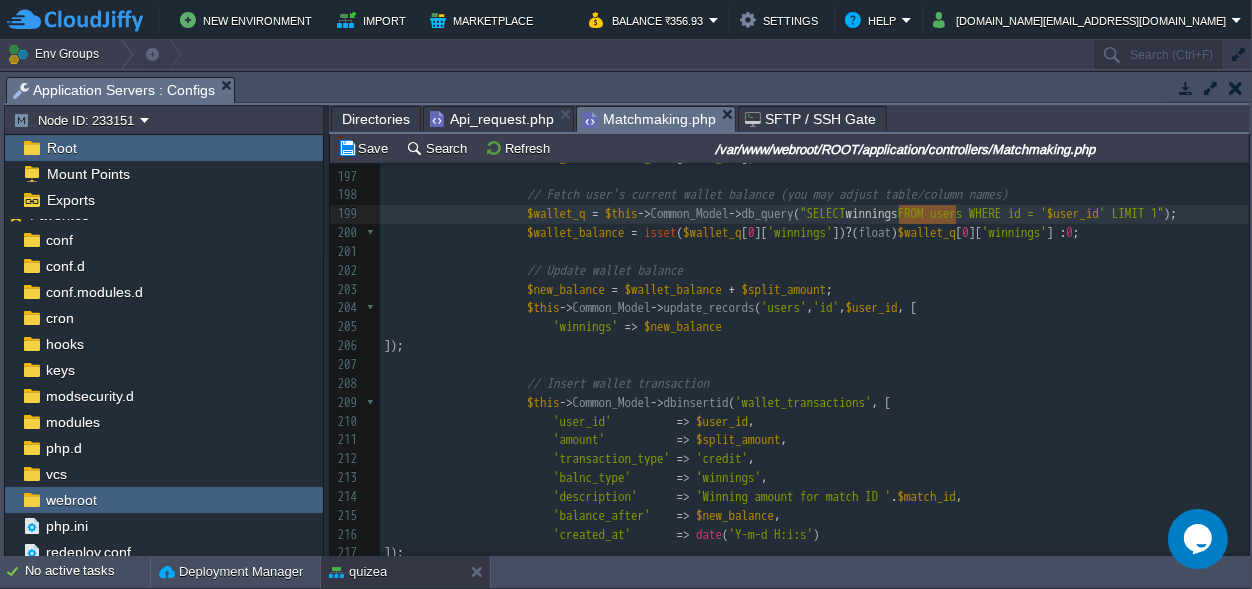 scroll, scrollTop: 0, scrollLeft: 57, axis: horizontal 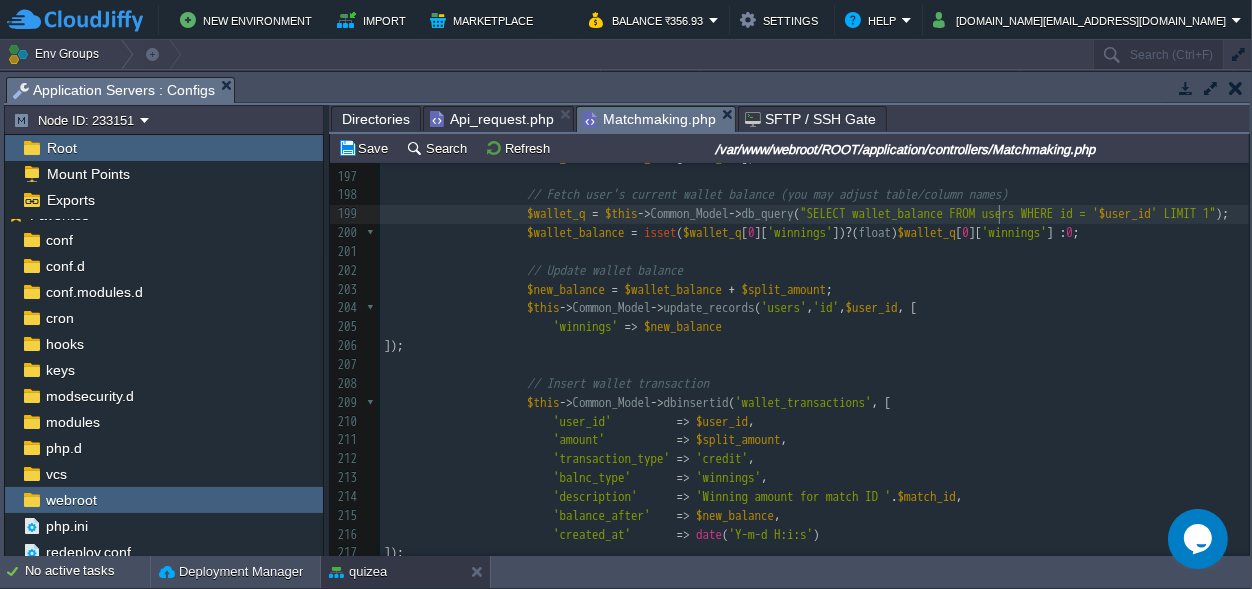 type on "," 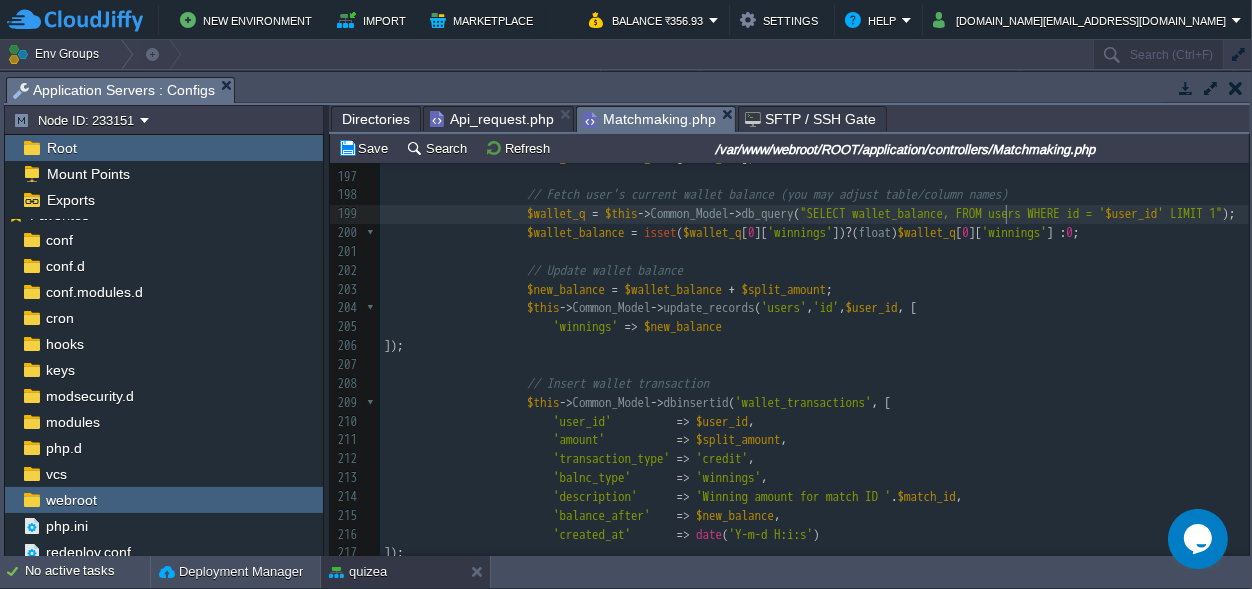 scroll, scrollTop: 0, scrollLeft: 7, axis: horizontal 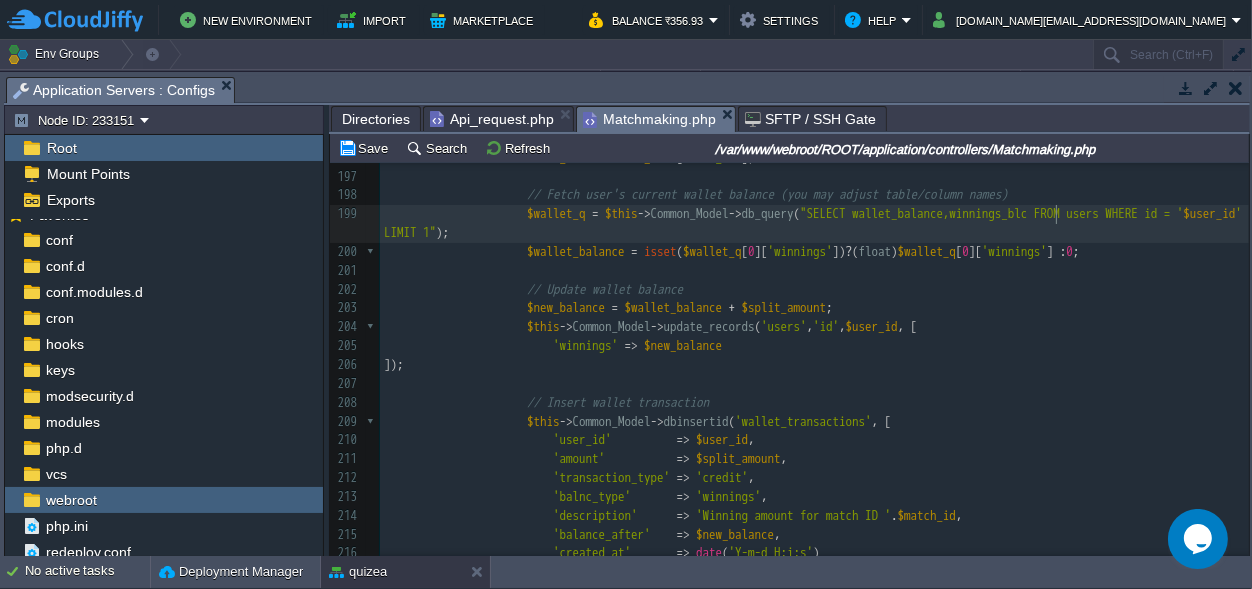 click on "xxxxxxxxxx                        $this -> Common_Model -> update_records ( 'users' ,  'id' ,  $user_id , [   186                if  ( $winner_count   >   0   &&   $winning_price   >   0 ) { 187                    $split_amount   =   round ( $winning_price   /   $winner_count ,  2 );  // split & round 188 ​ 189                    foreach  ( $winner_ids   as   $winner_id ) { 190                        // Get winner data from match_results 191                        $winner_data   =   array_filter ( $players ,  function ( $p )  use  ( $winner_id ) { 192                            return   $p [ 'id' ]  ==   $winner_id ; 193                       }); 194 ​ 195                        $winner_data   =   reset ( $winner_data ); 196                        $user_id   =   $winner_data [ 'user_id' ]; 197 ​ 198                        // Fetch user's current wallet balance (you may adjust table/column names) 199                        $wallet_q   =   $this -> Common_Model -> db_query ( $user_id ' LIMIT 1" ); 200" at bounding box center [814, 506] 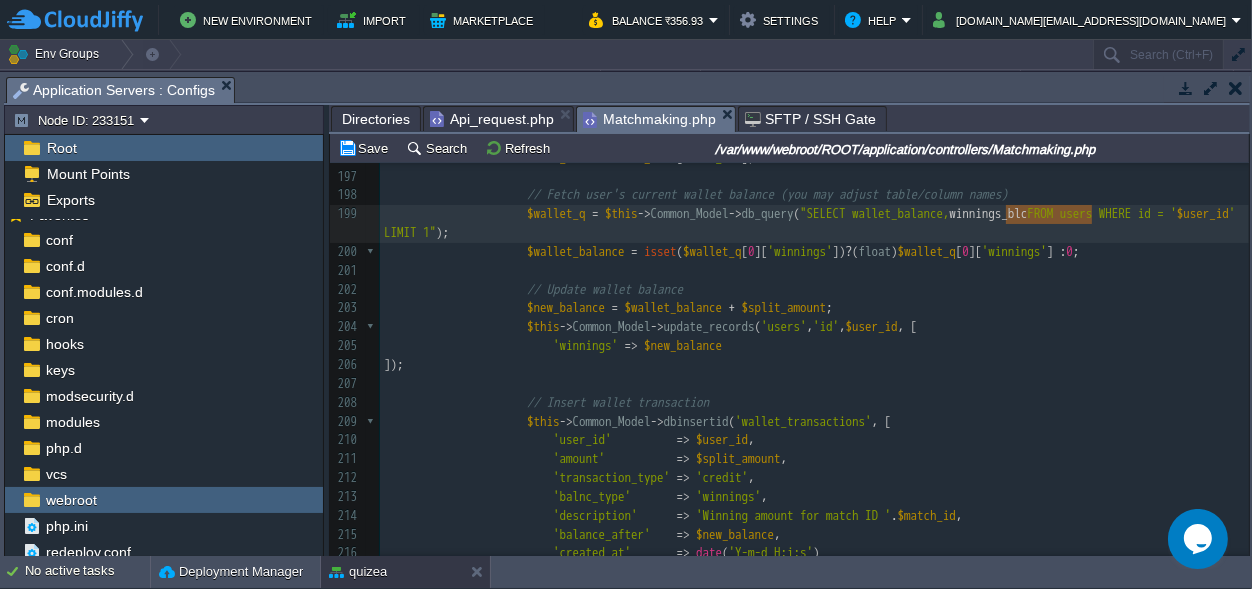 scroll, scrollTop: 0, scrollLeft: 85, axis: horizontal 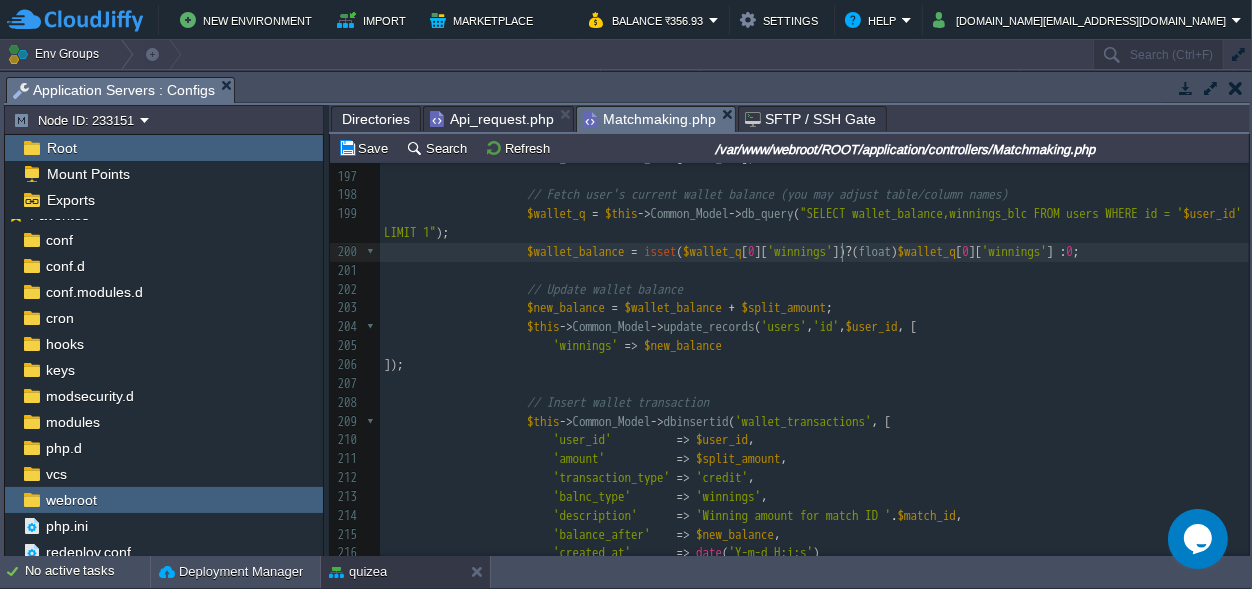type on "winnings" 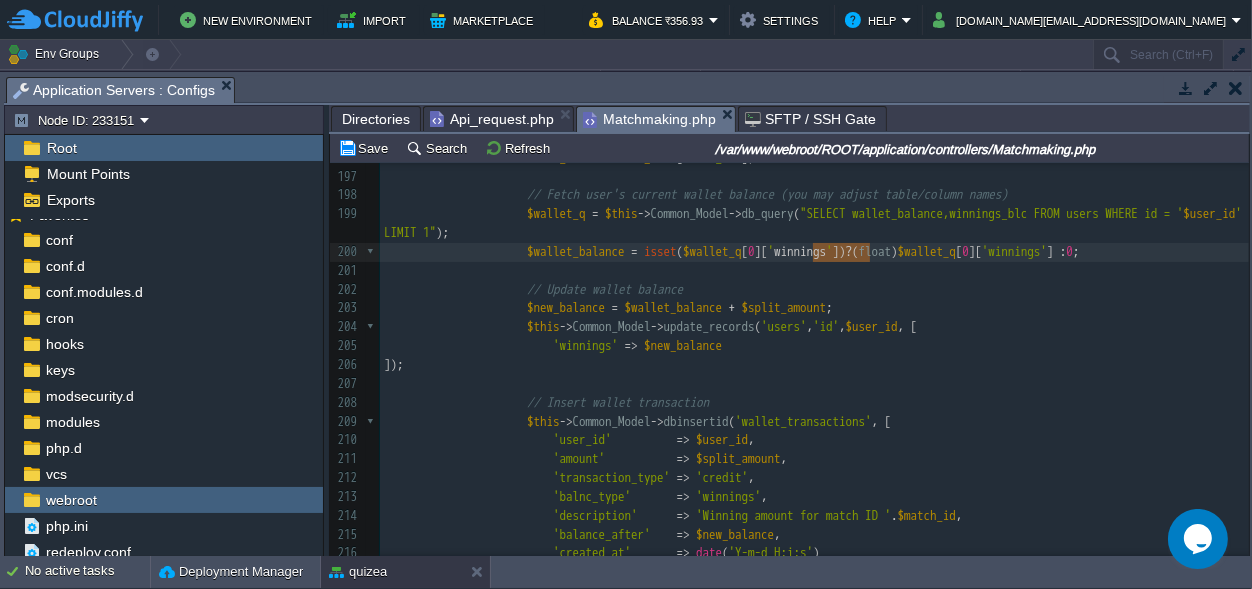 paste 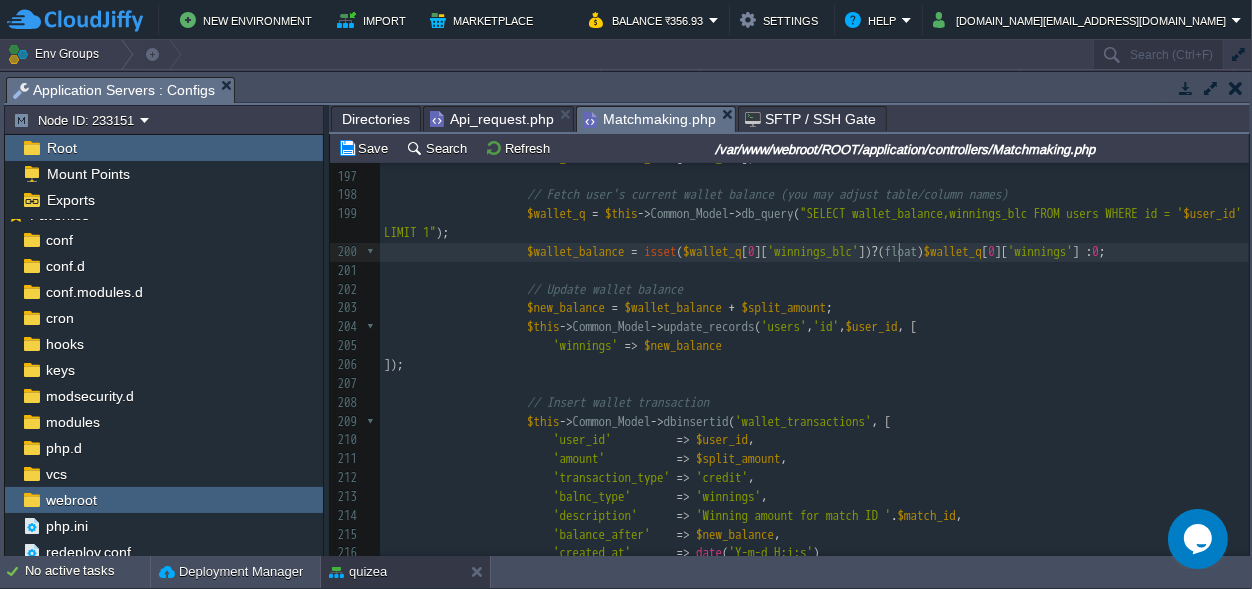 scroll, scrollTop: 0, scrollLeft: 0, axis: both 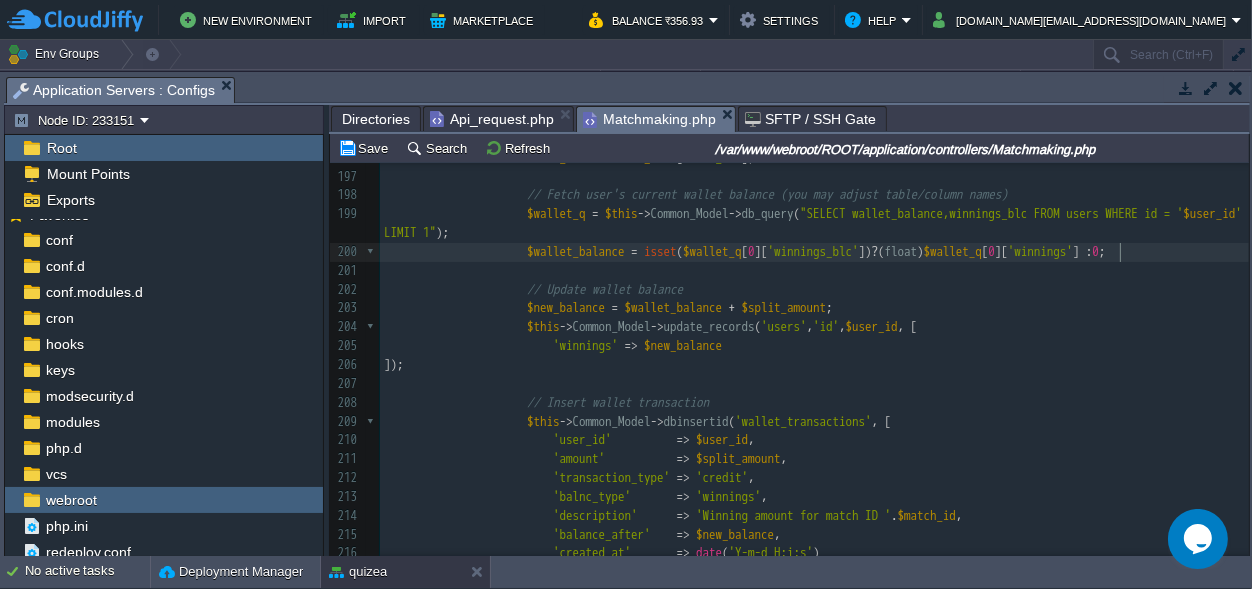 type on "winnings" 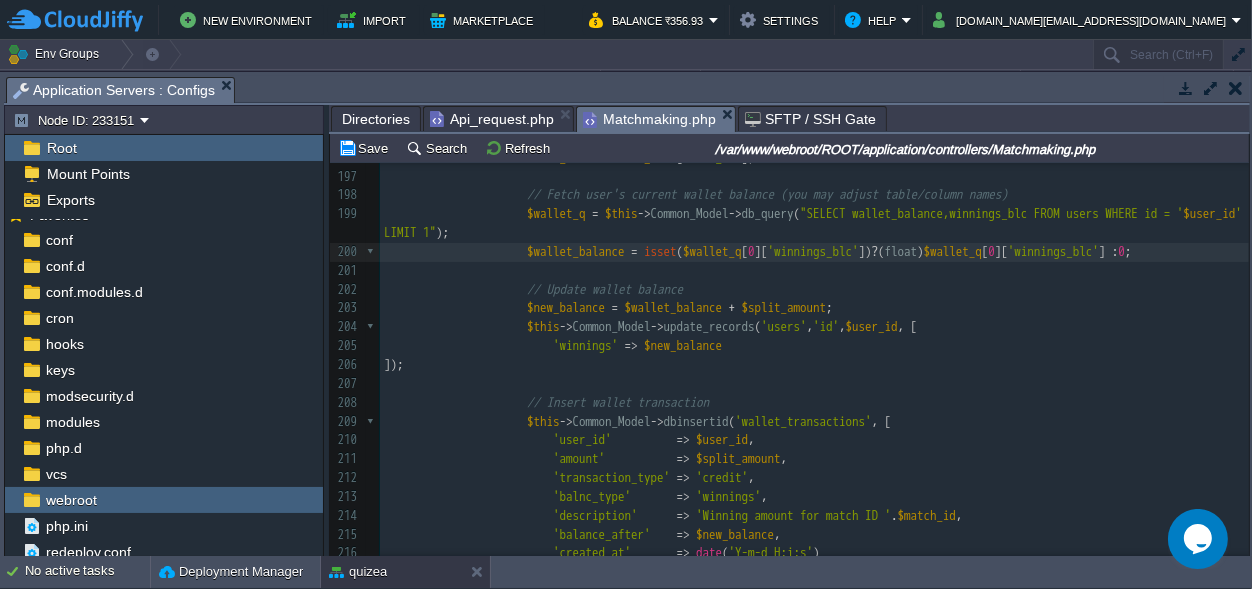 scroll, scrollTop: 0, scrollLeft: 0, axis: both 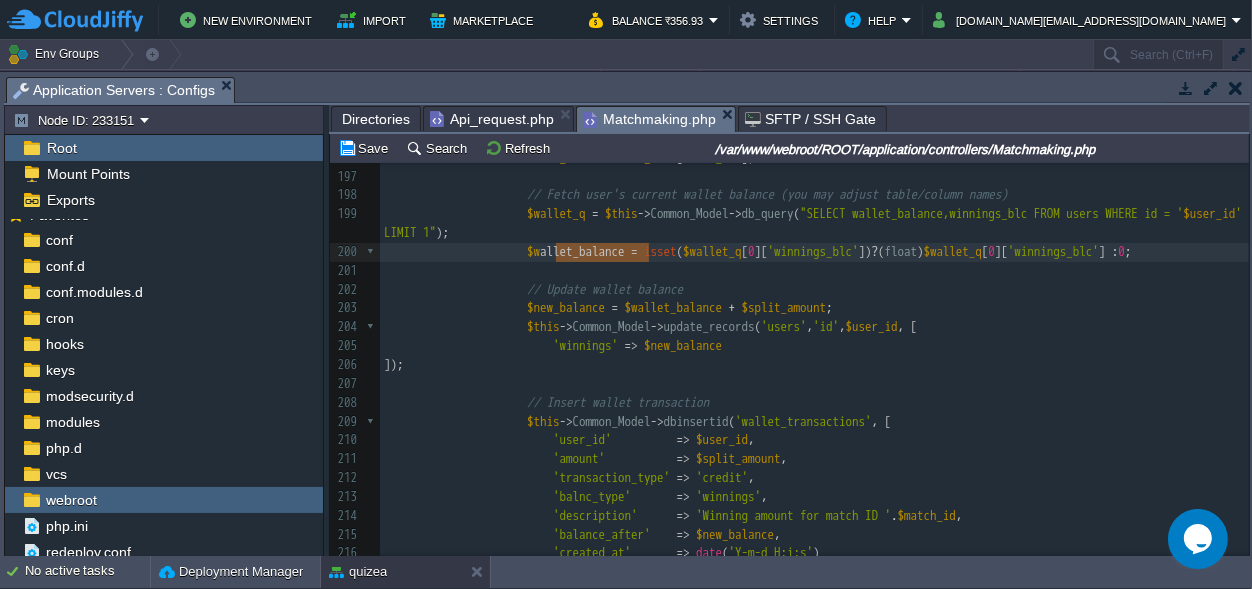 type on "wallet_balance" 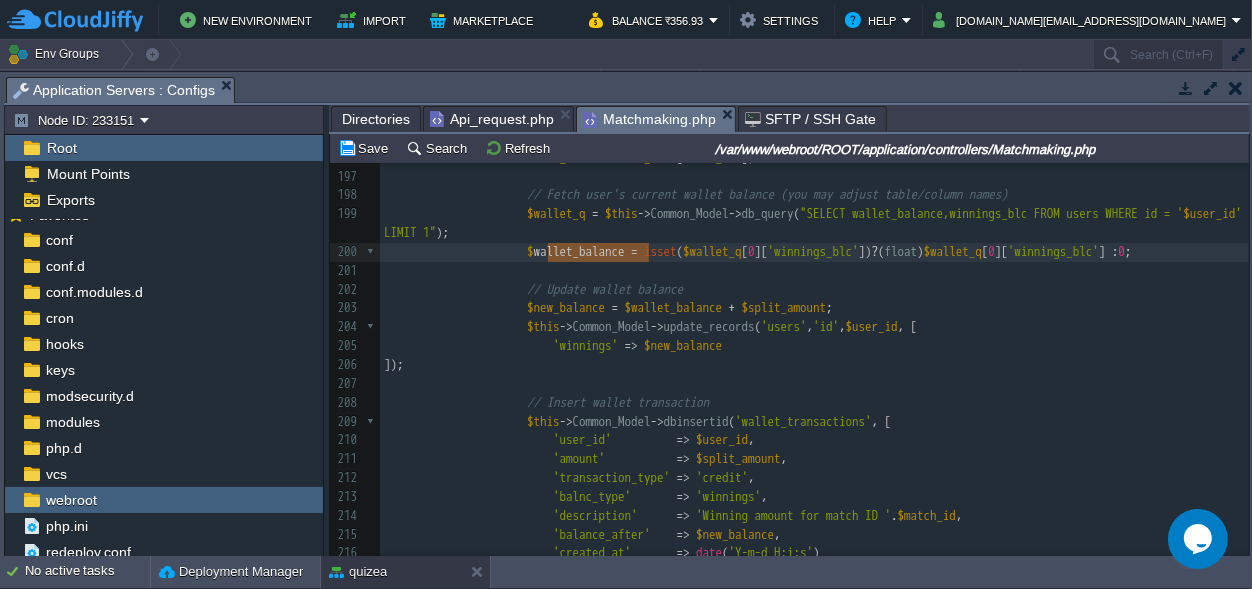 drag, startPoint x: 649, startPoint y: 248, endPoint x: 551, endPoint y: 252, distance: 98.0816 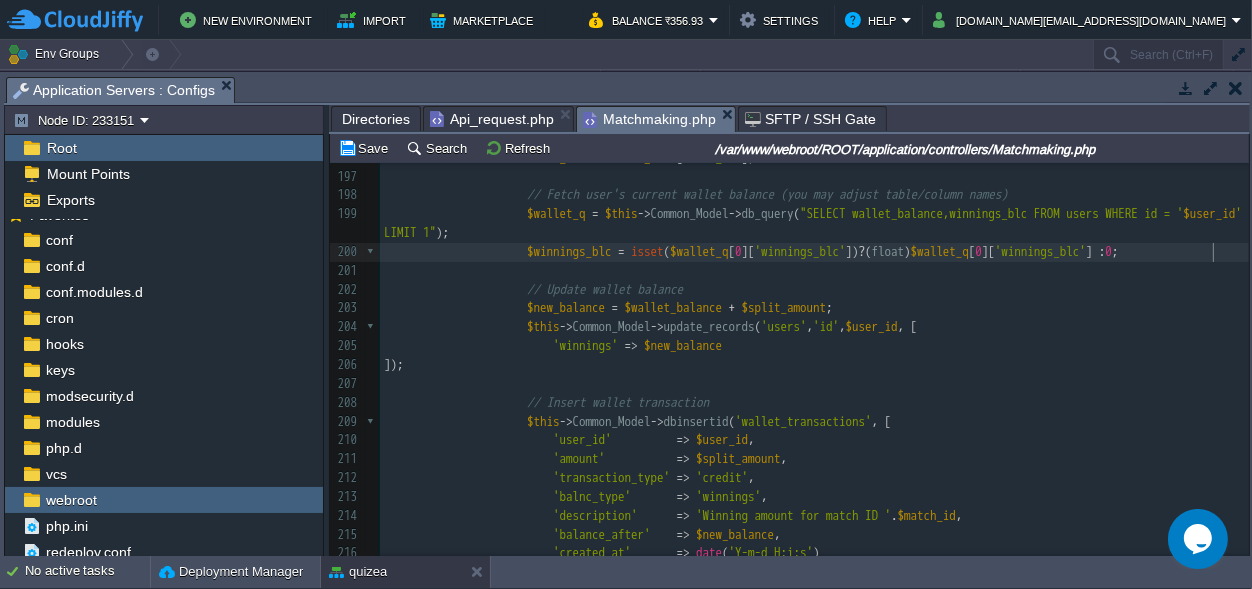 scroll, scrollTop: 0, scrollLeft: 0, axis: both 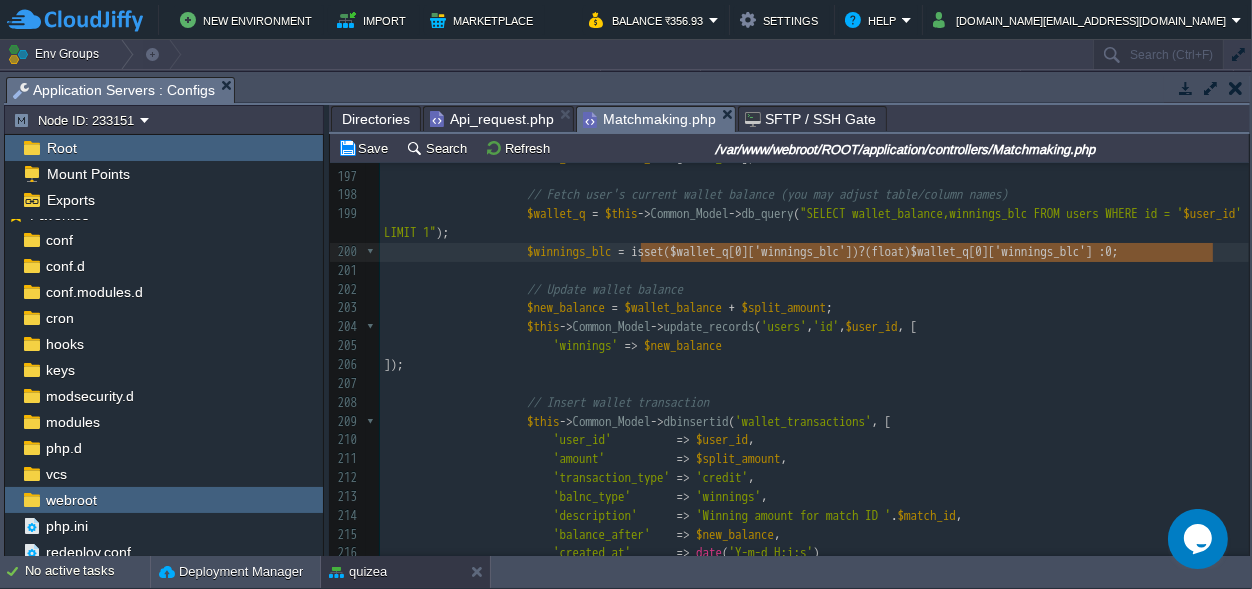 type on "$winnings_blc = isset($wallet_q[0]['winnings_blc']) ? (float)$wallet_q[0]['winnings_blc'] : 0;" 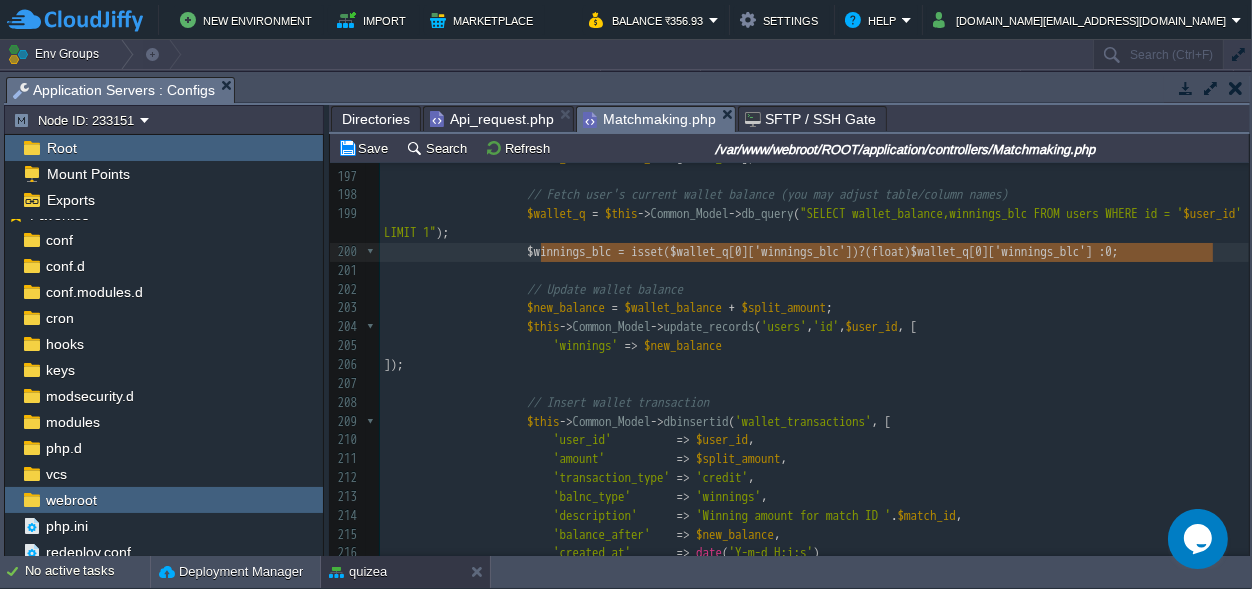drag, startPoint x: 1218, startPoint y: 249, endPoint x: 624, endPoint y: 249, distance: 594 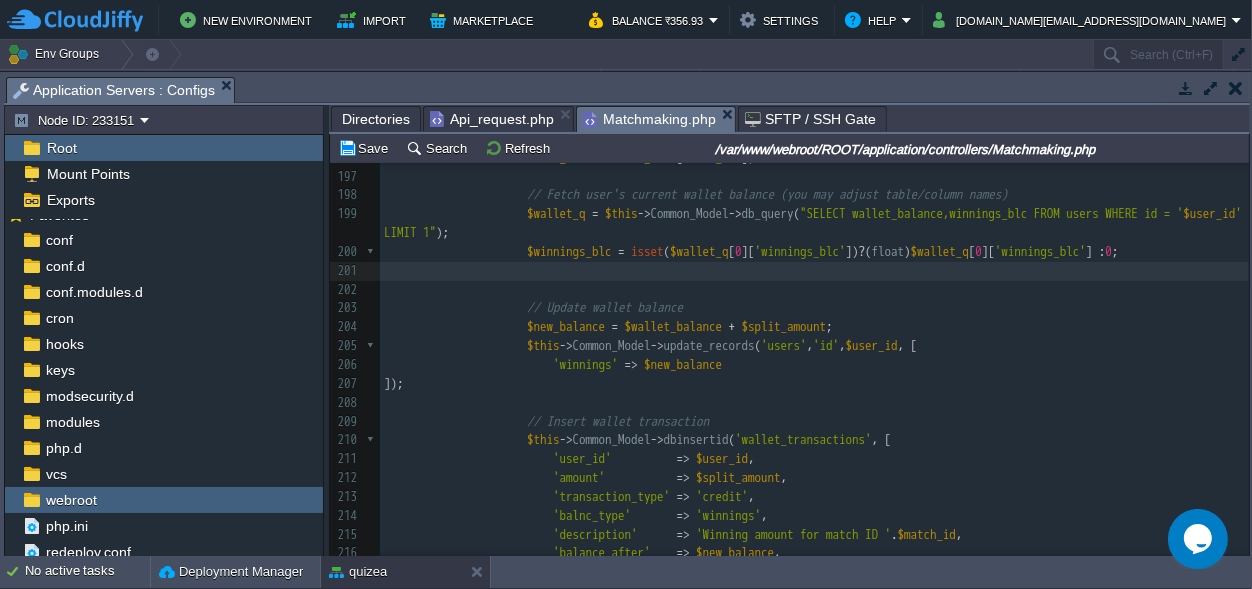 scroll, scrollTop: 0, scrollLeft: 14, axis: horizontal 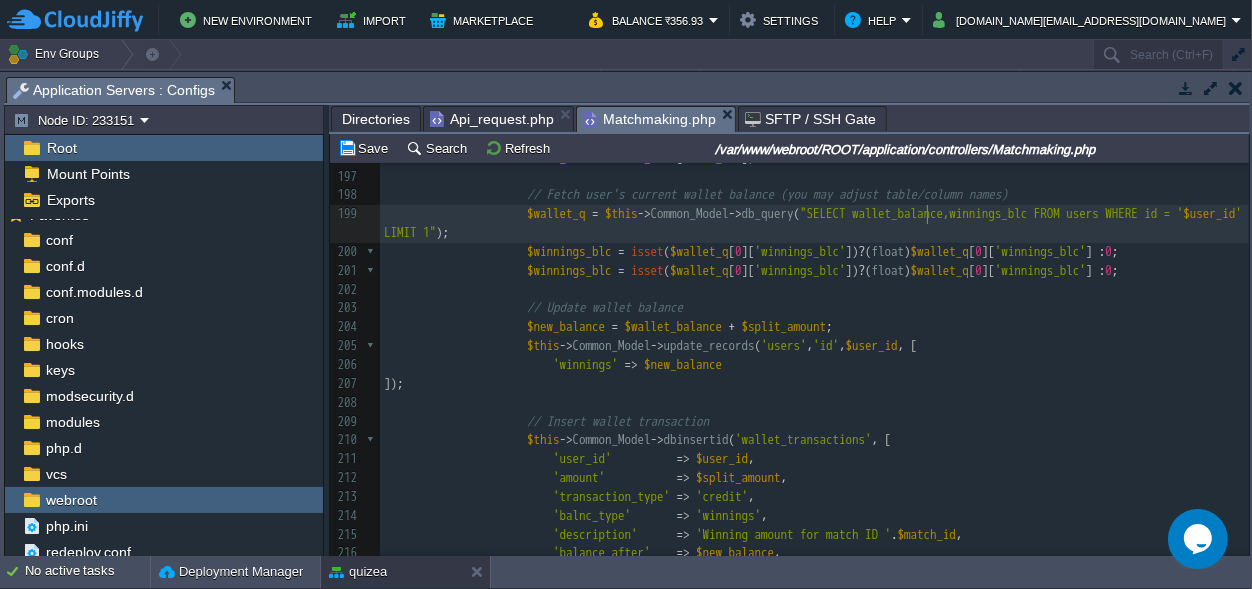 click on "xxxxxxxxxx                        $this -> Common_Model -> update_records ( 'users' ,  'id' ,  $user_id , [   186                if  ( $winner_count   >   0   &&   $winning_price   >   0 ) { 187                    $split_amount   =   round ( $winning_price   /   $winner_count ,  2 );  // split & round 188 ​ 189                    foreach  ( $winner_ids   as   $winner_id ) { 190                        // Get winner data from match_results 191                        $winner_data   =   array_filter ( $players ,  function ( $p )  use  ( $winner_id ) { 192                            return   $p [ 'id' ]  ==   $winner_id ; 193                       }); 194 ​ 195                        $winner_data   =   reset ( $winner_data ); 196                        $user_id   =   $winner_data [ 'user_id' ]; 197 ​ 198                        // Fetch user's current wallet balance (you may adjust table/column names) 199                        $wallet_q   =   $this -> Common_Model -> db_query ( $user_id ' LIMIT 1" ); 200" at bounding box center [814, 516] 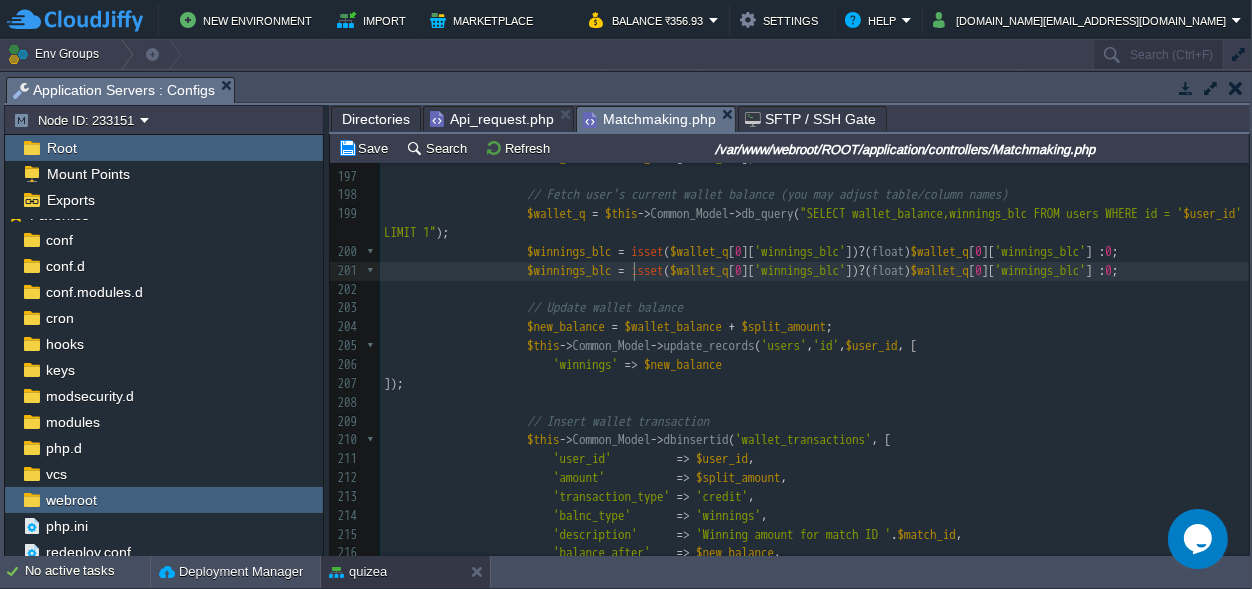 scroll, scrollTop: 0, scrollLeft: 0, axis: both 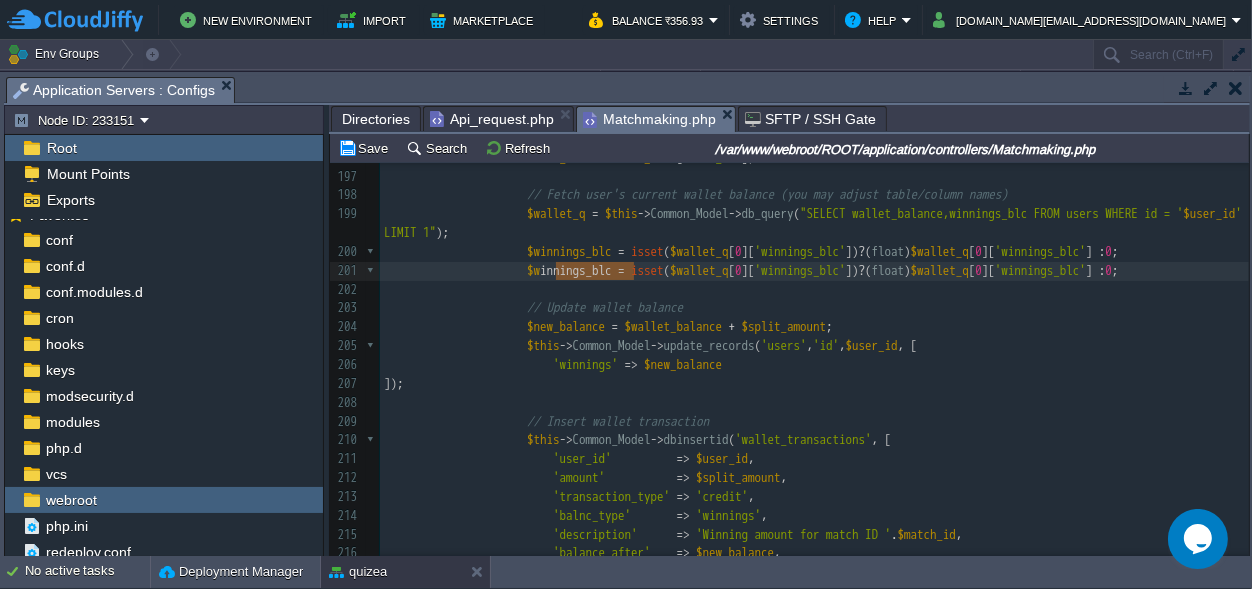 type on "winnings_blc" 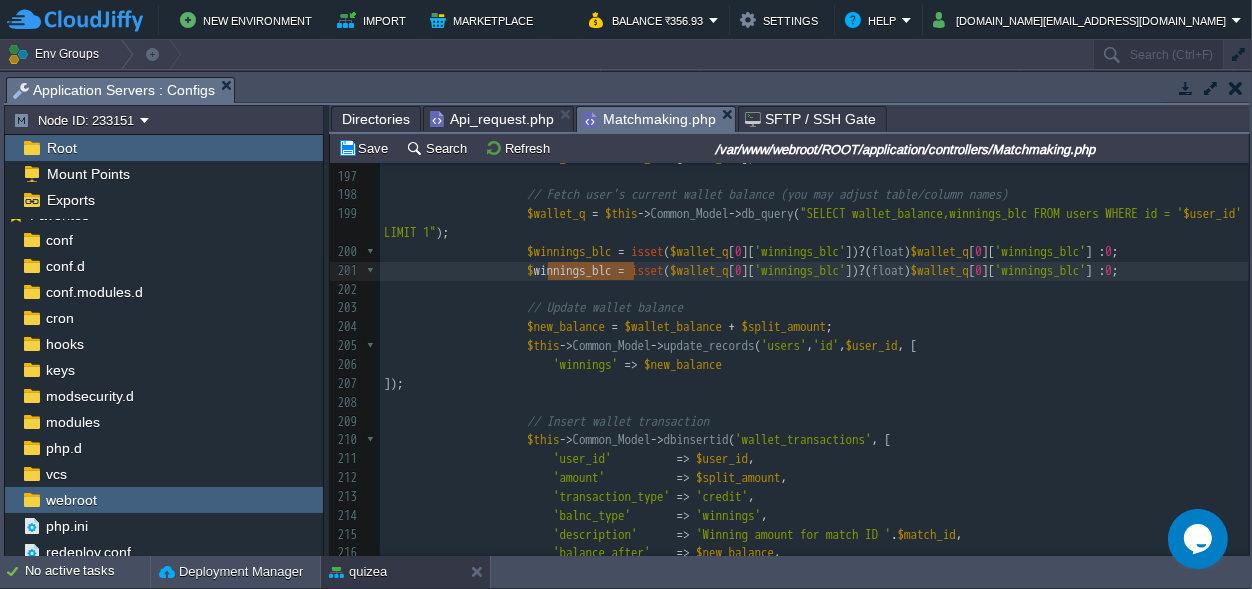 drag, startPoint x: 634, startPoint y: 269, endPoint x: 551, endPoint y: 271, distance: 83.02409 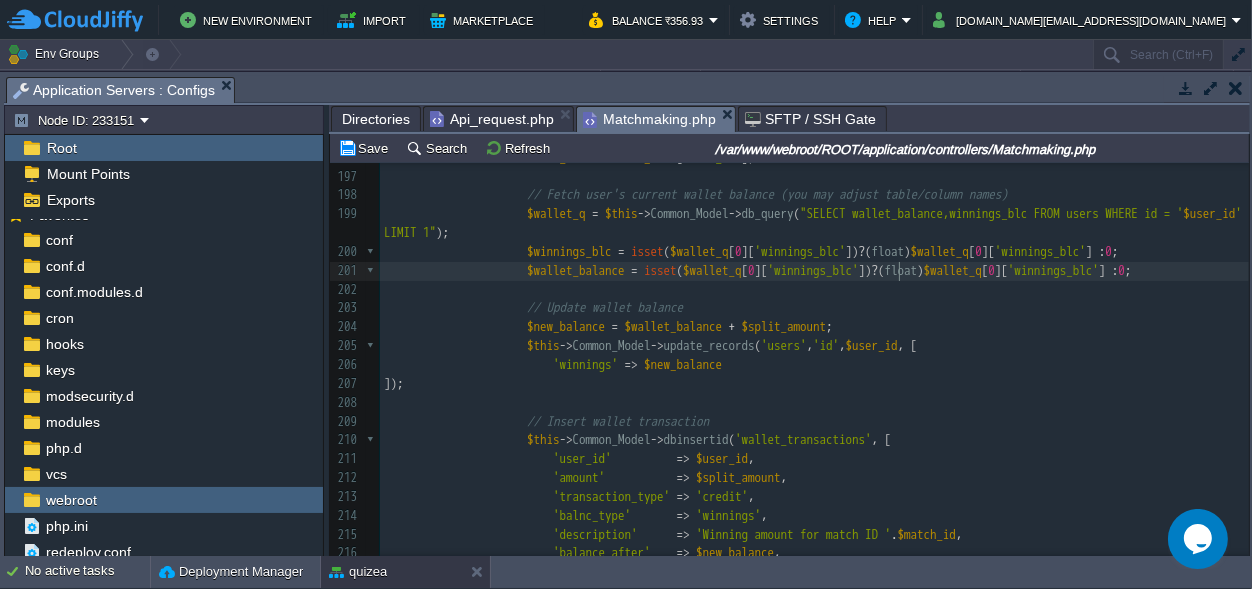 scroll, scrollTop: 0, scrollLeft: 0, axis: both 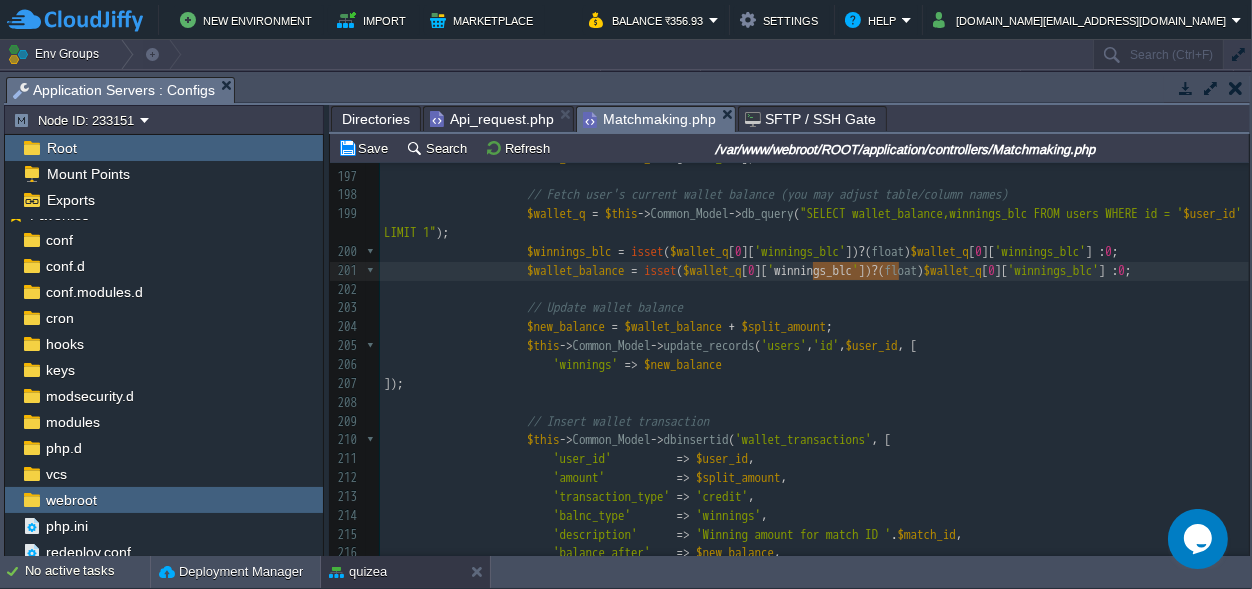 type on "winnings_blc" 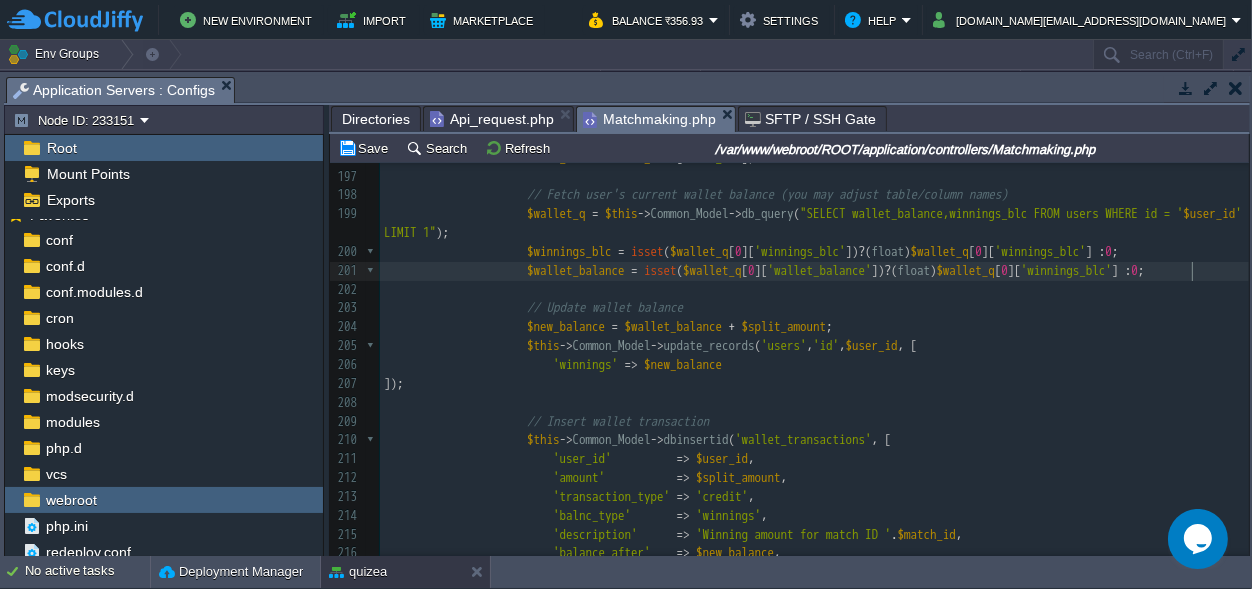 scroll, scrollTop: 0, scrollLeft: 0, axis: both 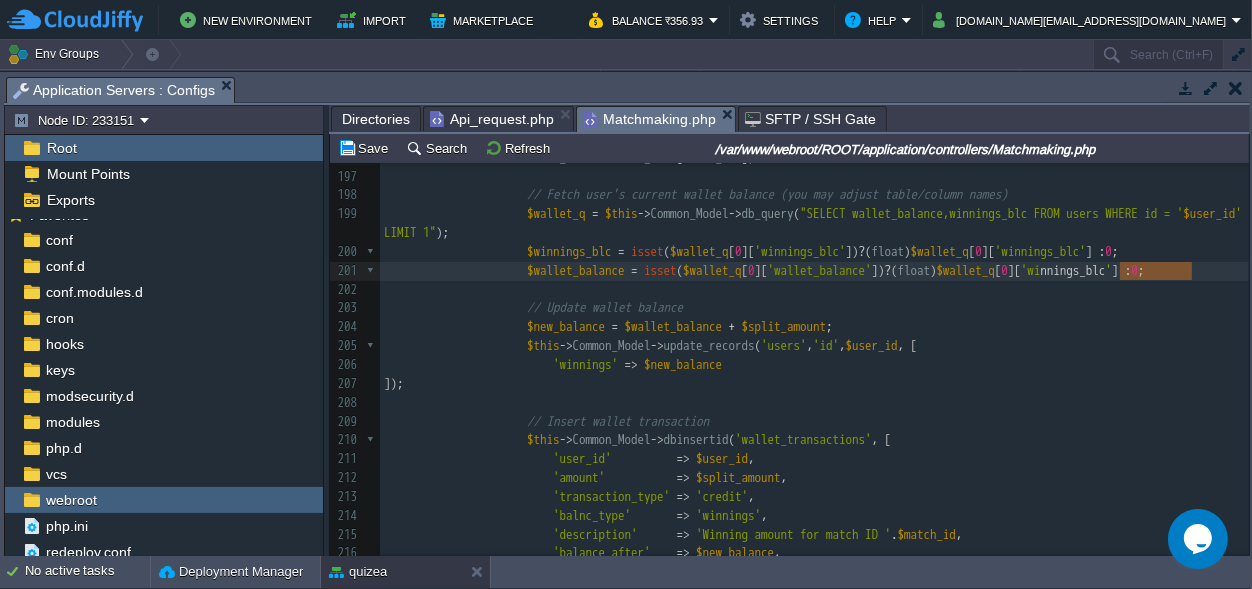 type on "winnings_blc" 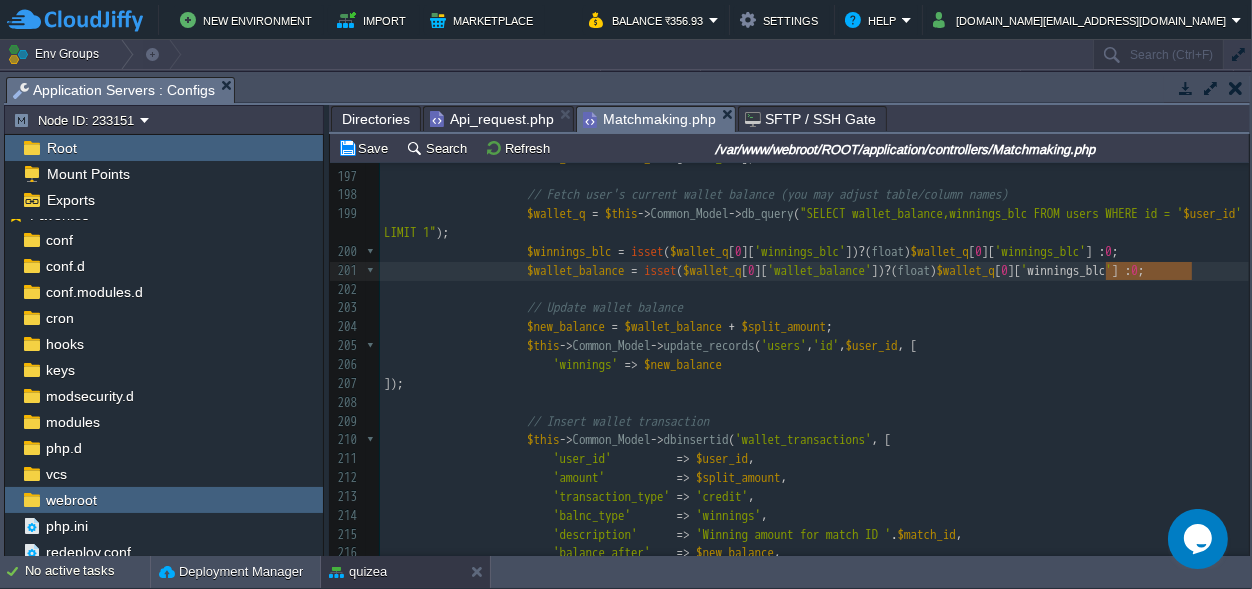 drag, startPoint x: 1191, startPoint y: 275, endPoint x: 1114, endPoint y: 271, distance: 77.10383 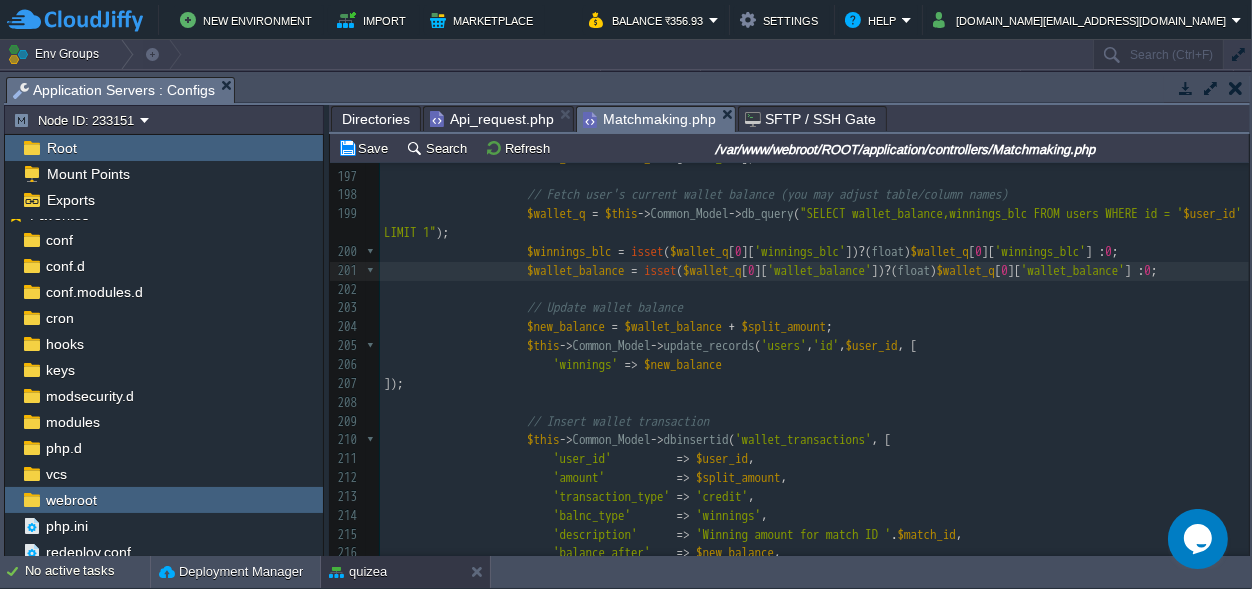 scroll, scrollTop: 0, scrollLeft: 0, axis: both 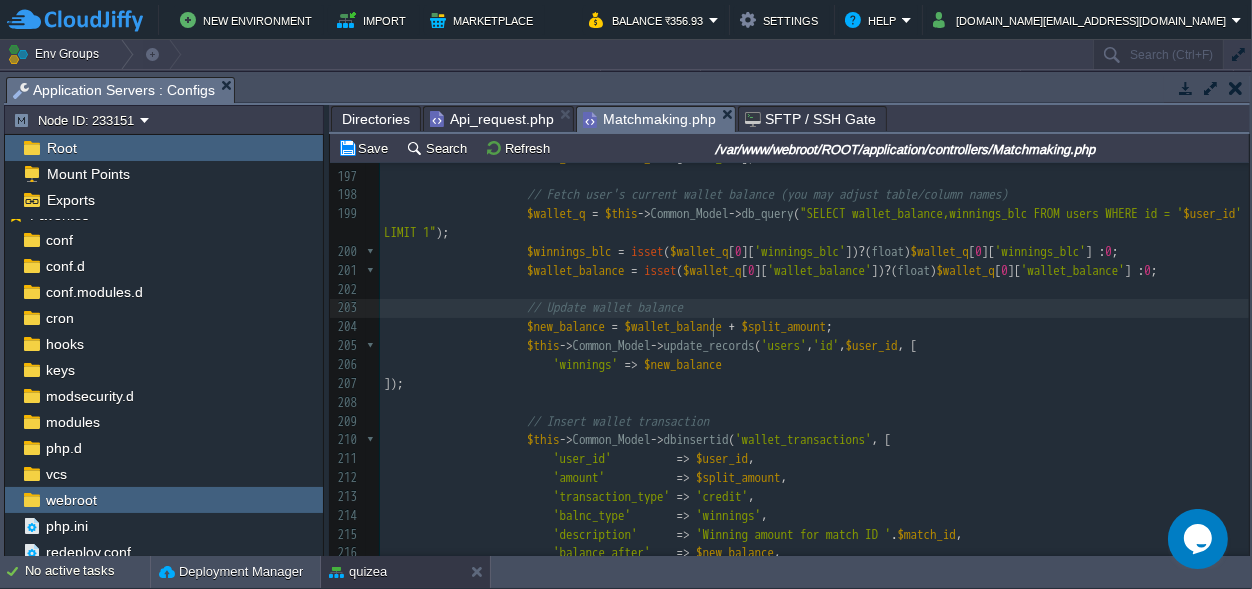 click on "// Update wallet balance" at bounding box center [814, 308] 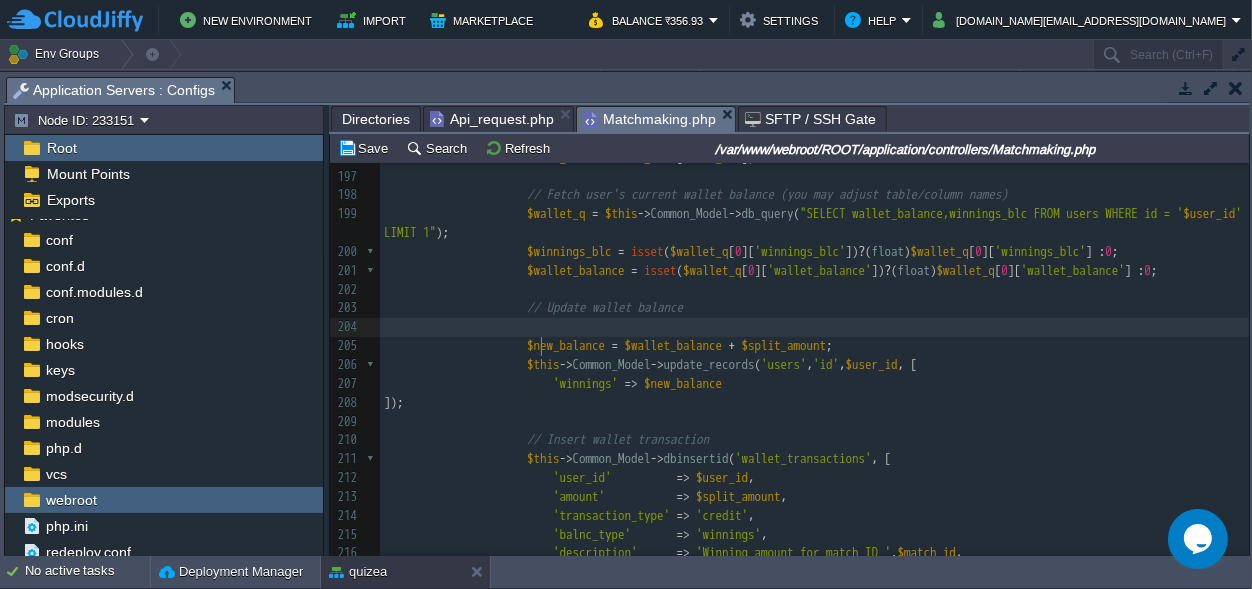 scroll, scrollTop: 0, scrollLeft: 14, axis: horizontal 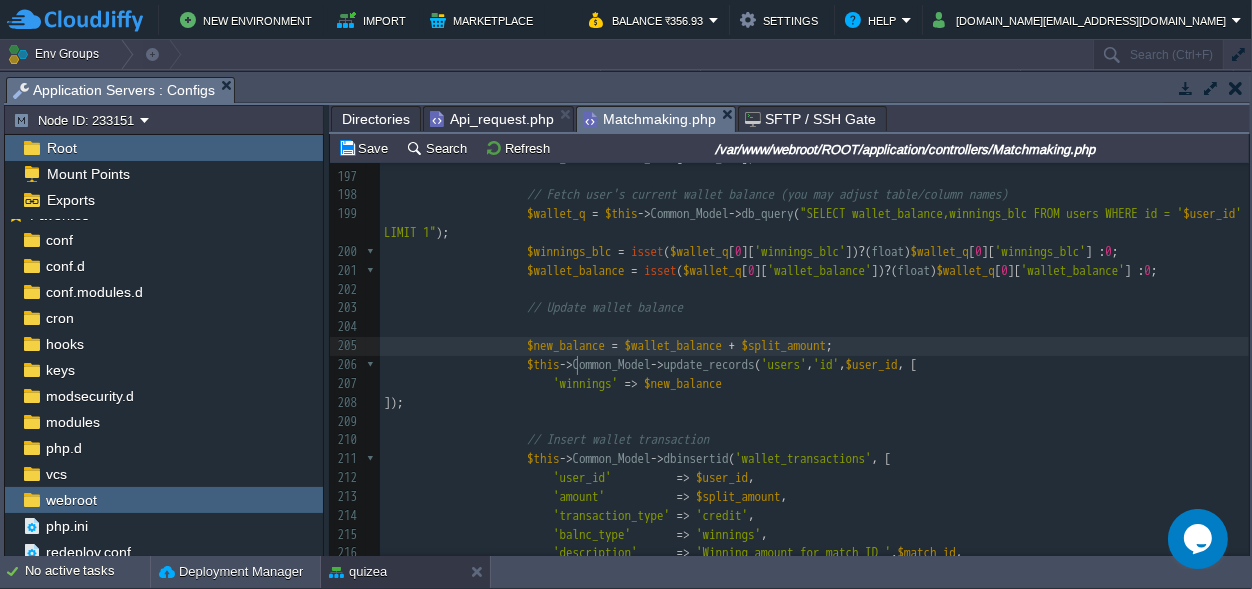 click on "$new_balance" at bounding box center [566, 345] 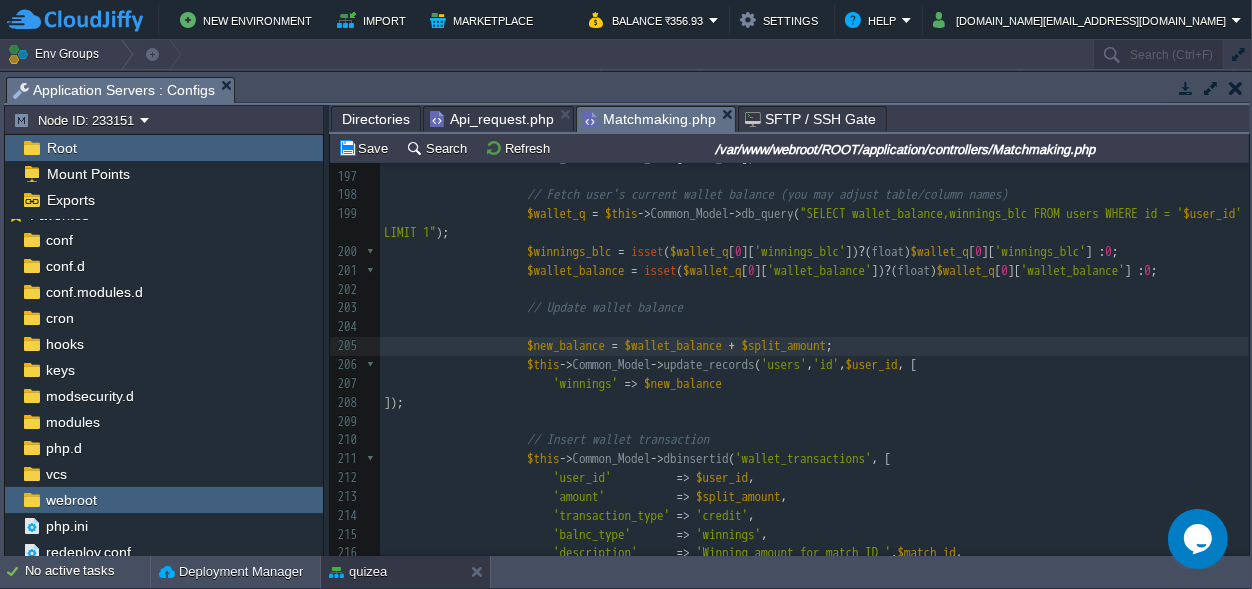 scroll, scrollTop: 3763, scrollLeft: 0, axis: vertical 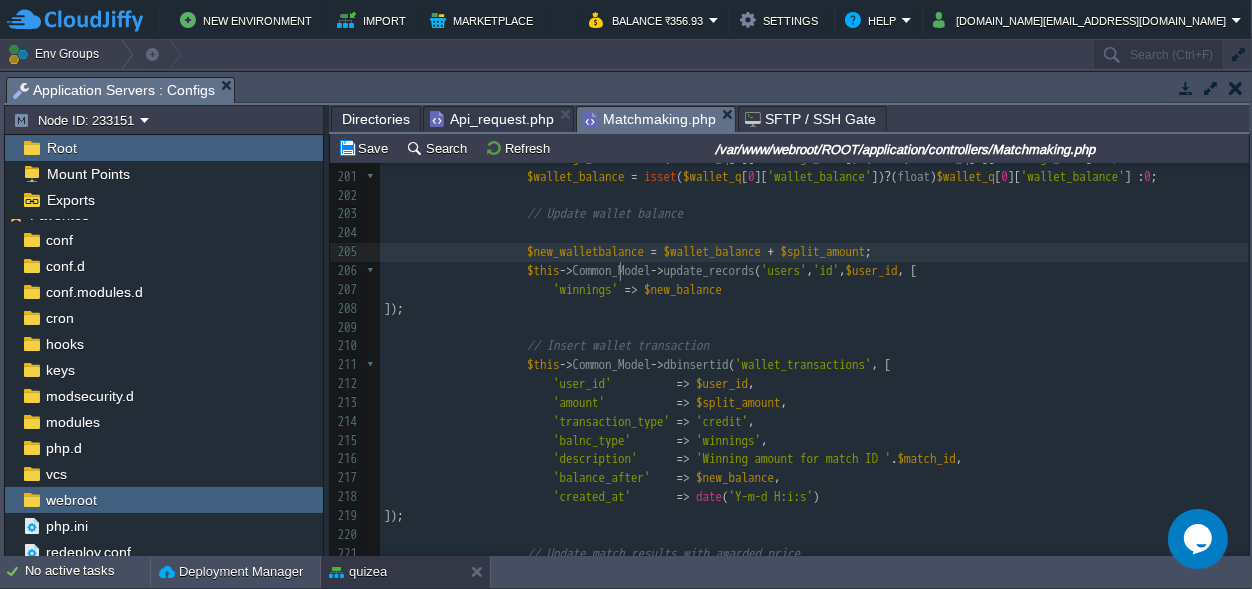 type on "wallet_" 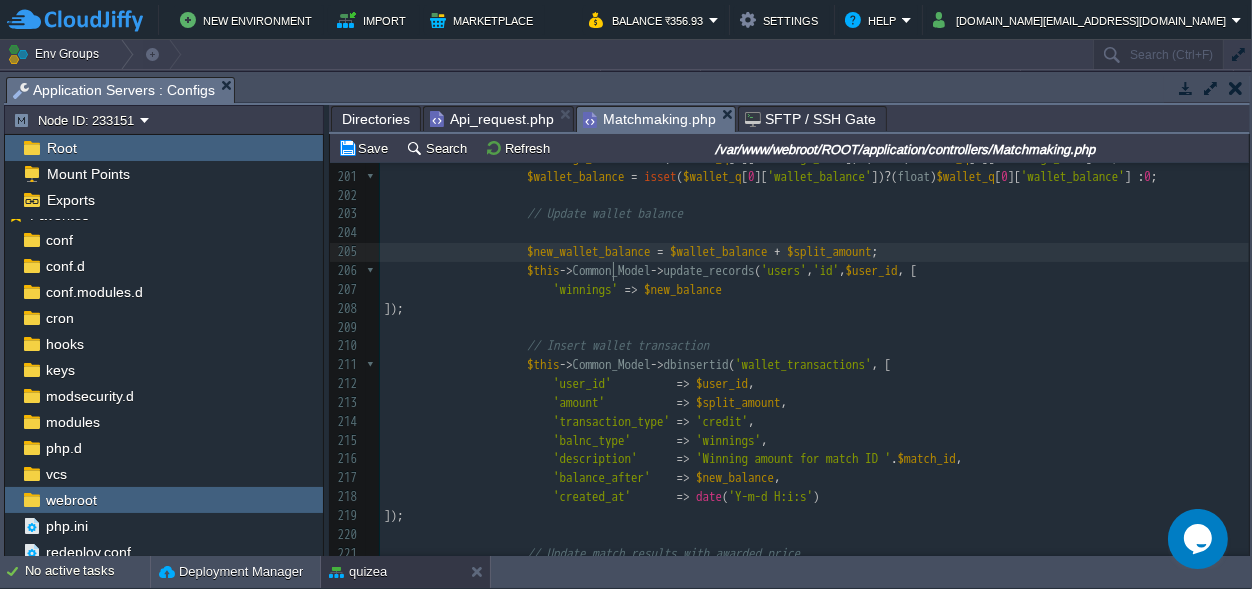 scroll, scrollTop: 0, scrollLeft: 0, axis: both 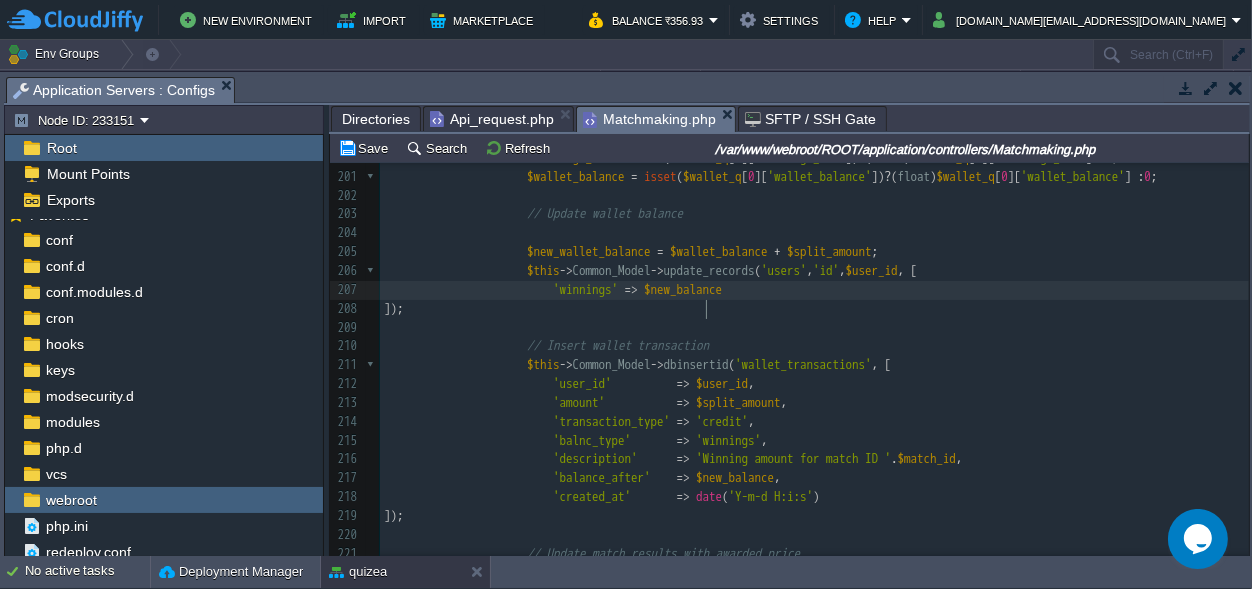 click on "$new_balance" at bounding box center (683, 289) 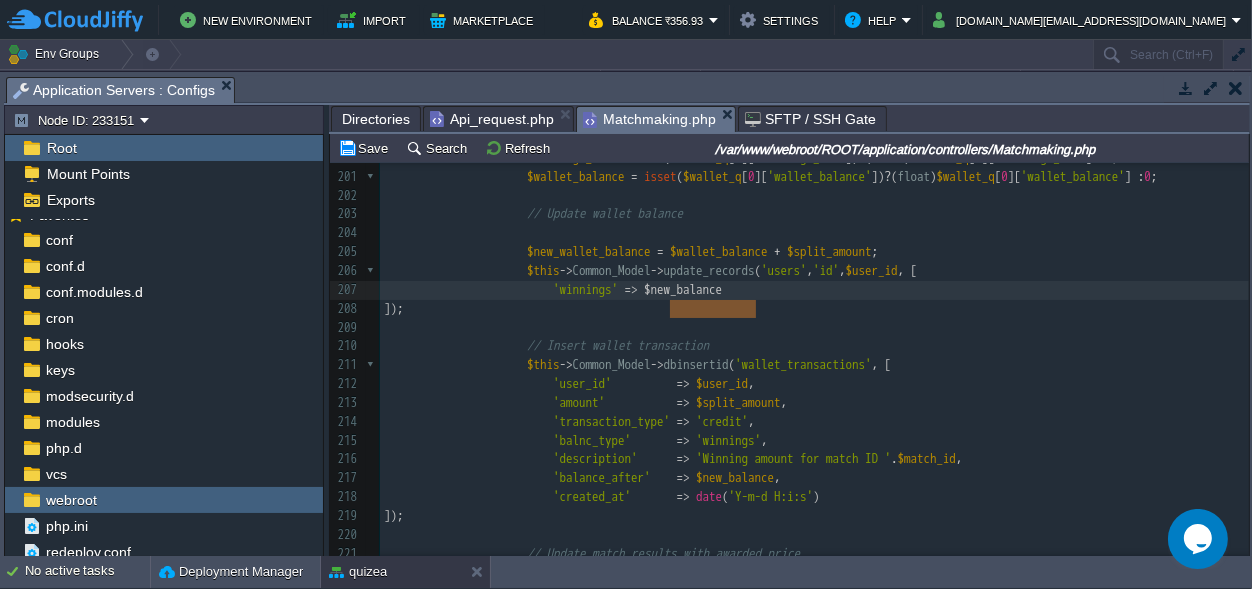 scroll, scrollTop: 0, scrollLeft: 86, axis: horizontal 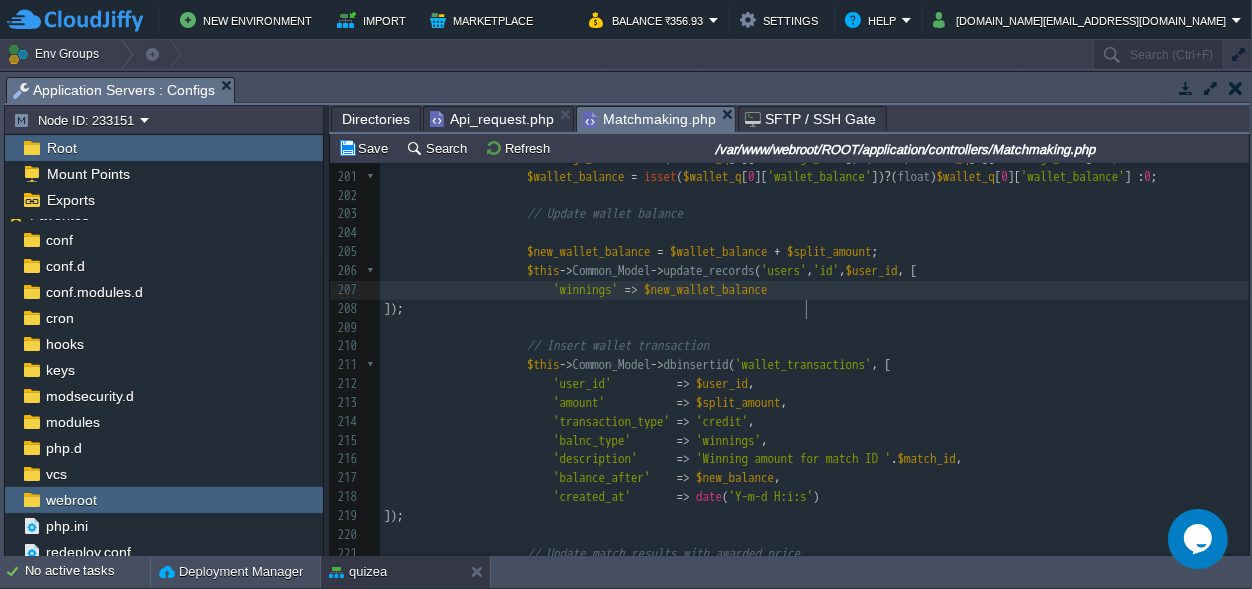 click on "$wallet_balance" at bounding box center (576, 176) 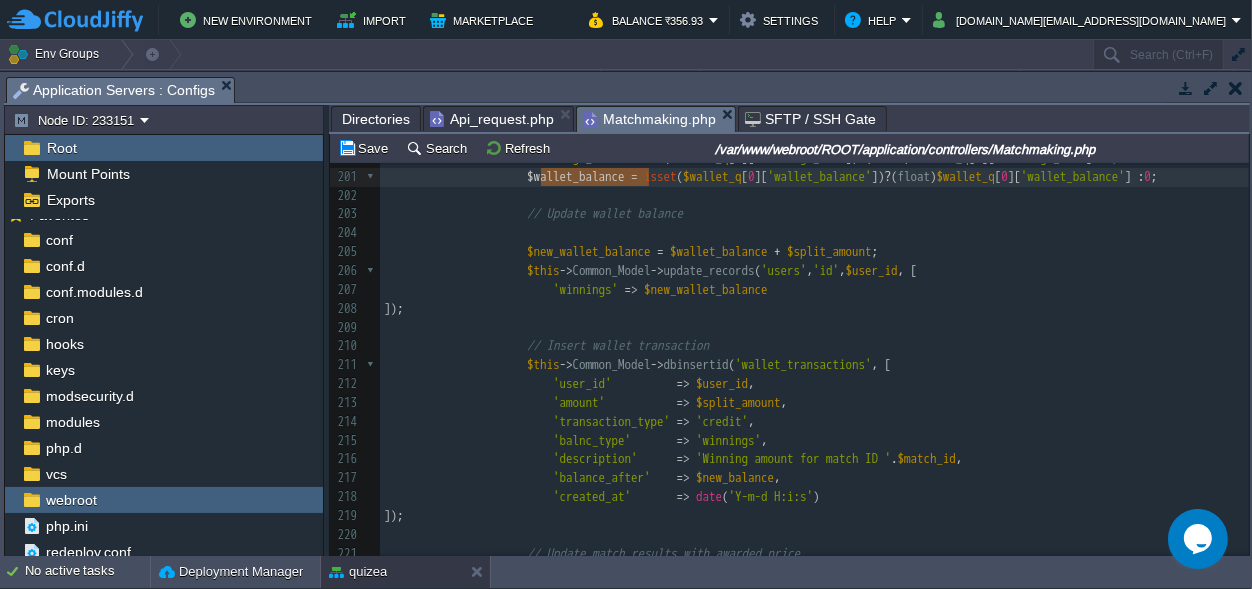 scroll, scrollTop: 0, scrollLeft: 107, axis: horizontal 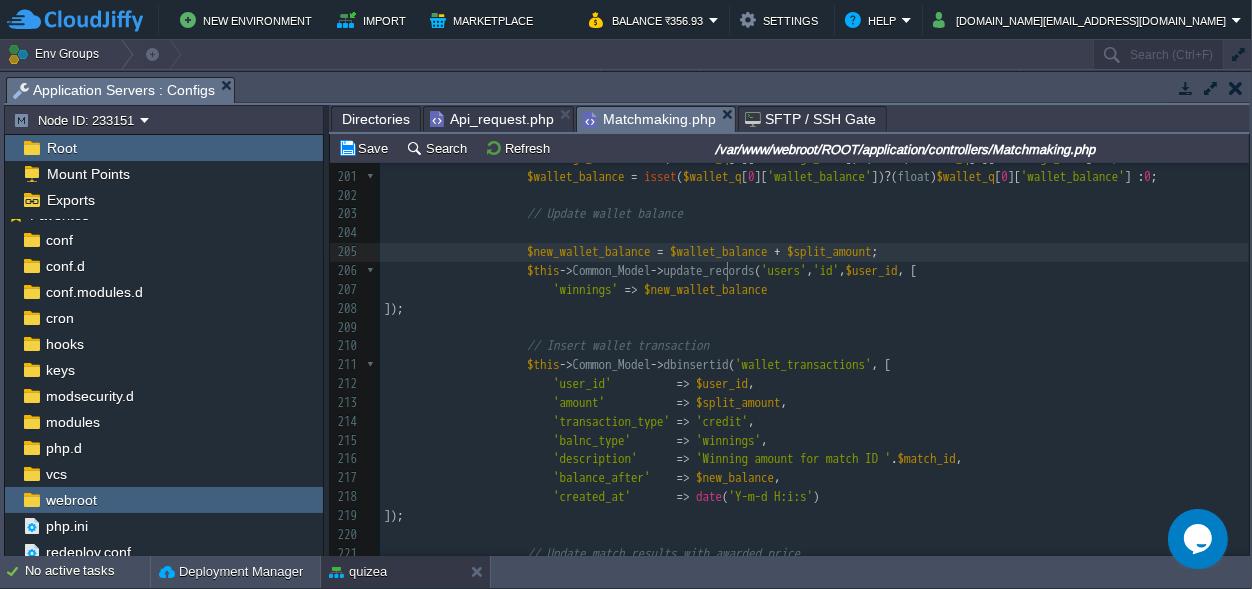click on "xxxxxxxxxx                        $this -> Common_Model -> update_records ( 'users' ,  'id' ,  $user_id , [   186                if  ( $winner_count   >   0   &&   $winning_price   >   0 ) { 187                    $split_amount   =   round ( $winning_price   /   $winner_count ,  2 );  // split & round 188 ​ 189                    foreach  ( $winner_ids   as   $winner_id ) { 190                        // Get winner data from match_results 191                        $winner_data   =   array_filter ( $players ,  function ( $p )  use  ( $winner_id ) { 192                            return   $p [ 'id' ]  ==   $winner_id ; 193                       }); 194 ​ 195                        $winner_data   =   reset ( $winner_data ); 196                        $user_id   =   $winner_data [ 'user_id' ]; 197 ​ 198                        // Fetch user's current wallet balance (you may adjust table/column names) 199                        $wallet_q   =   $this -> Common_Model -> db_query ( $user_id ' LIMIT 1" ); 200" at bounding box center (814, 290) 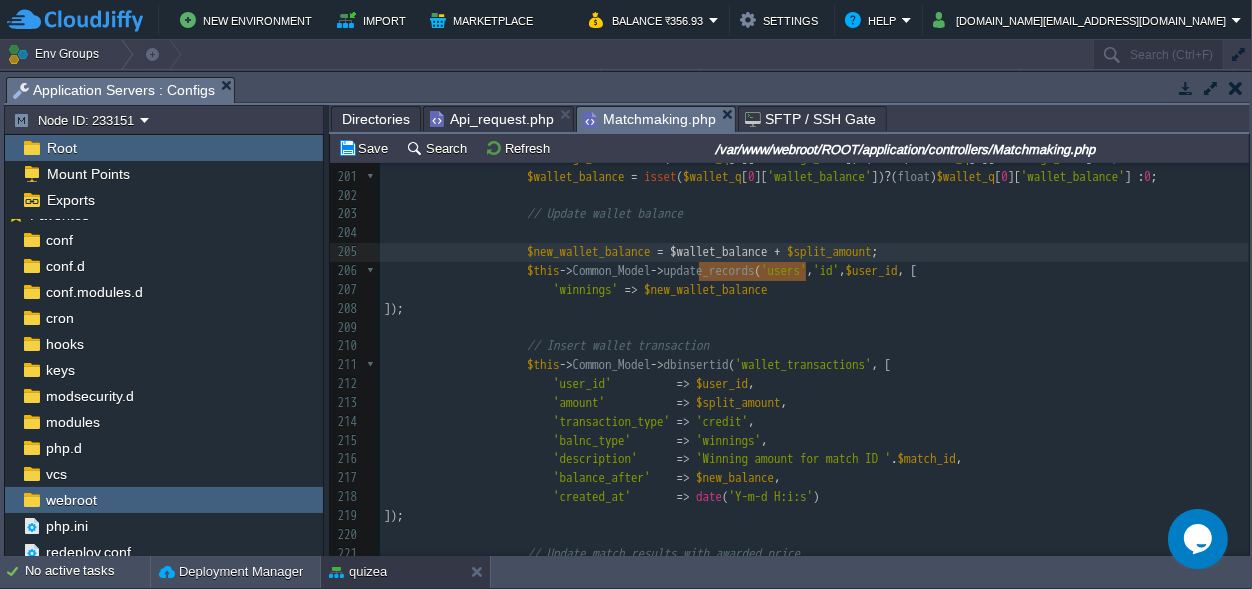 paste 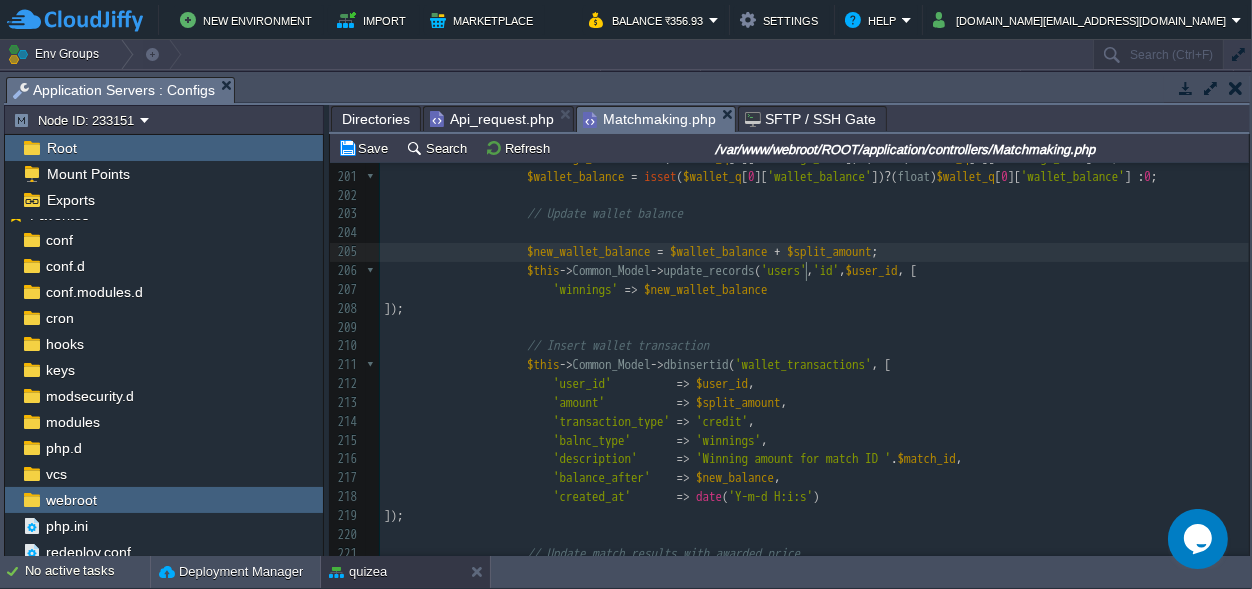 scroll, scrollTop: 0, scrollLeft: 0, axis: both 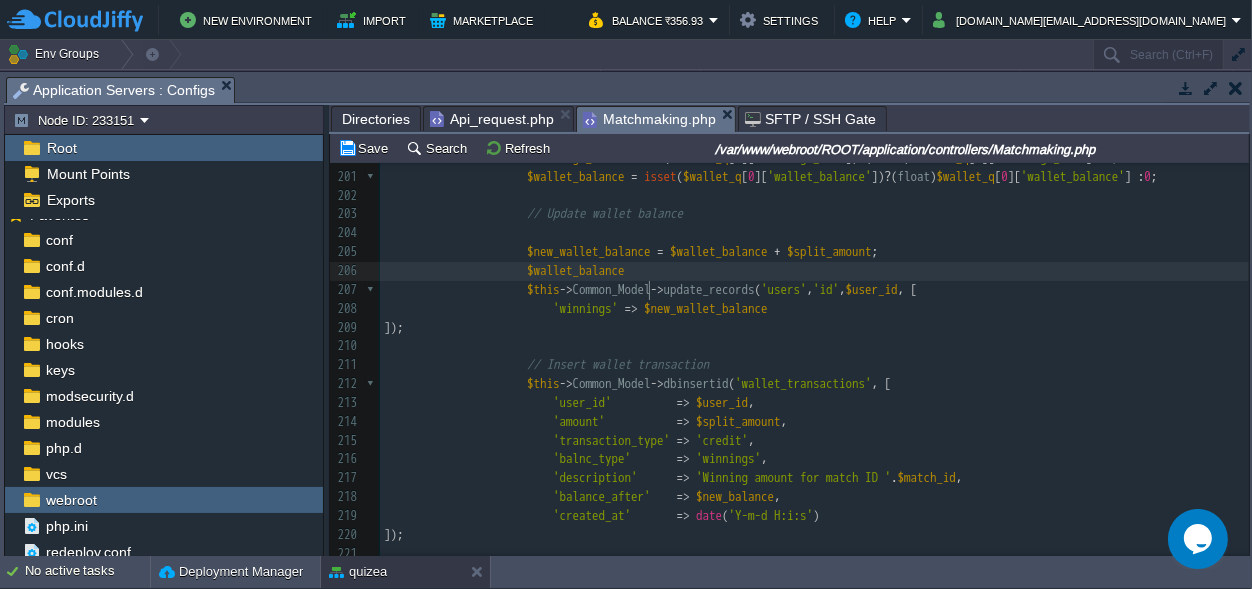 type 